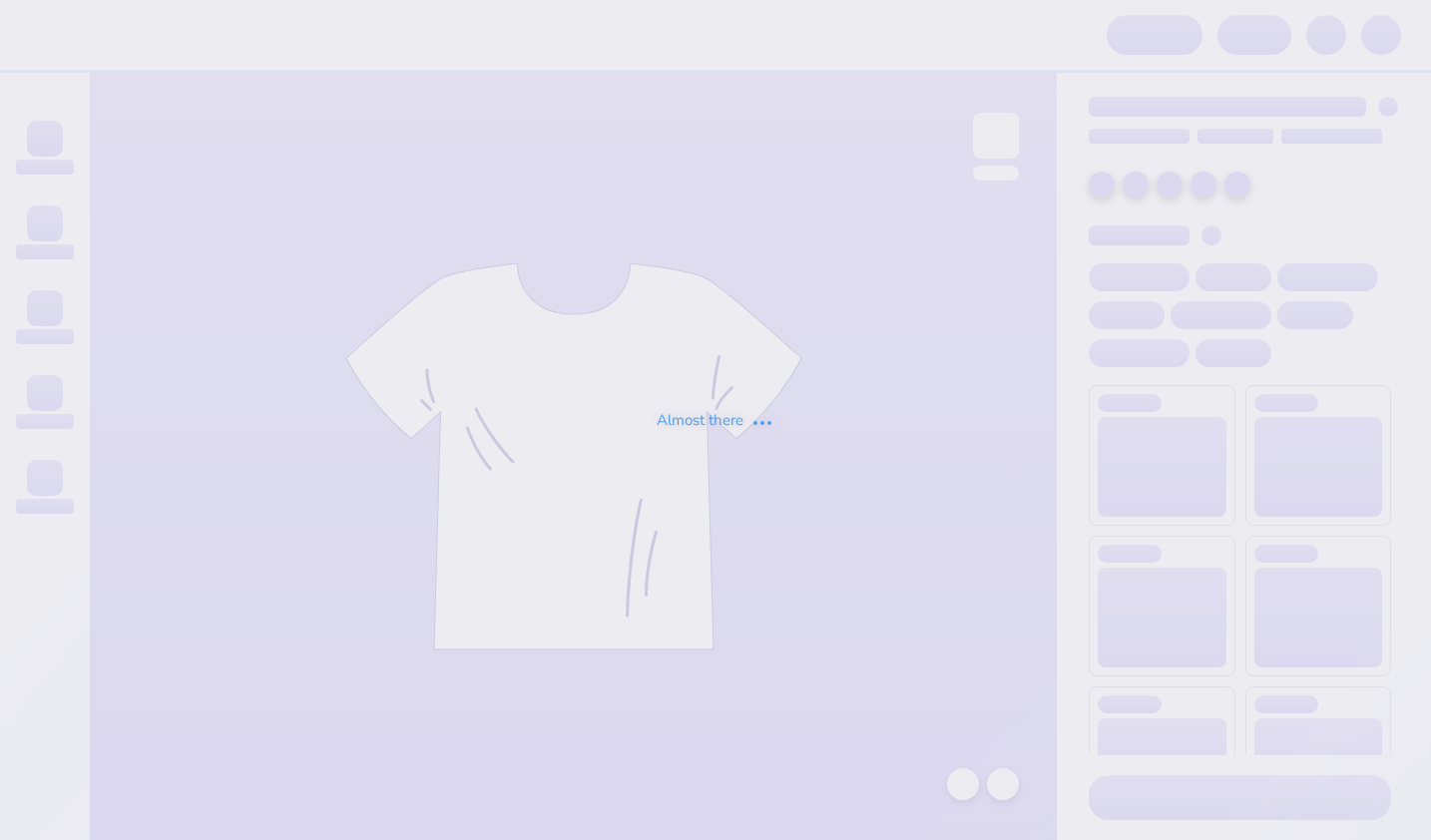 scroll, scrollTop: 0, scrollLeft: 0, axis: both 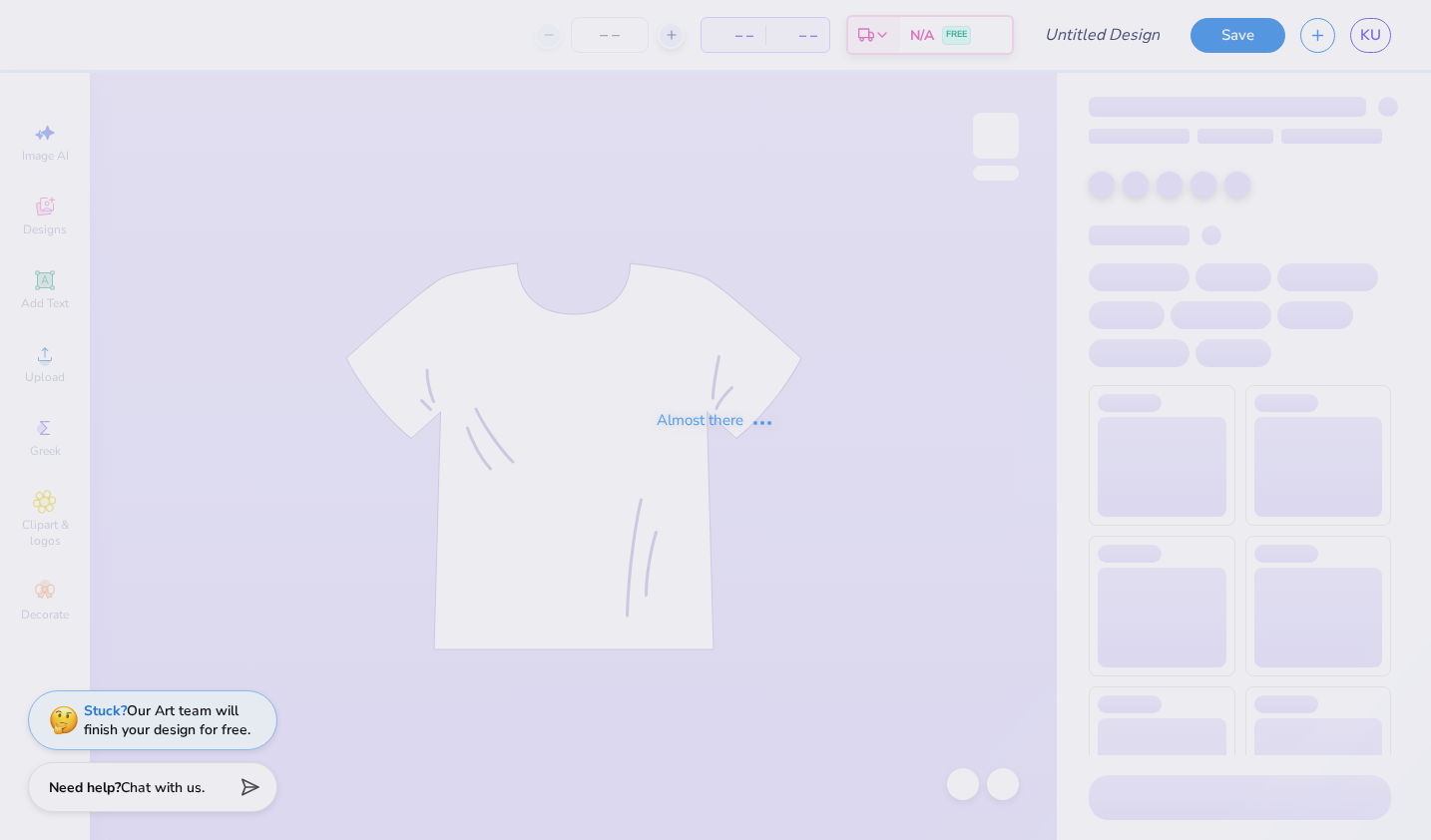 type on "3" 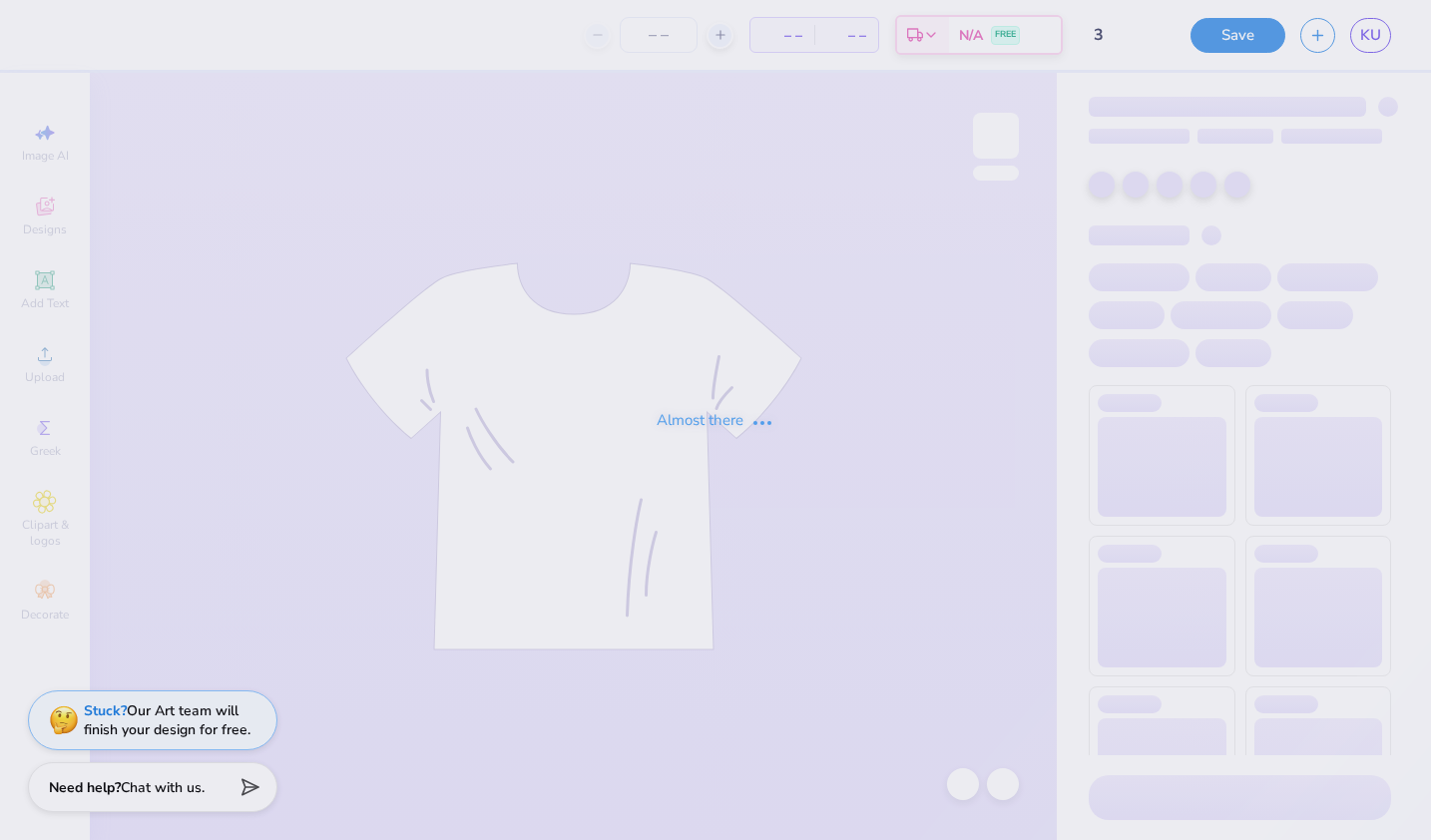 type on "12" 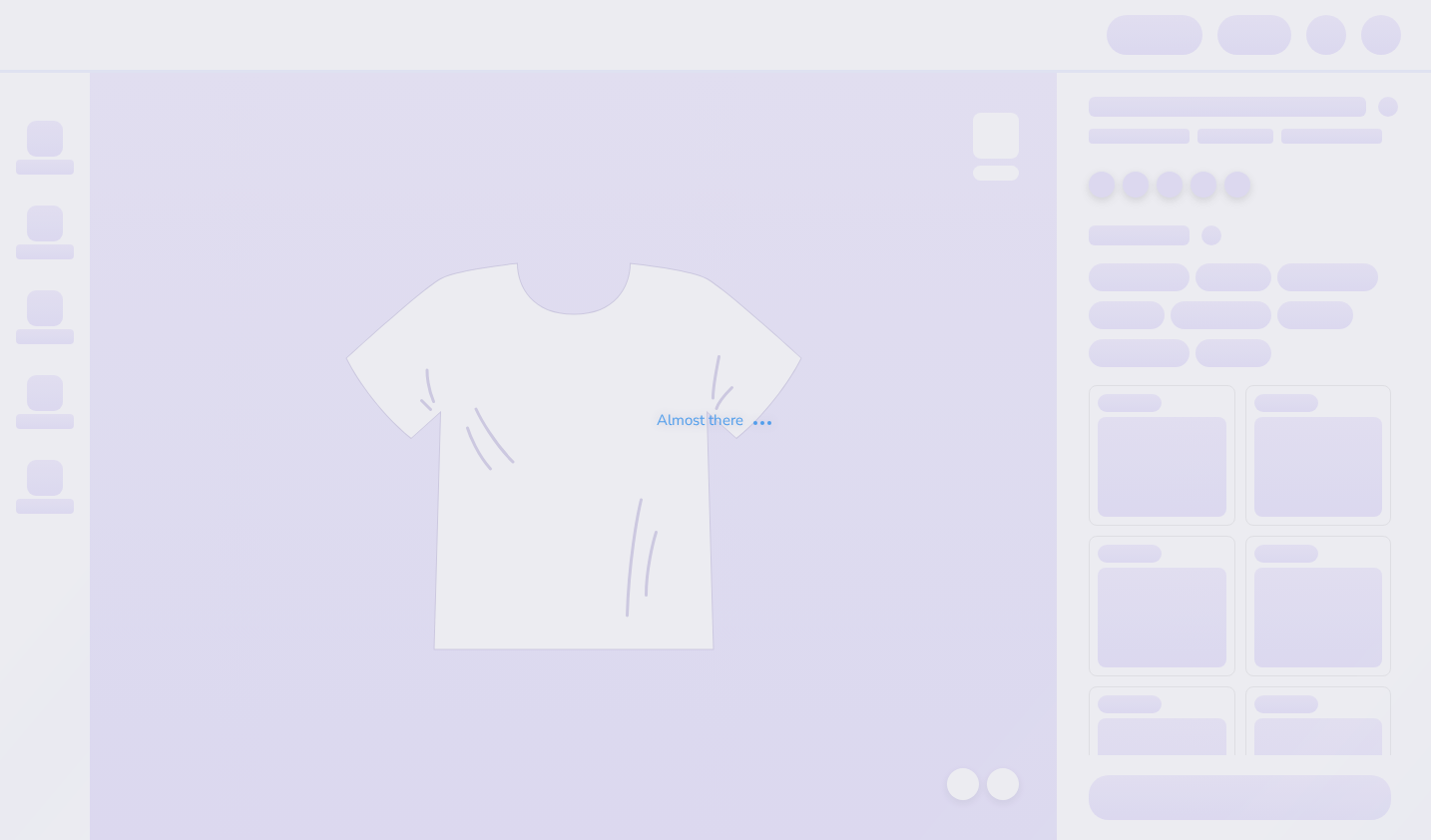 scroll, scrollTop: 0, scrollLeft: 0, axis: both 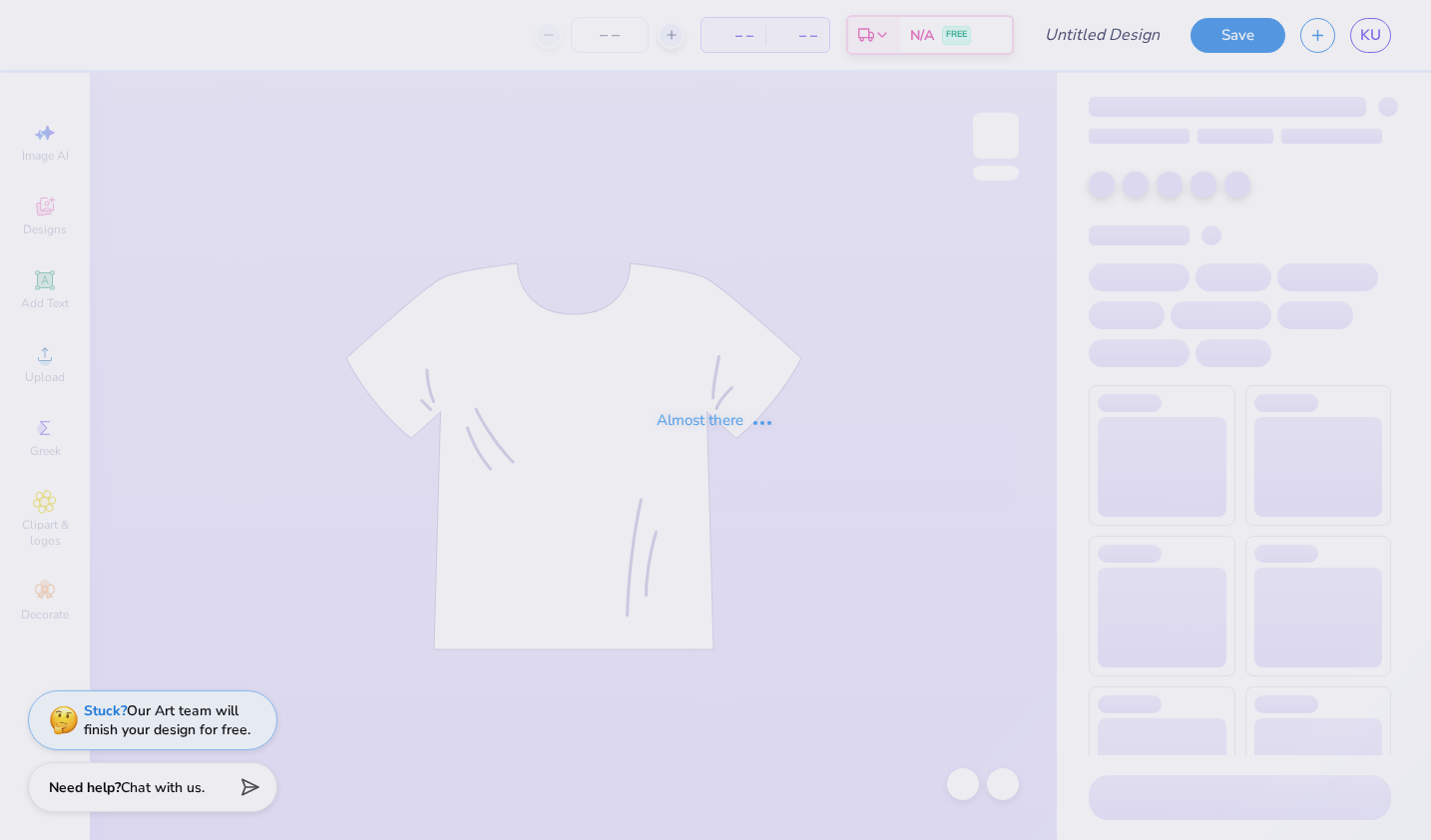 type on "3" 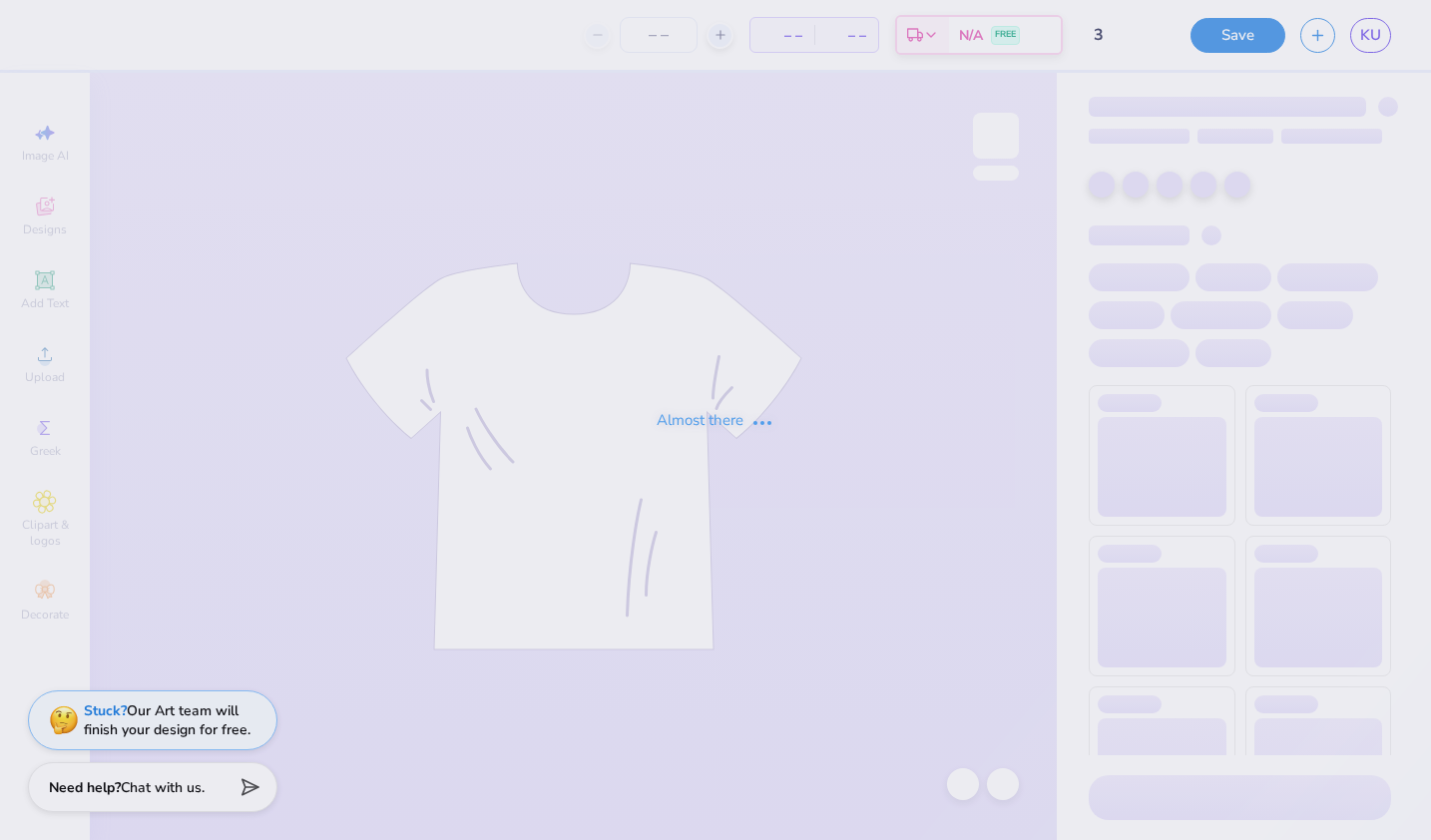 type on "12" 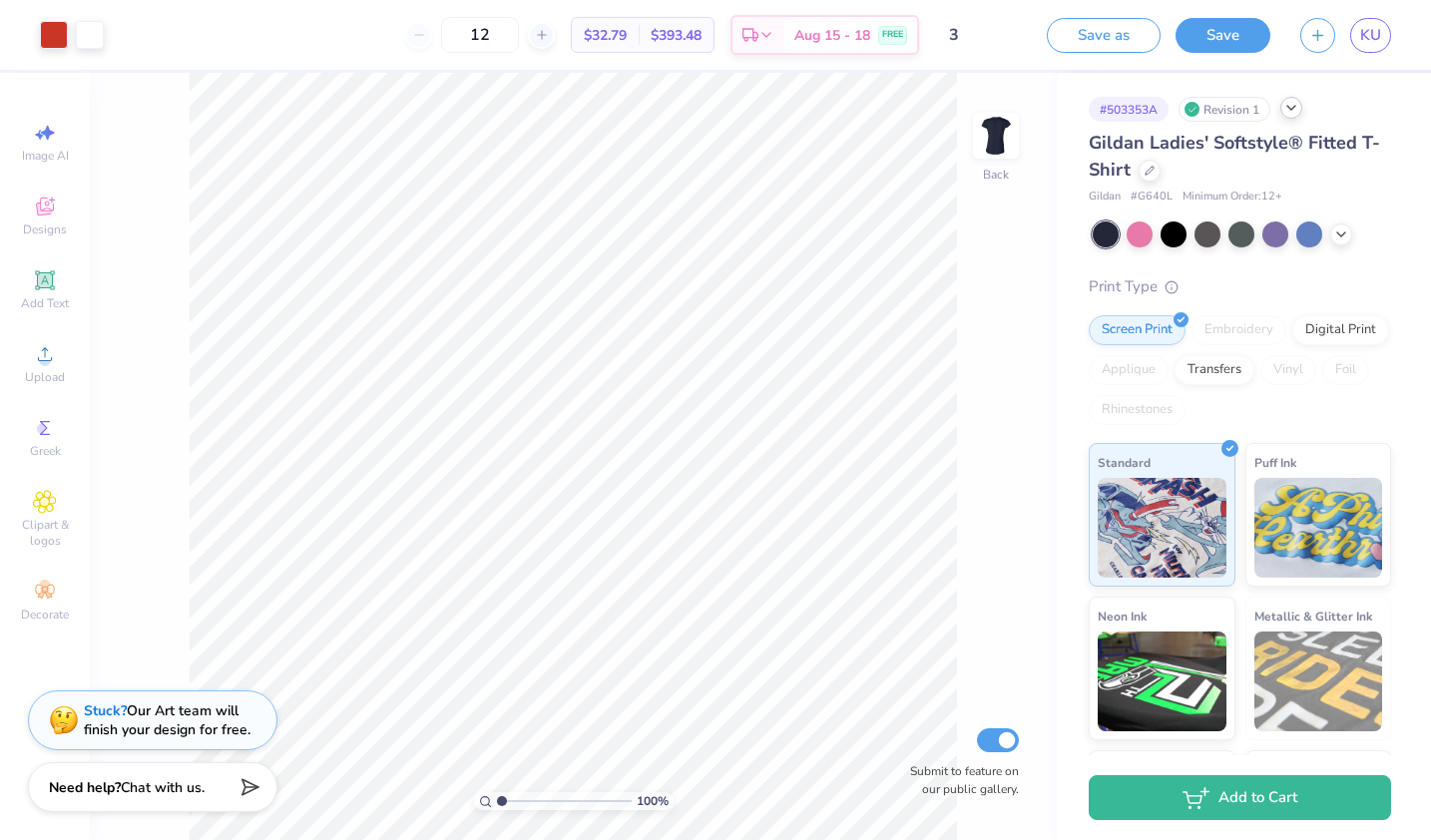click 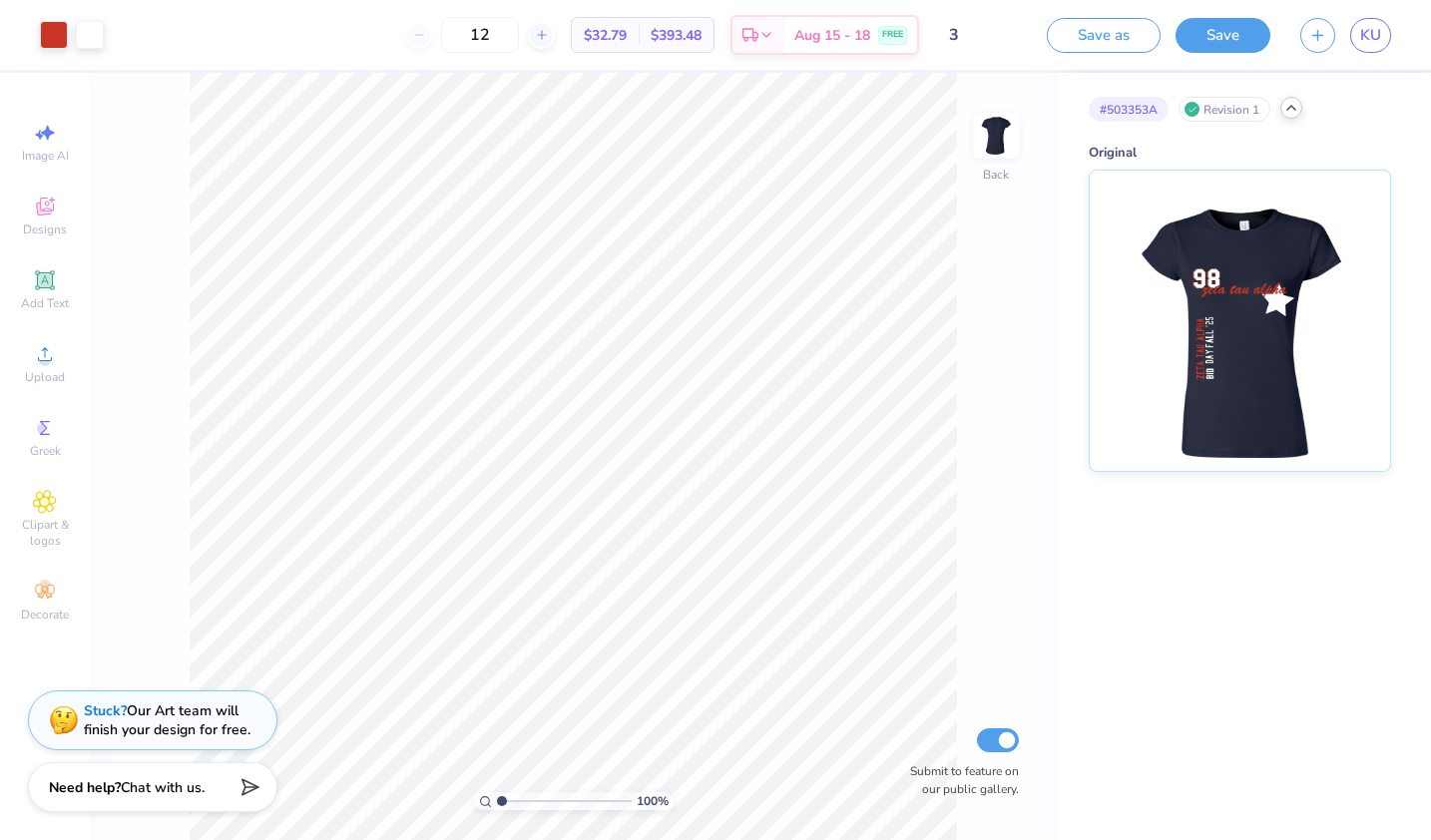 click 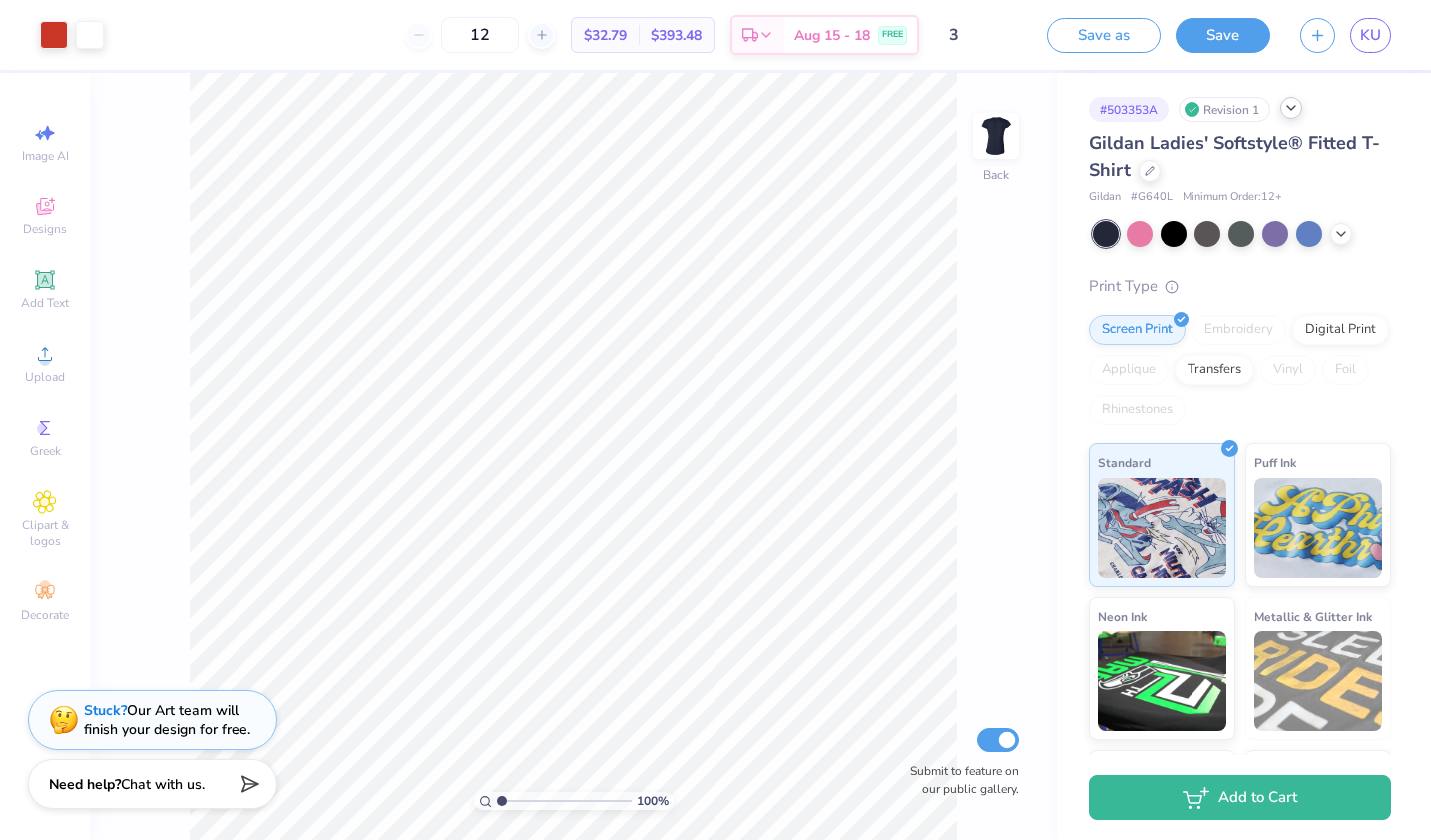 click on "Chat with us." at bounding box center [163, 784] 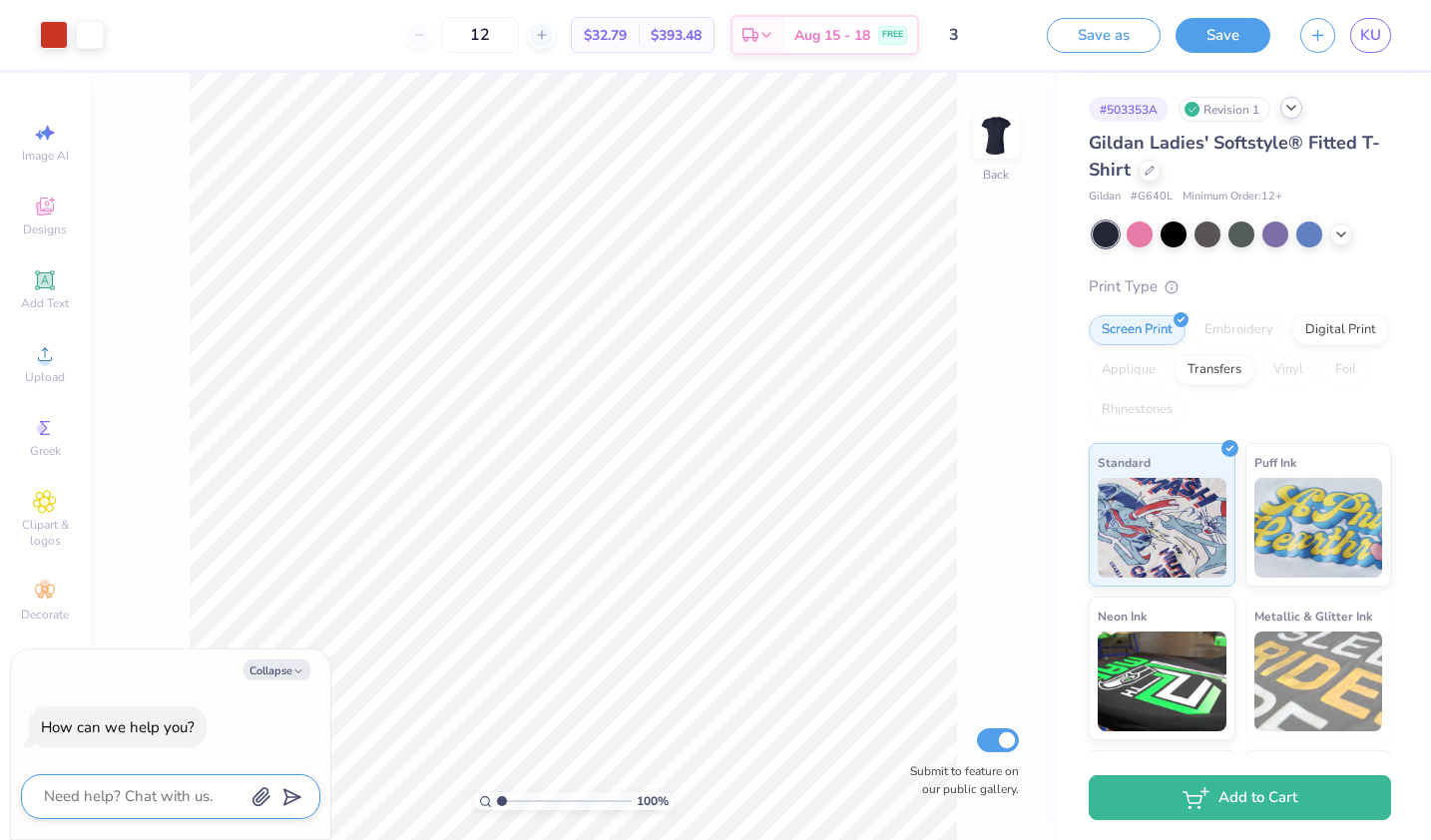 click at bounding box center [143, 796] 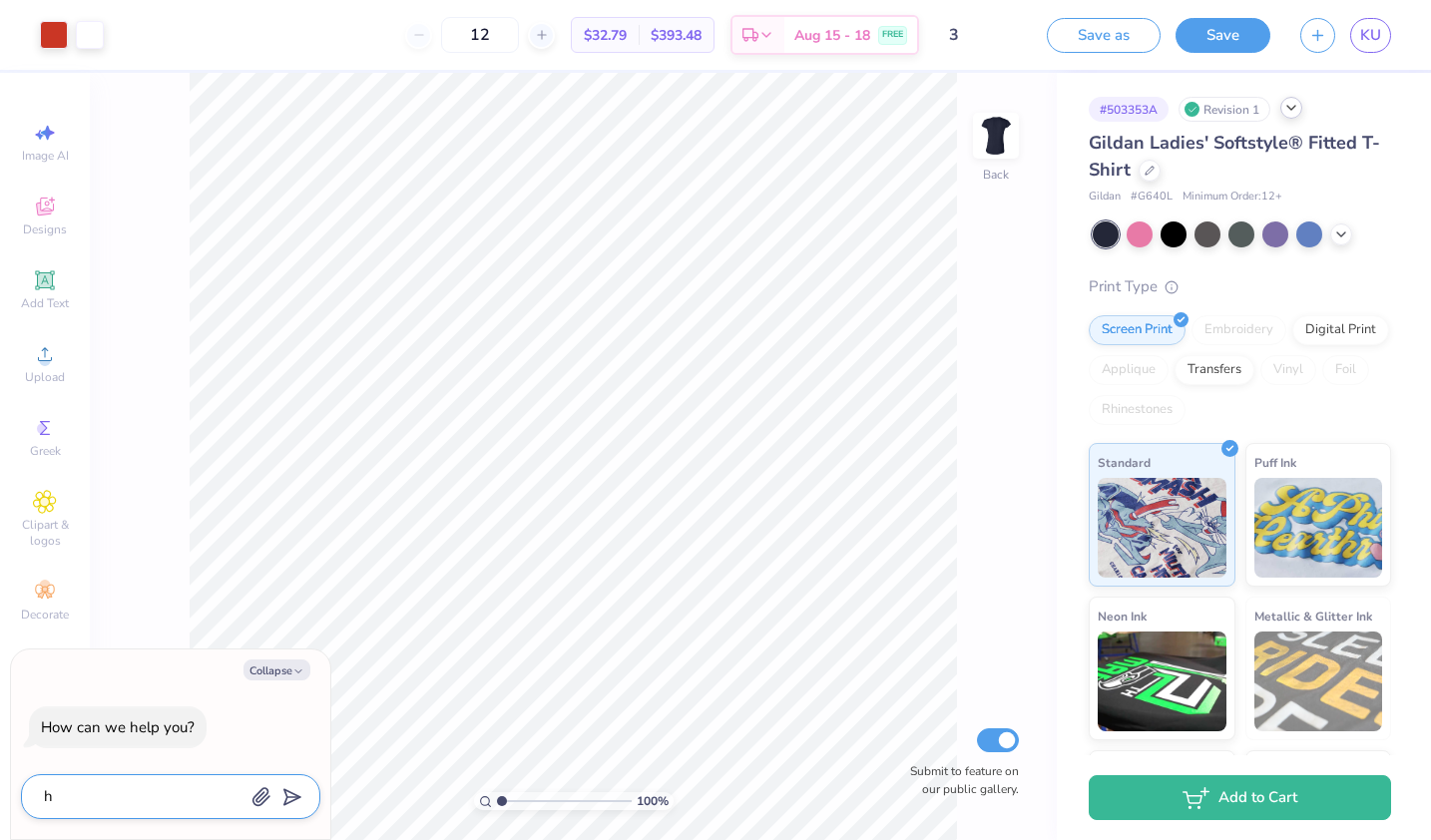 type on "ho" 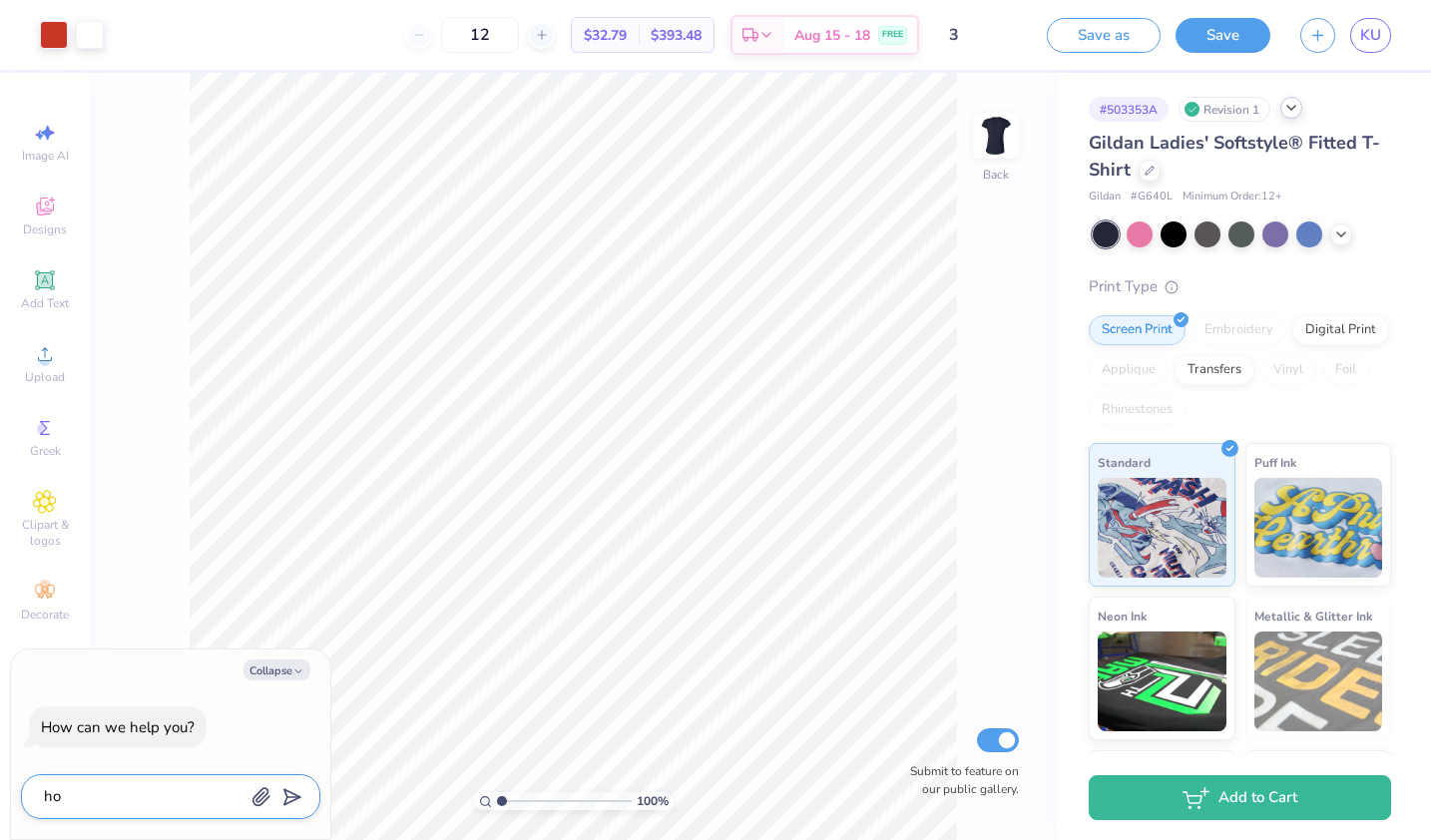 type on "hoe" 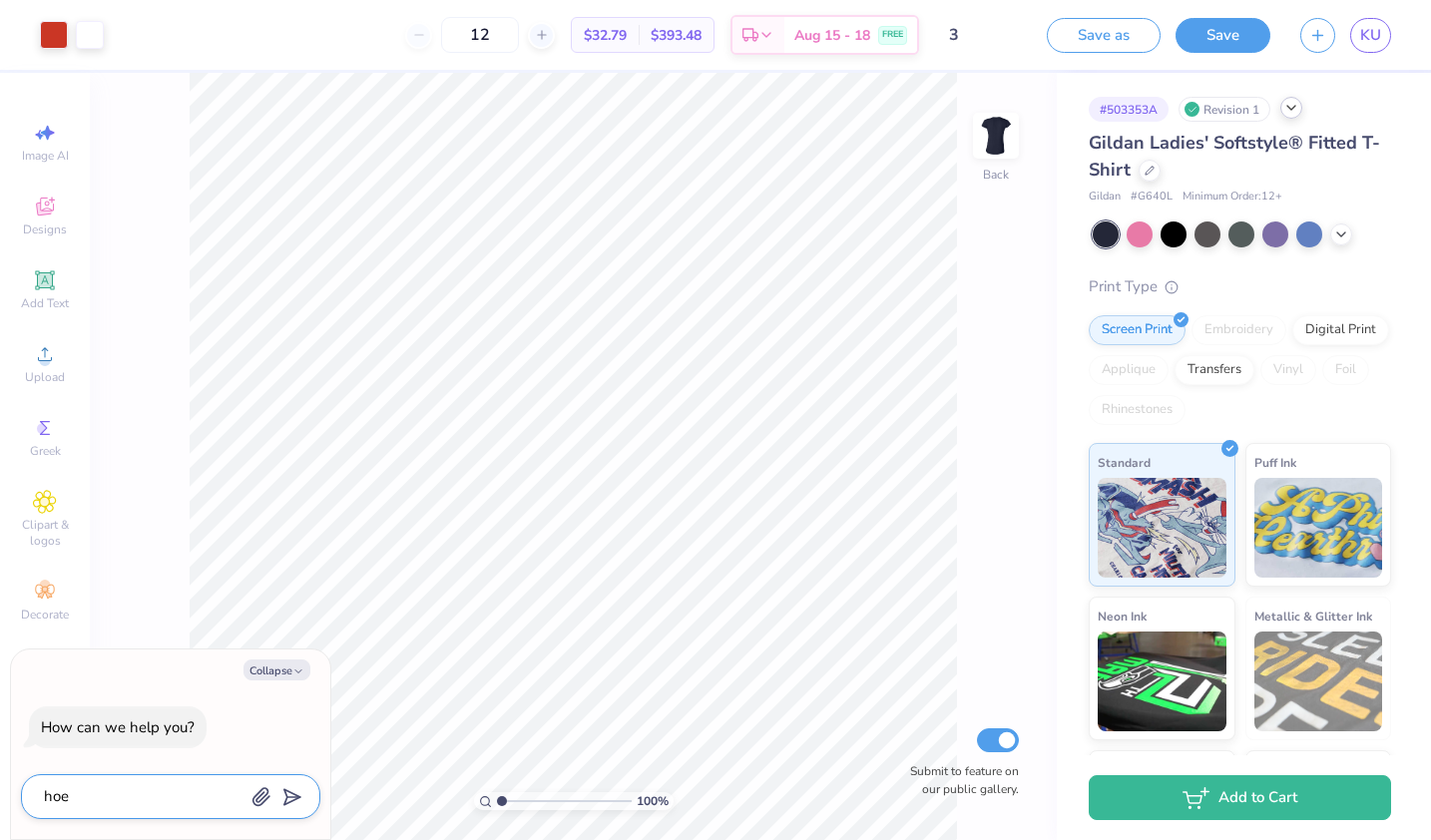 type on "ho" 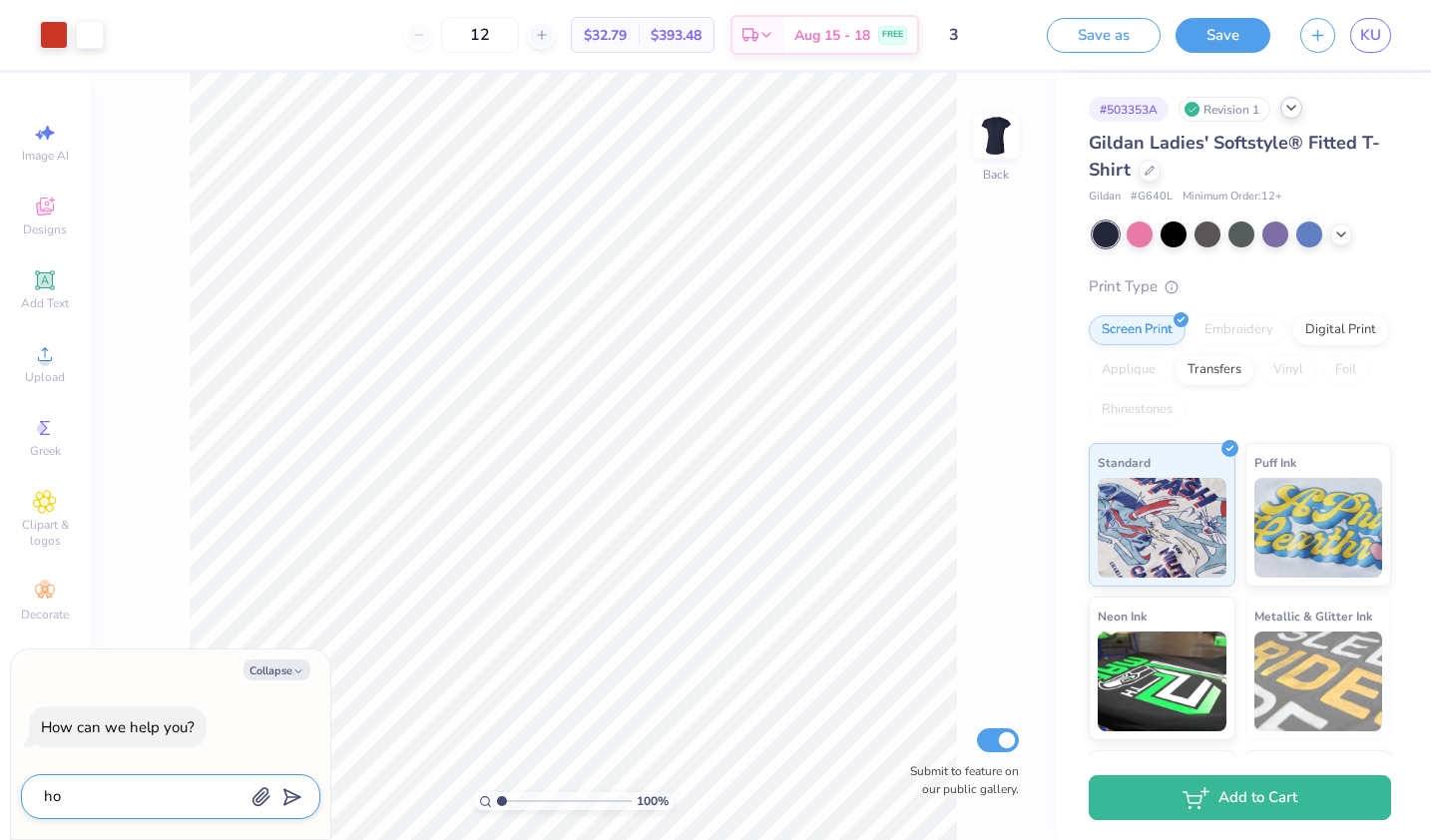 type on "how" 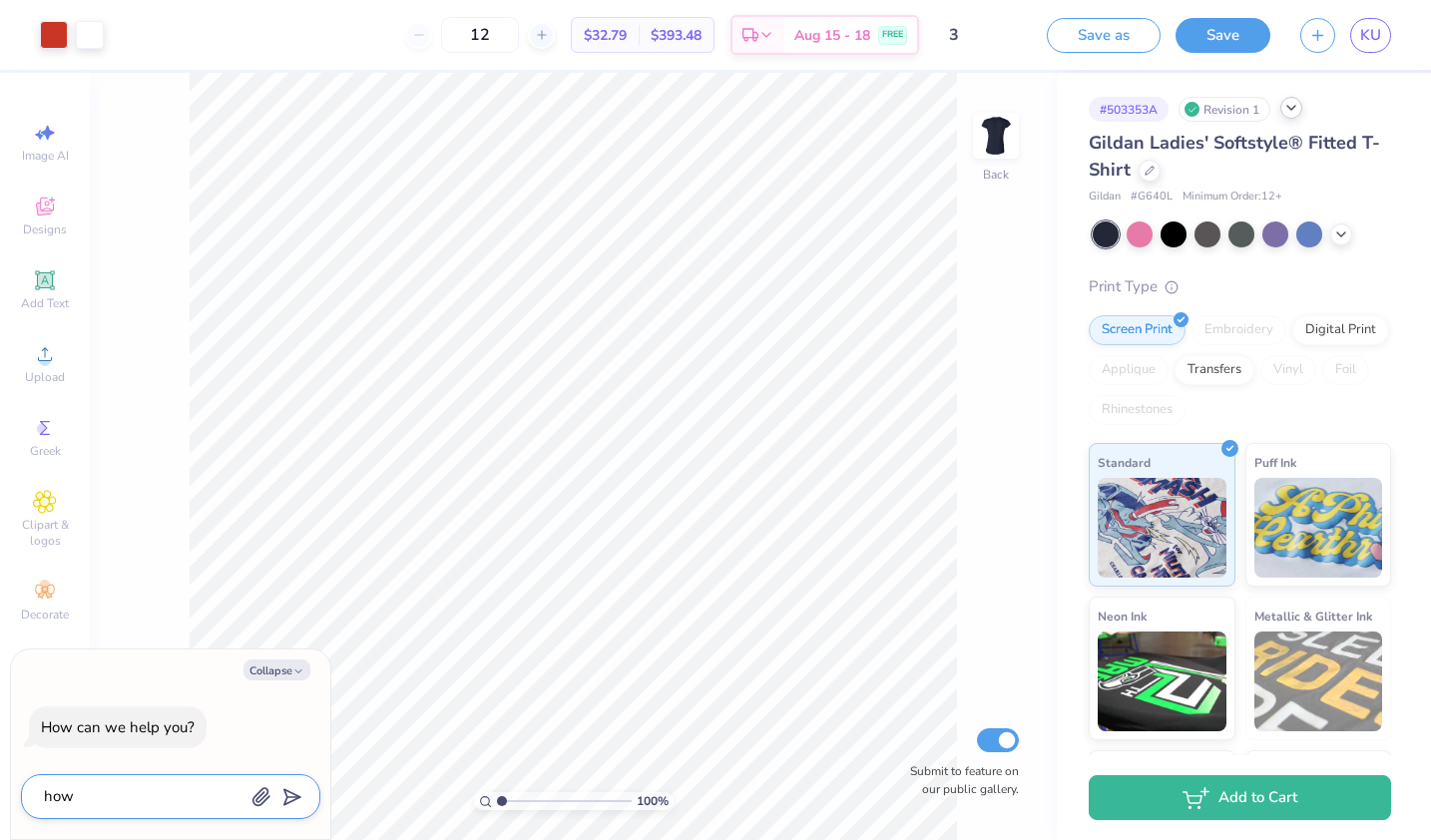 type on "x" 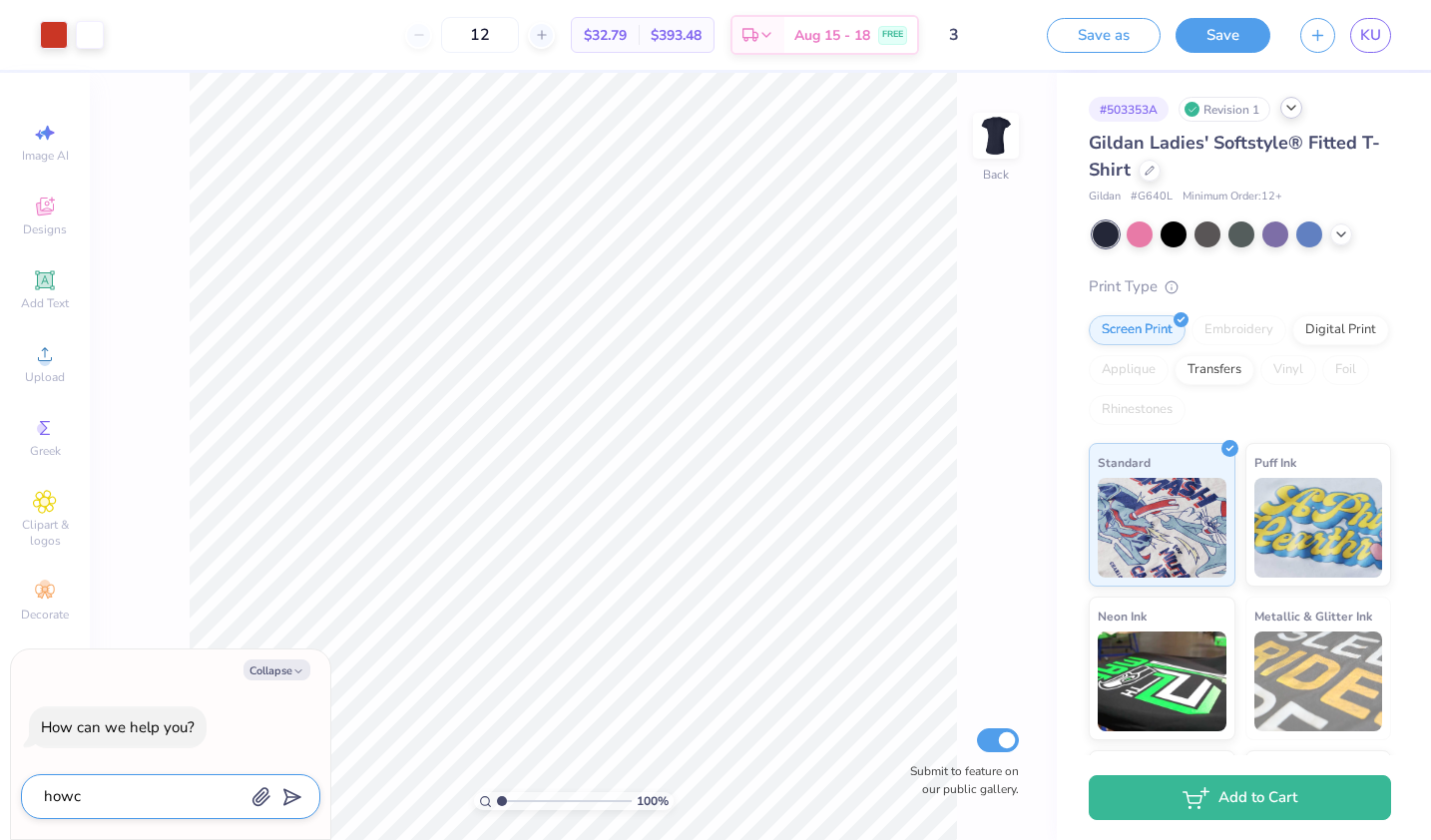 type on "how" 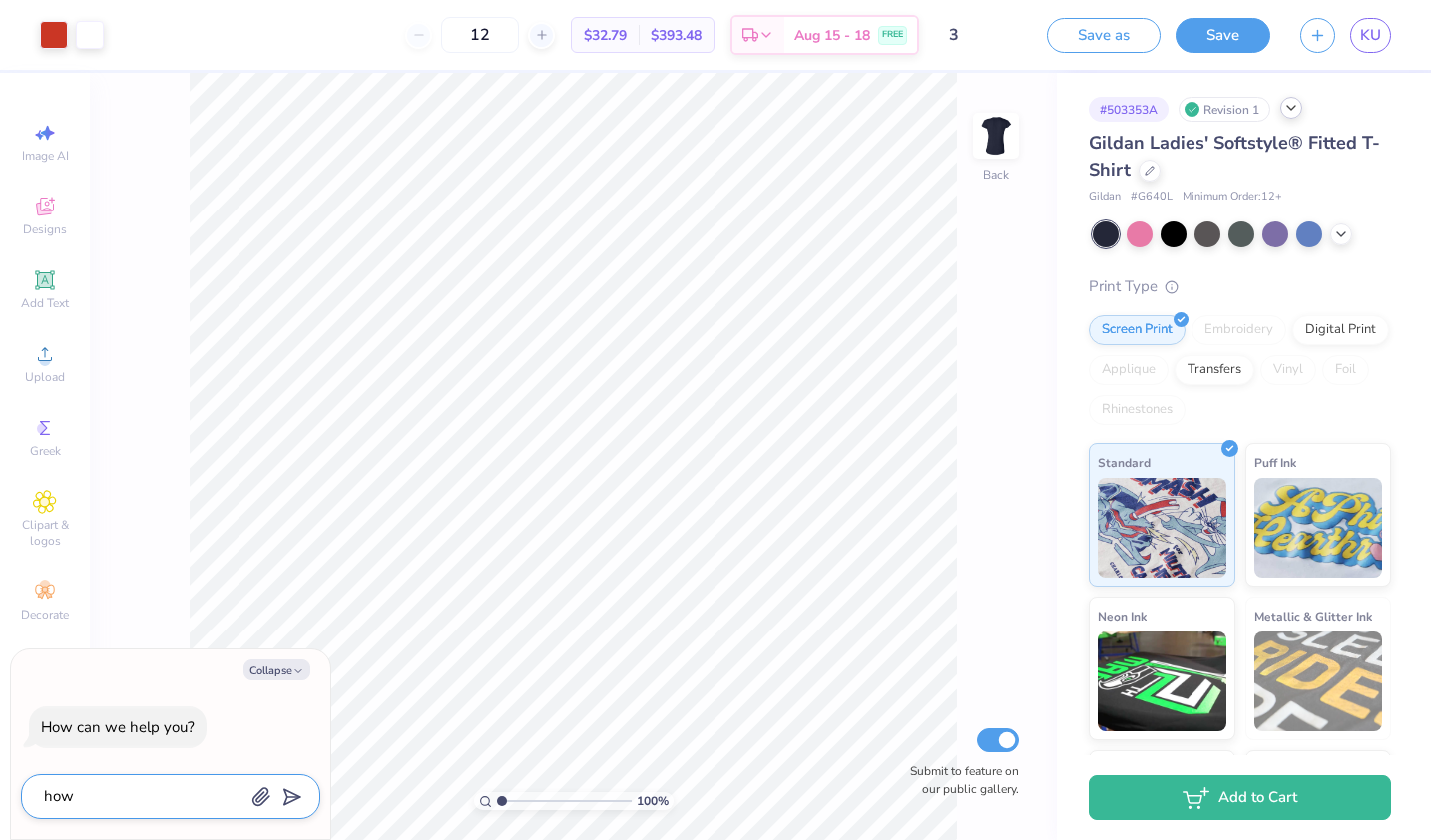 type on "how" 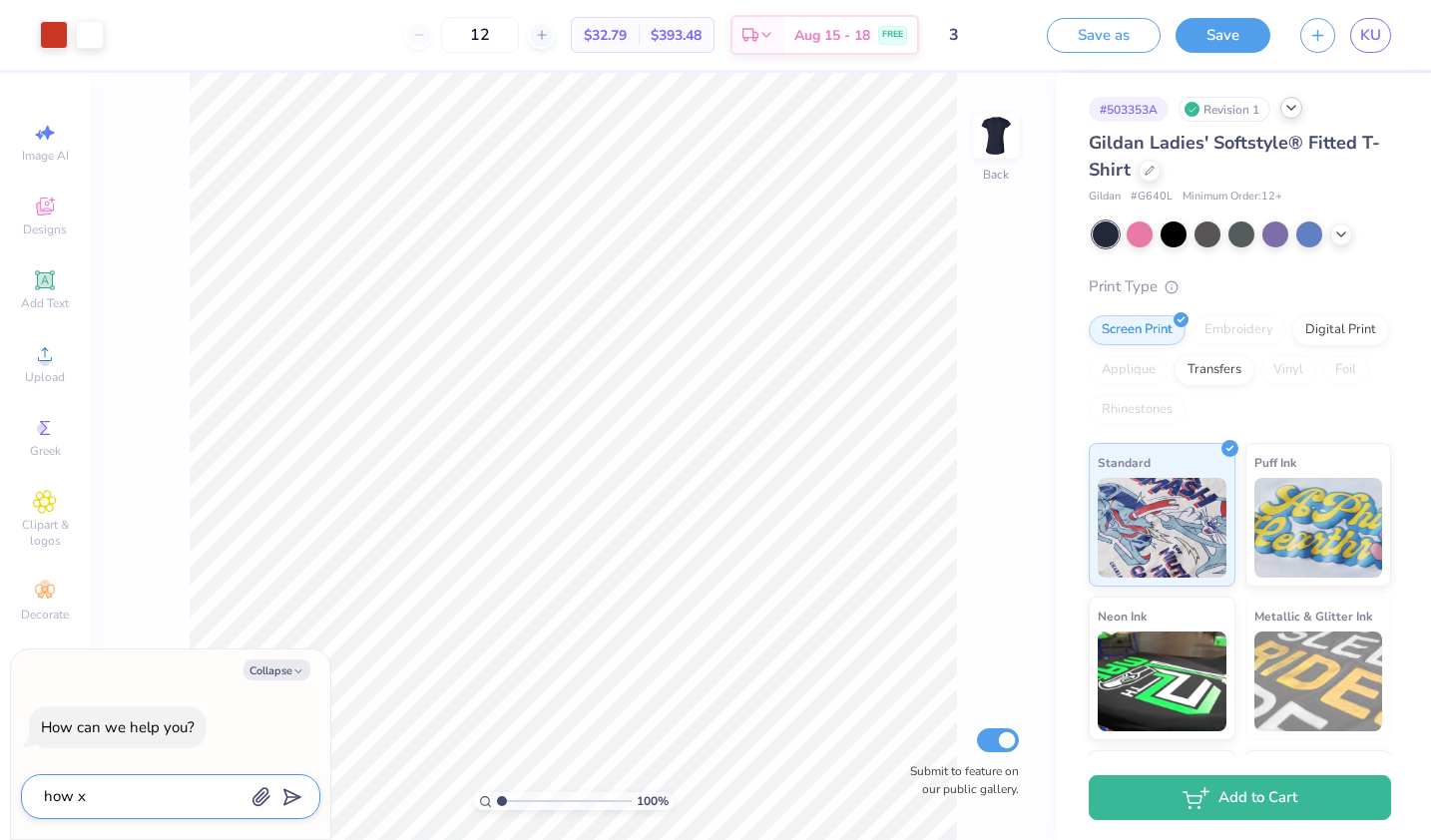 type on "x" 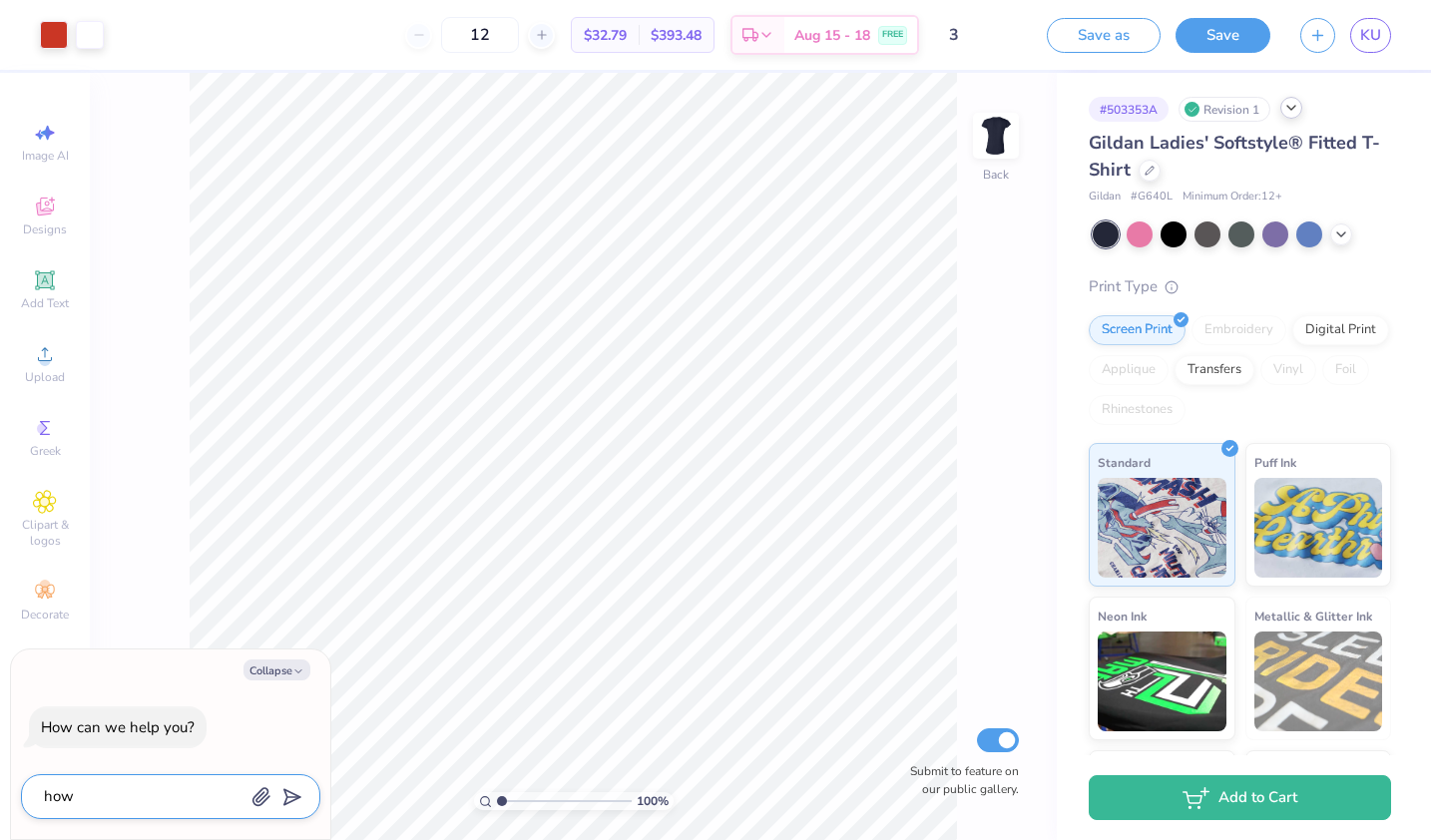 type on "how c" 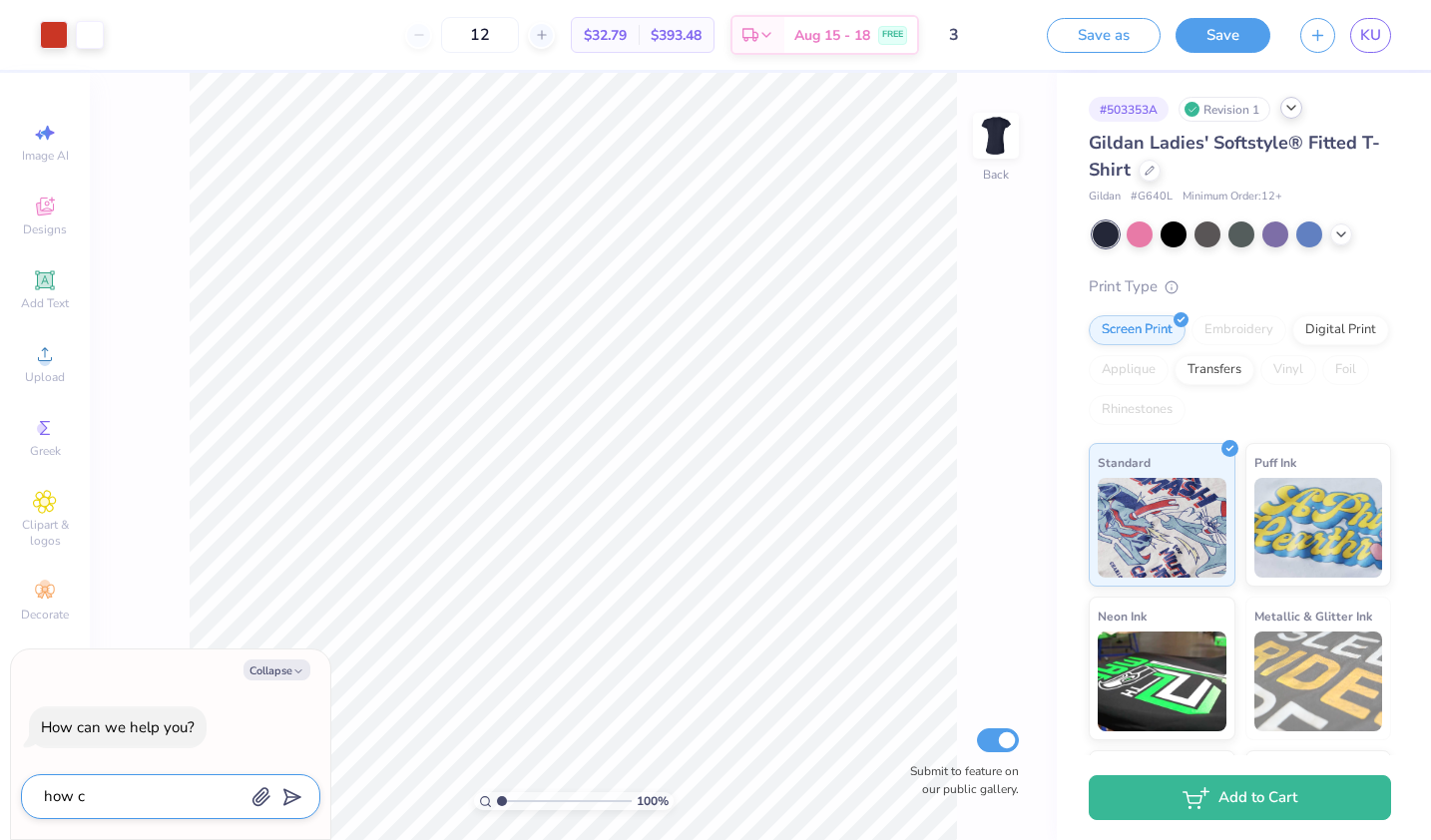 type on "how ca" 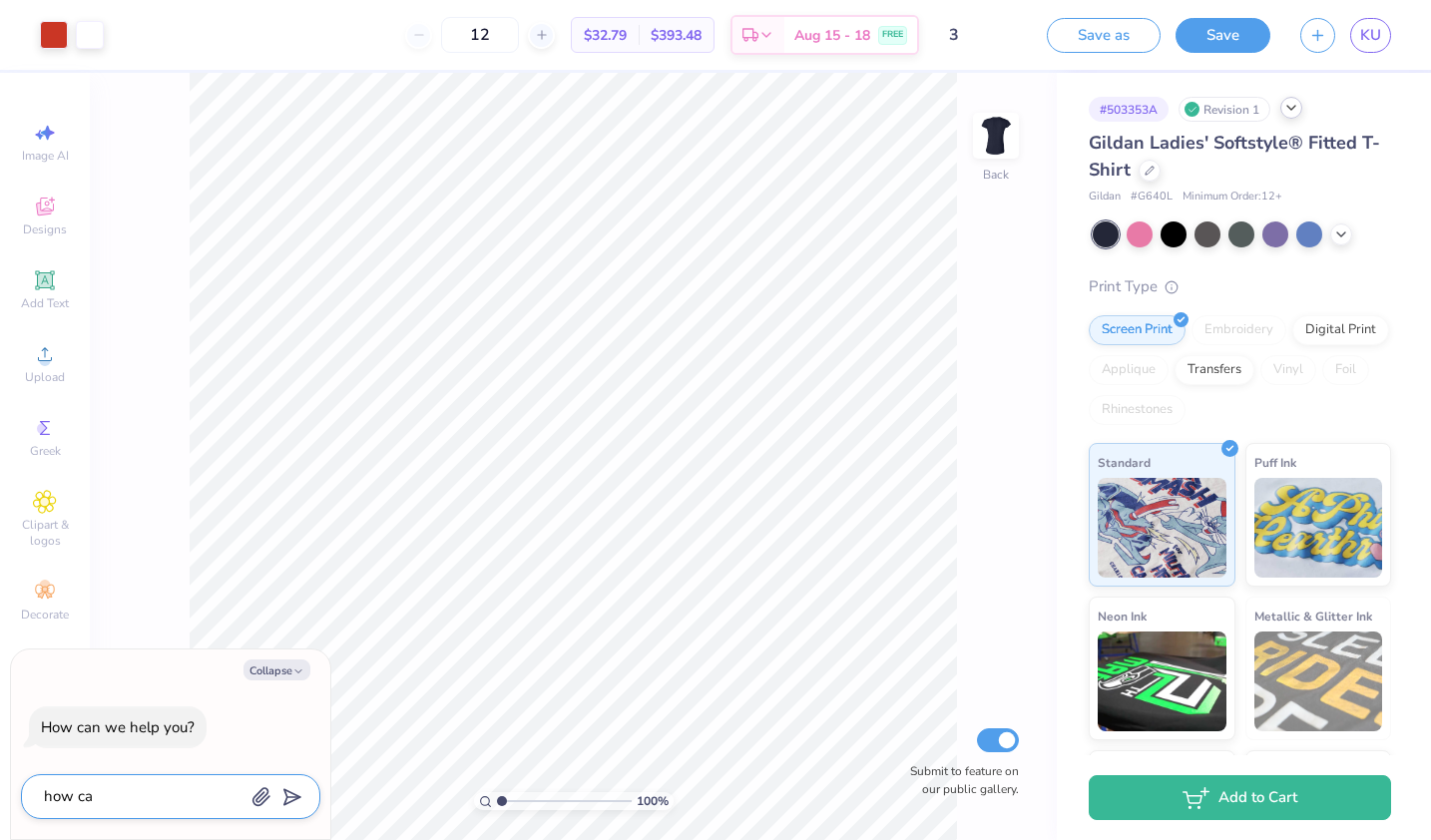 type on "how can" 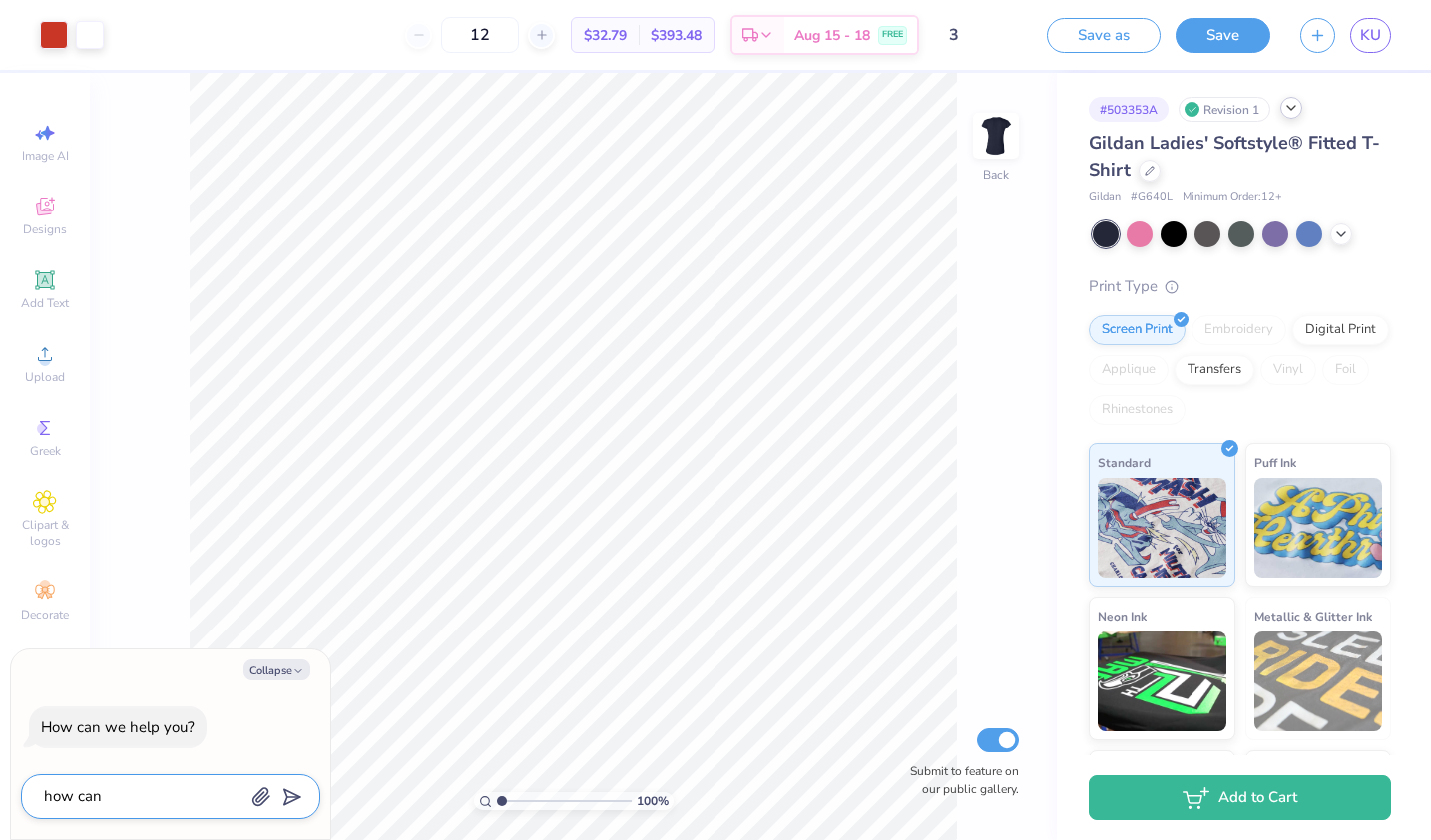 type on "how can" 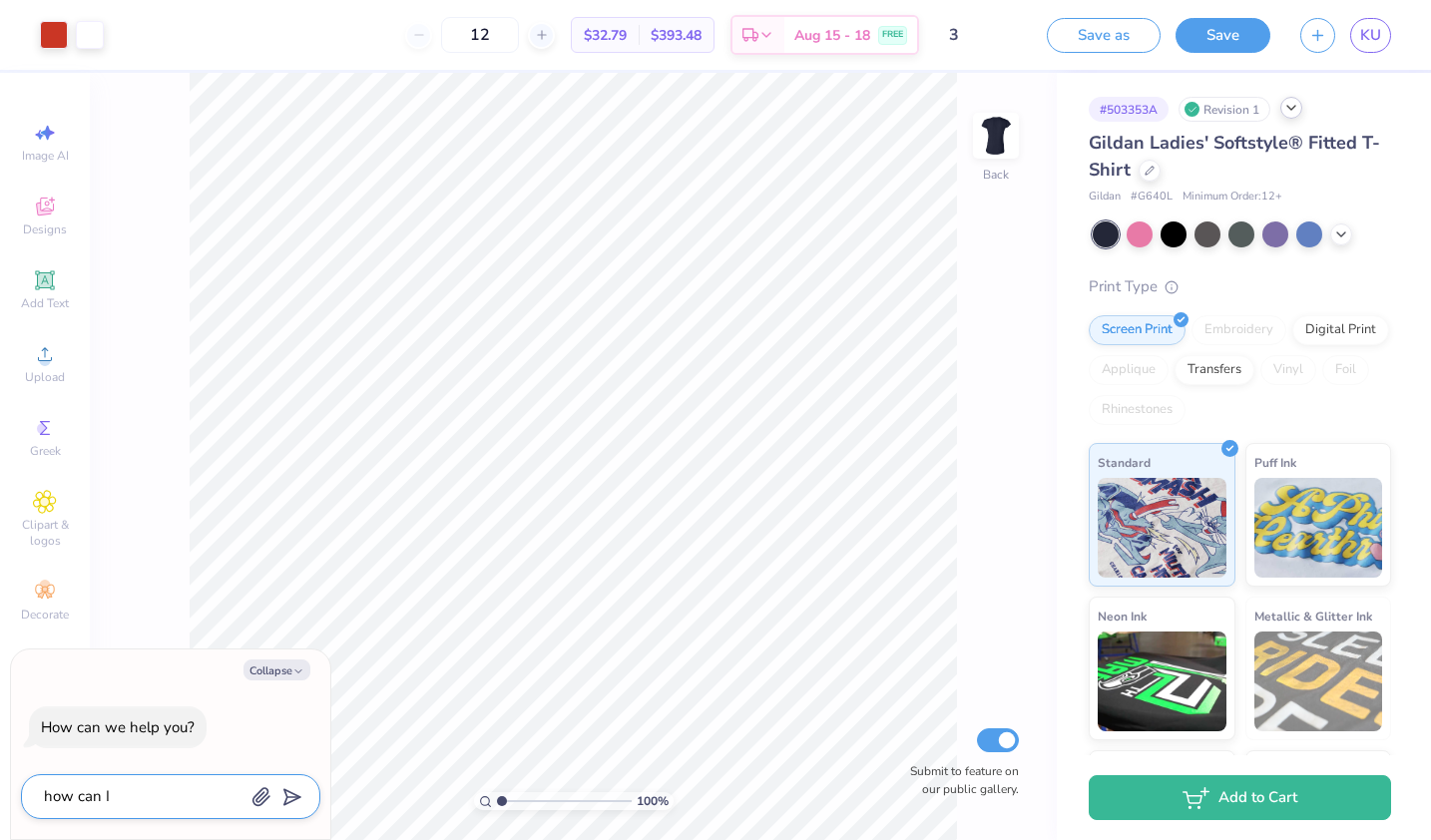 type on "how can I" 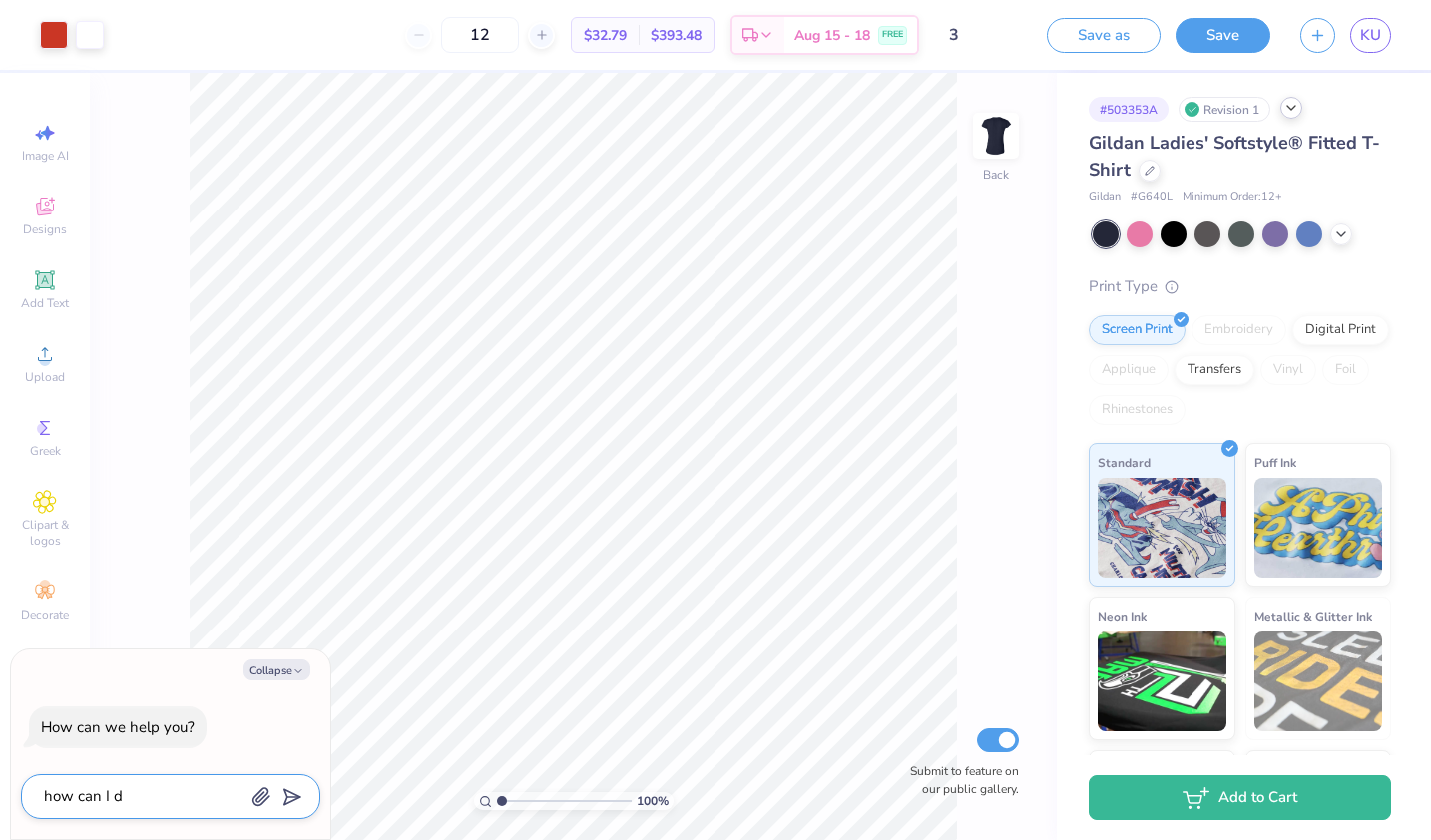 type on "how can I de" 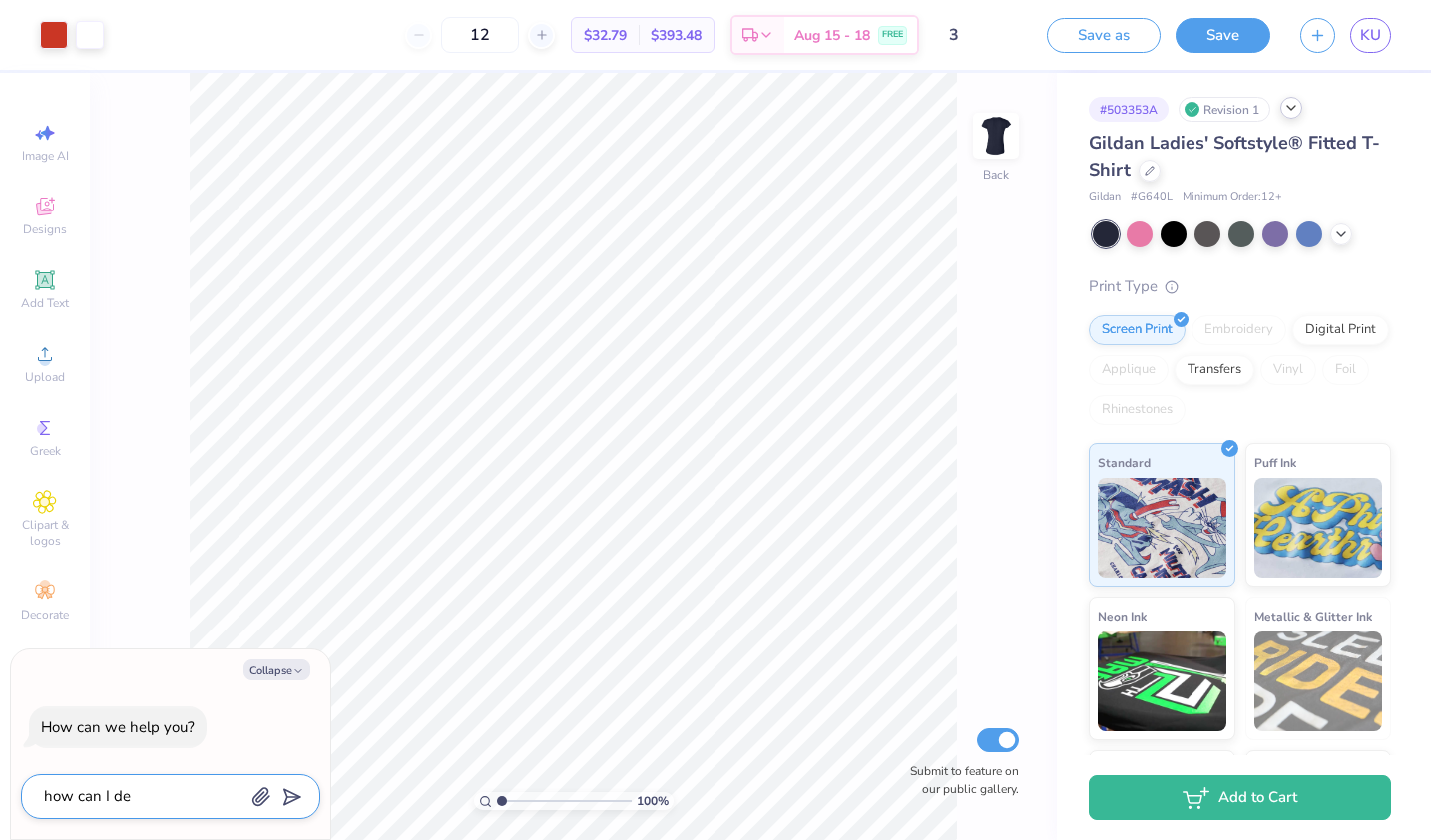 type on "how can I del" 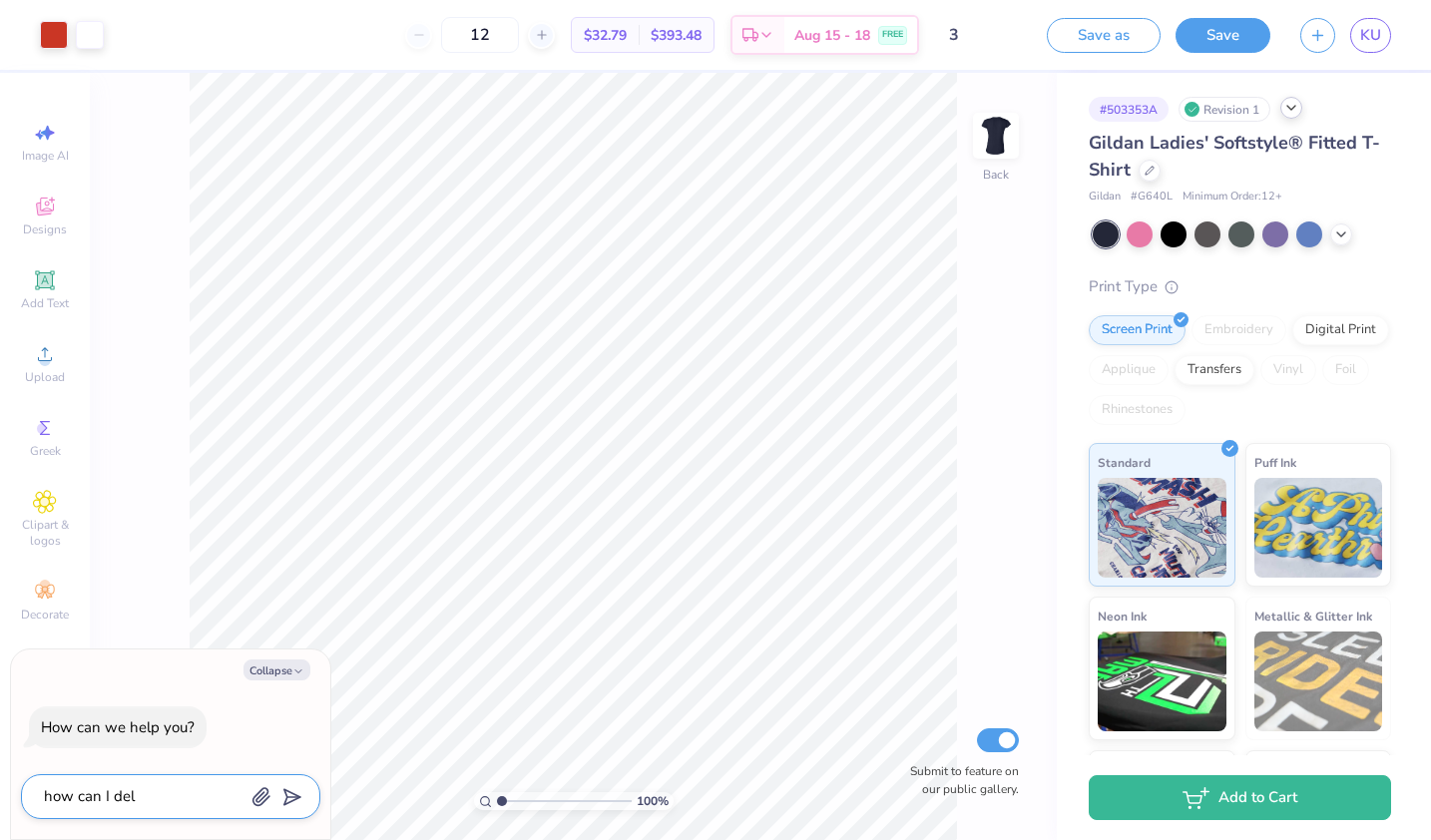 type on "x" 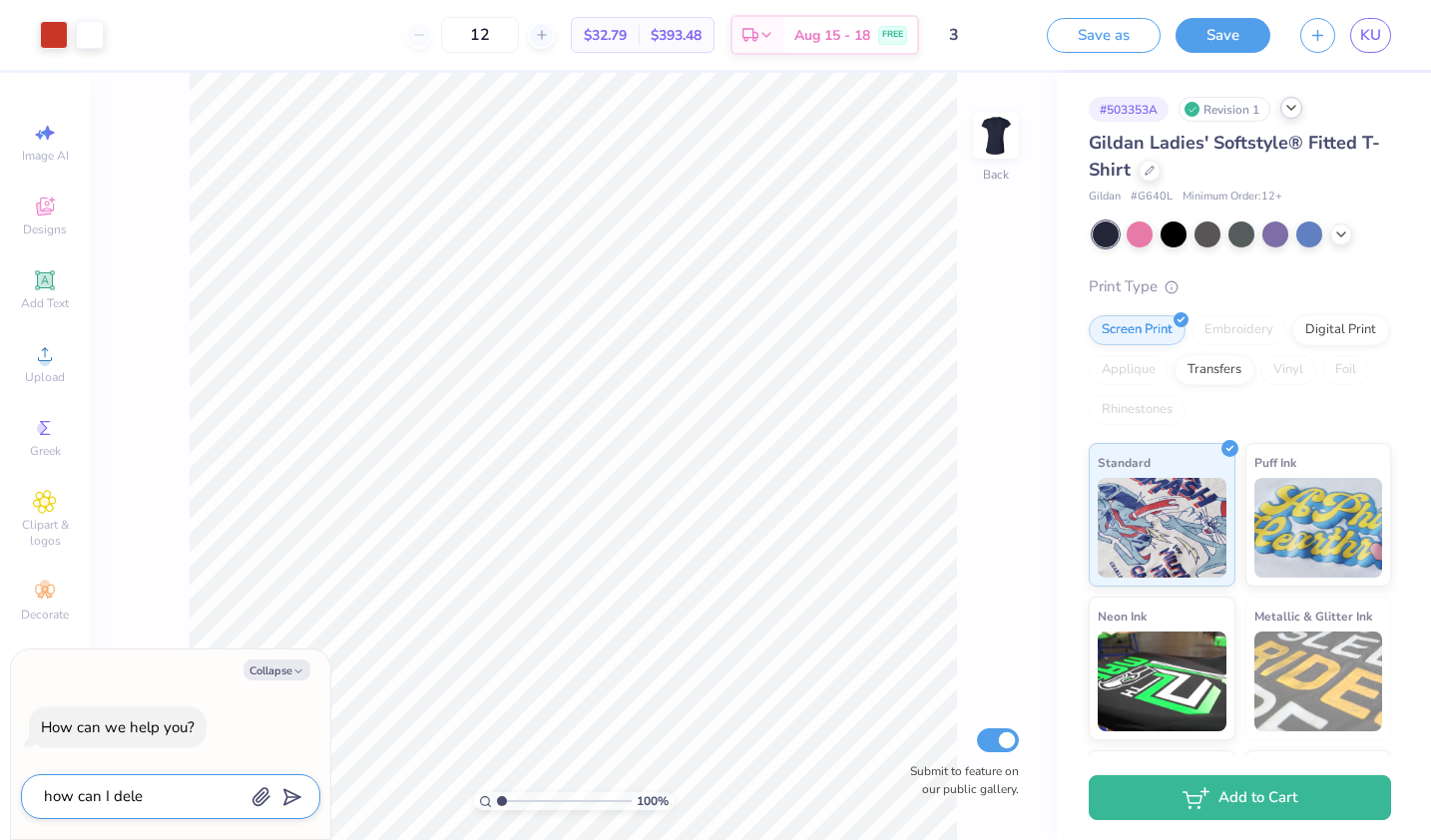 type on "how can I delet" 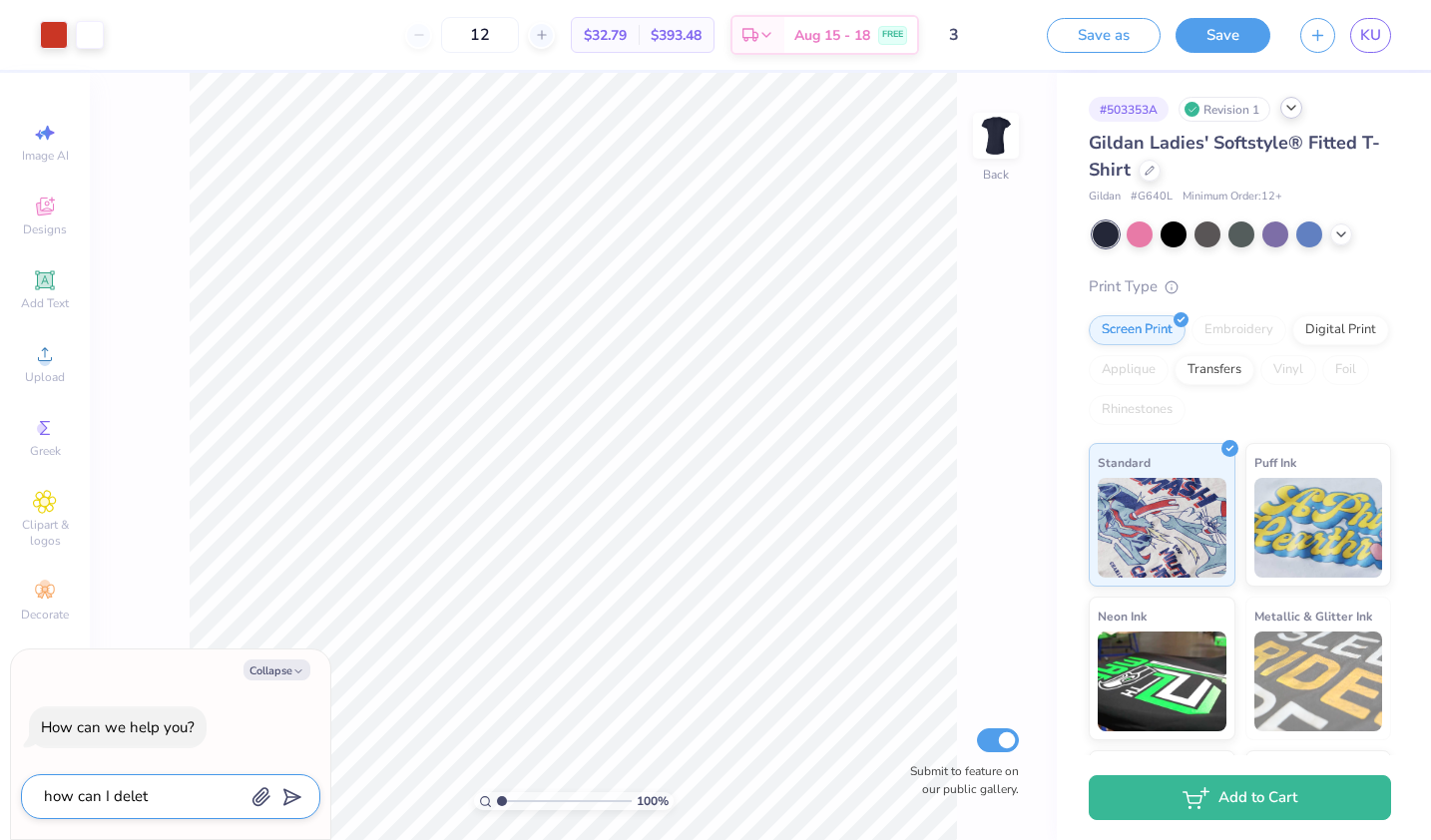 type on "x" 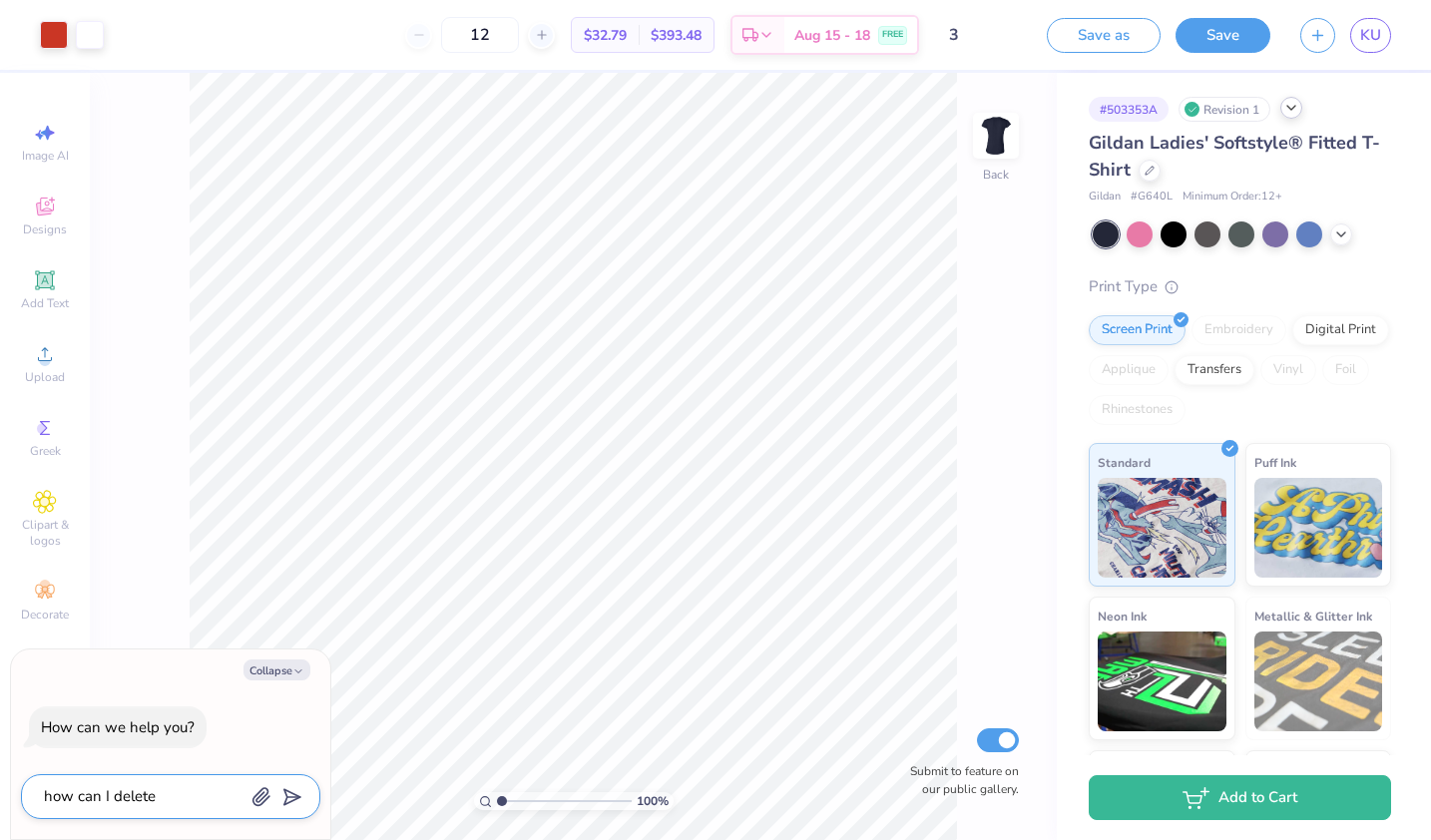 type on "how can I delete" 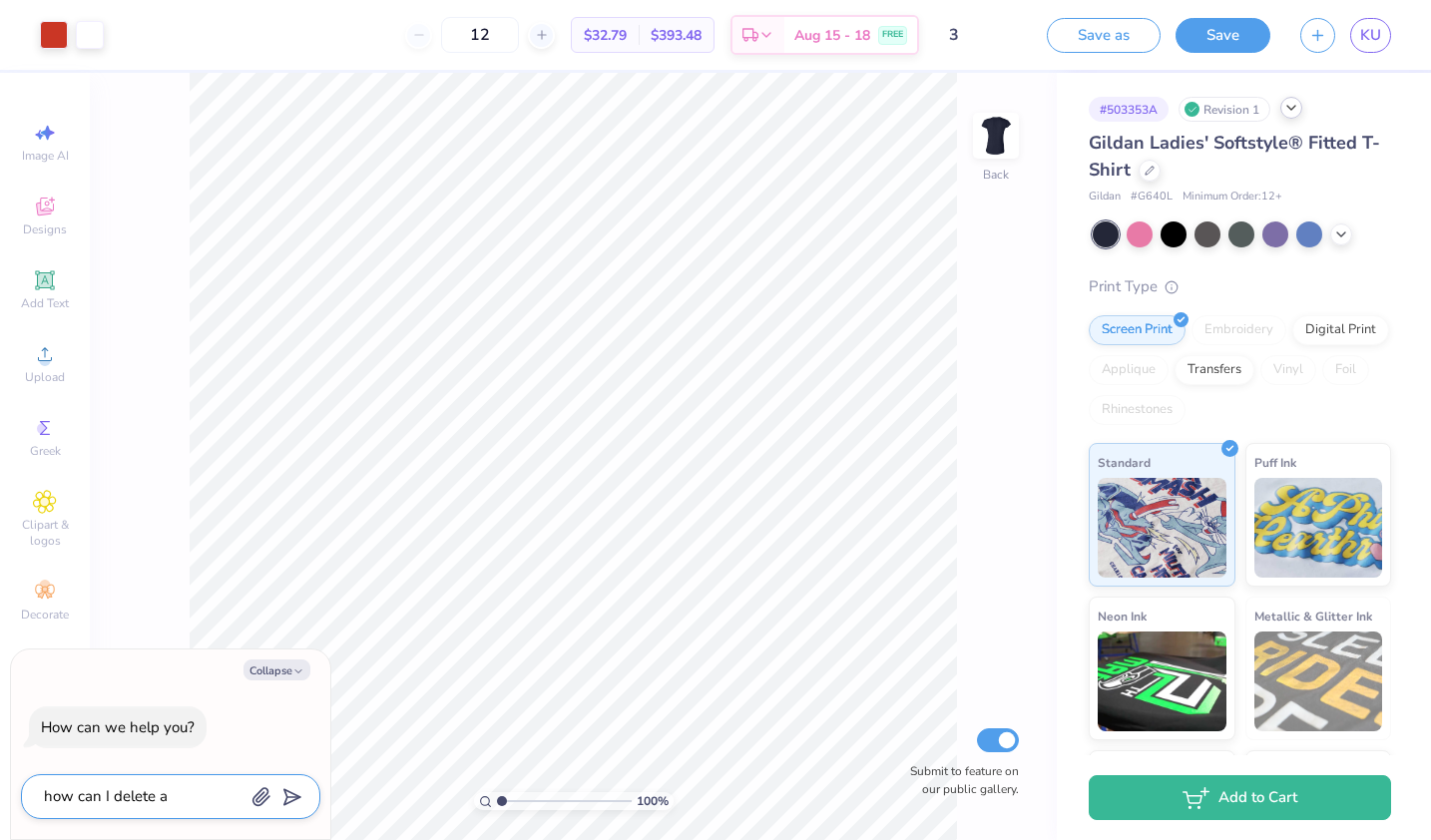 type on "how can I delete a" 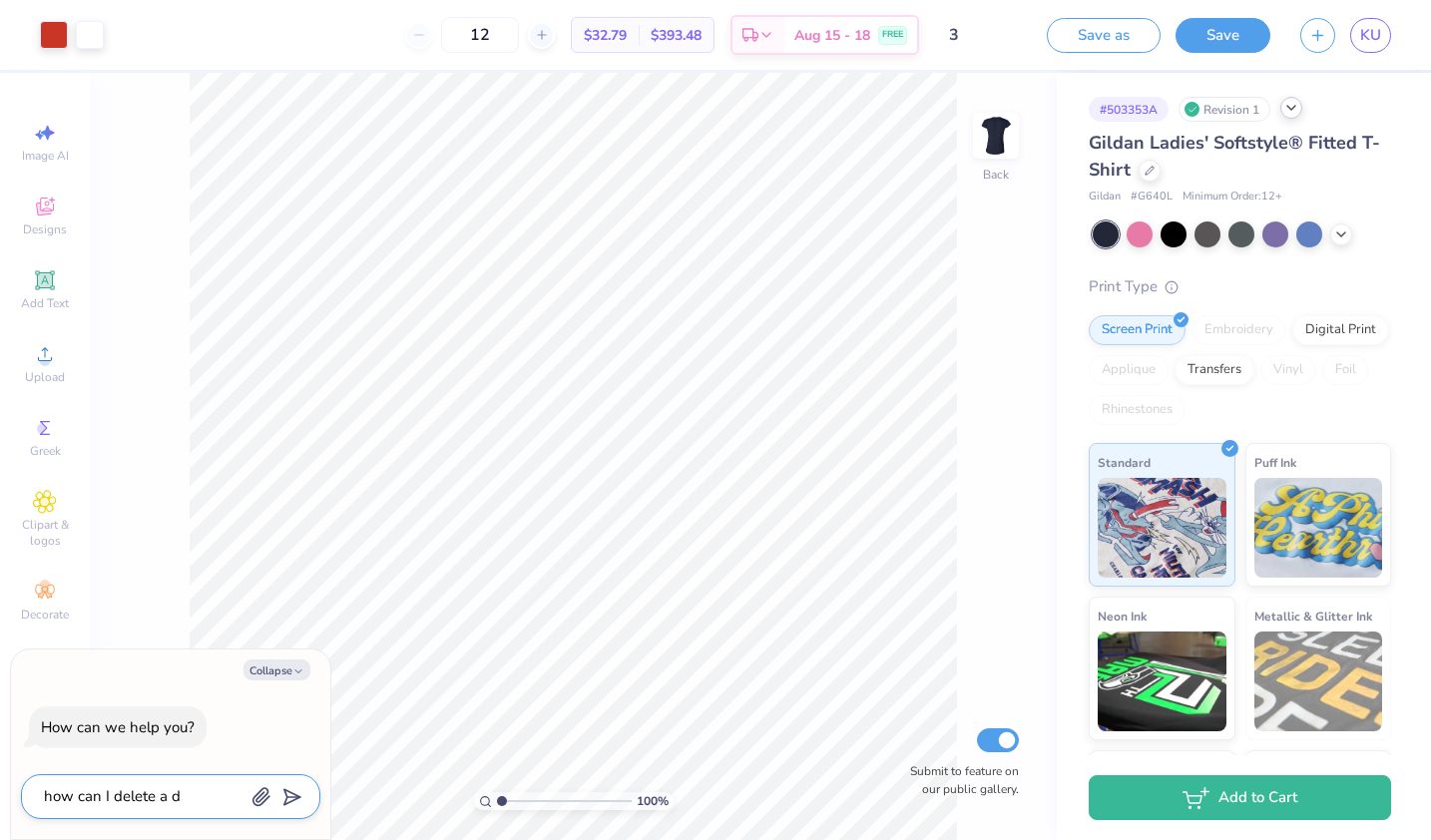 type on "how can I delete a de" 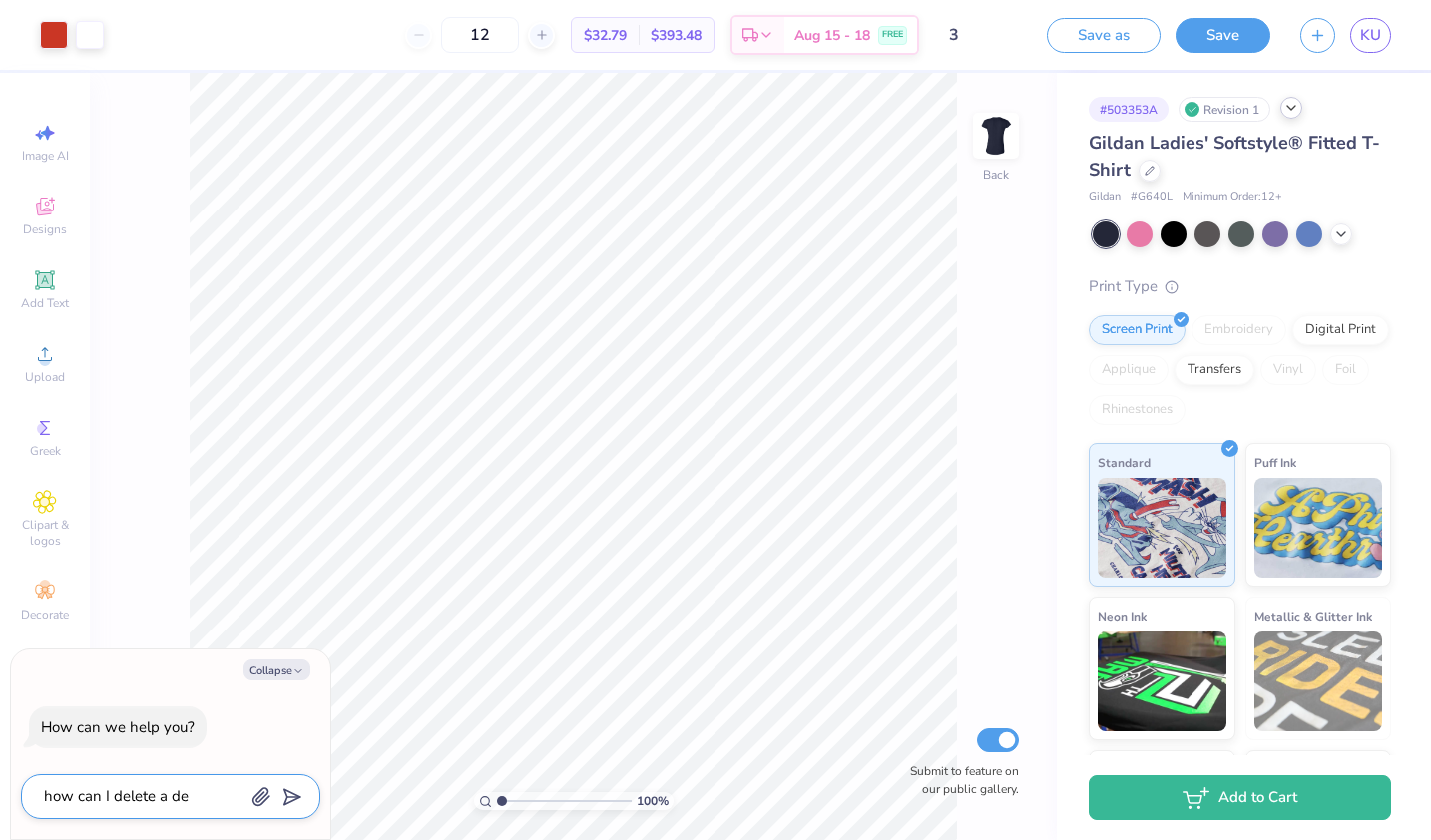 type on "how can I delete a des" 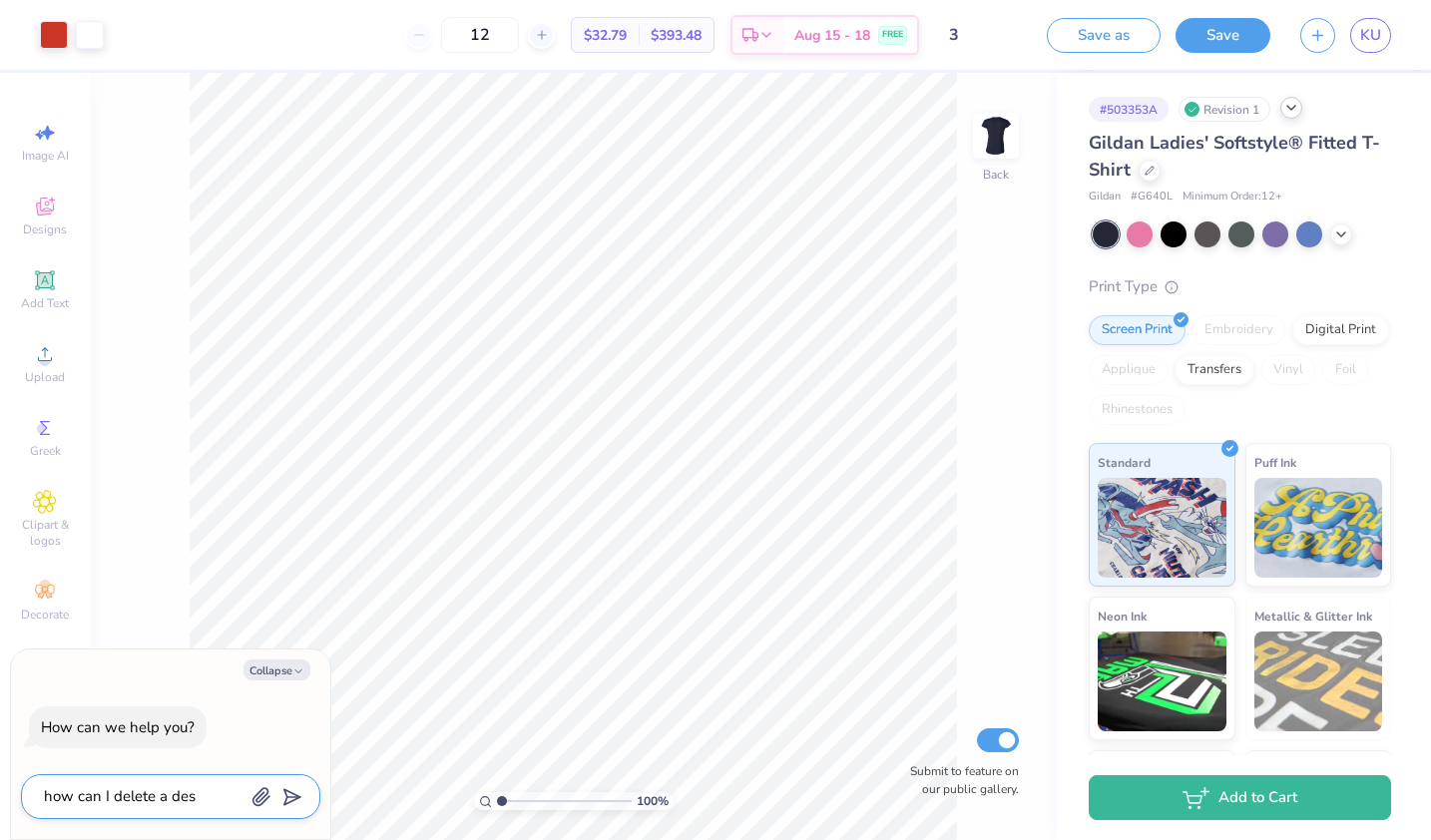 type on "how can I delete a desi" 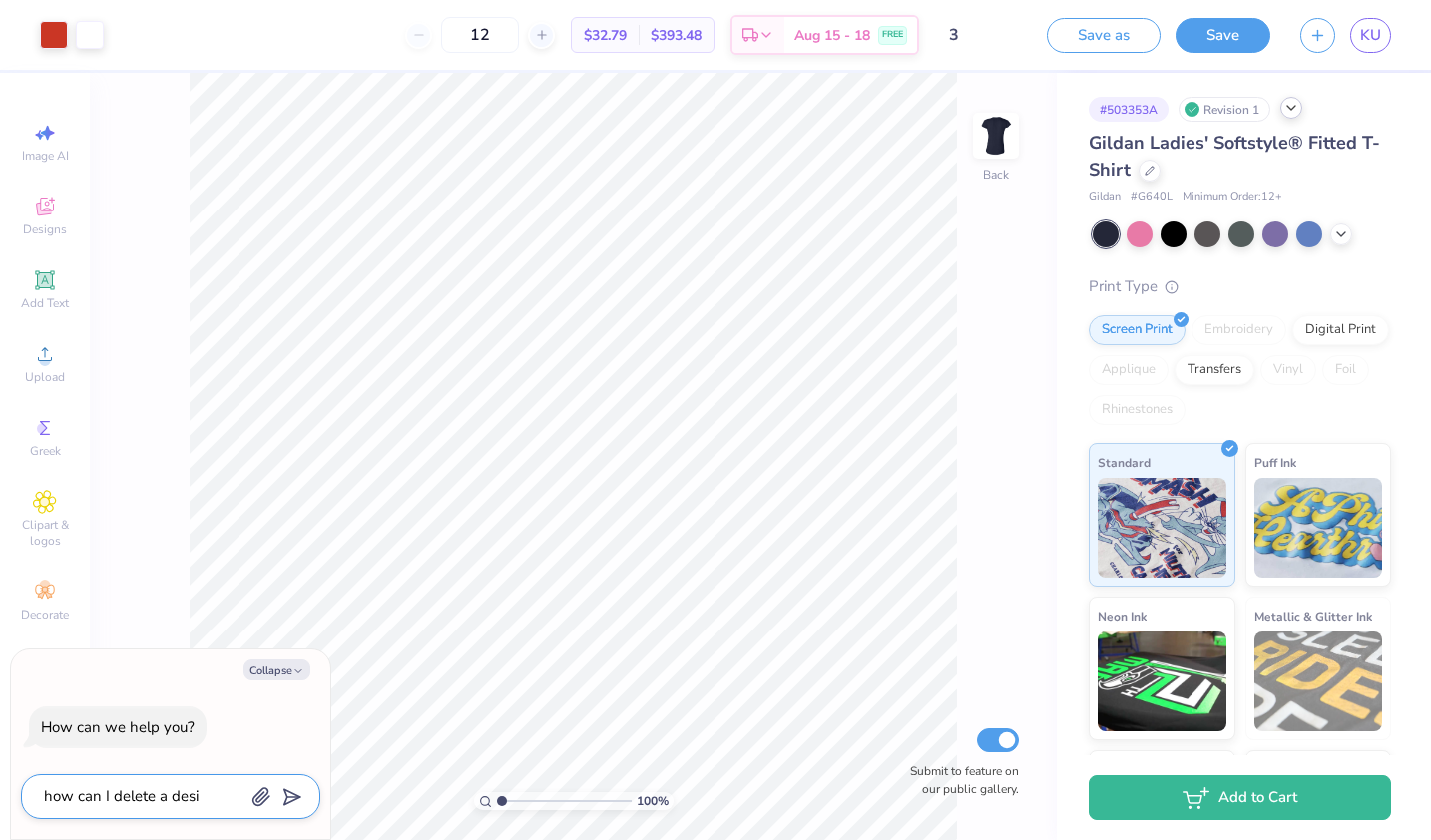 type on "how can I delete a desig" 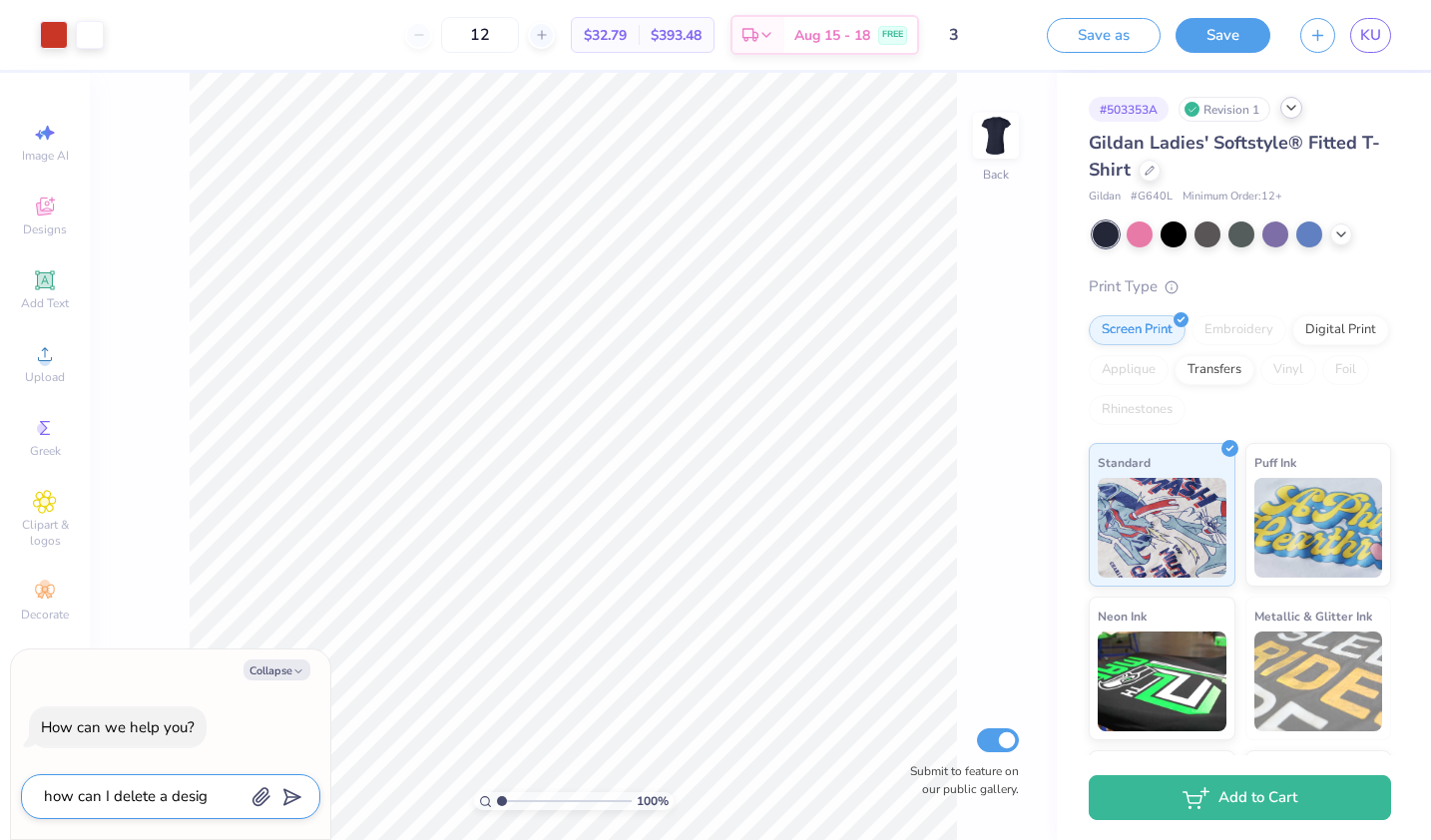 type on "how can I delete a design" 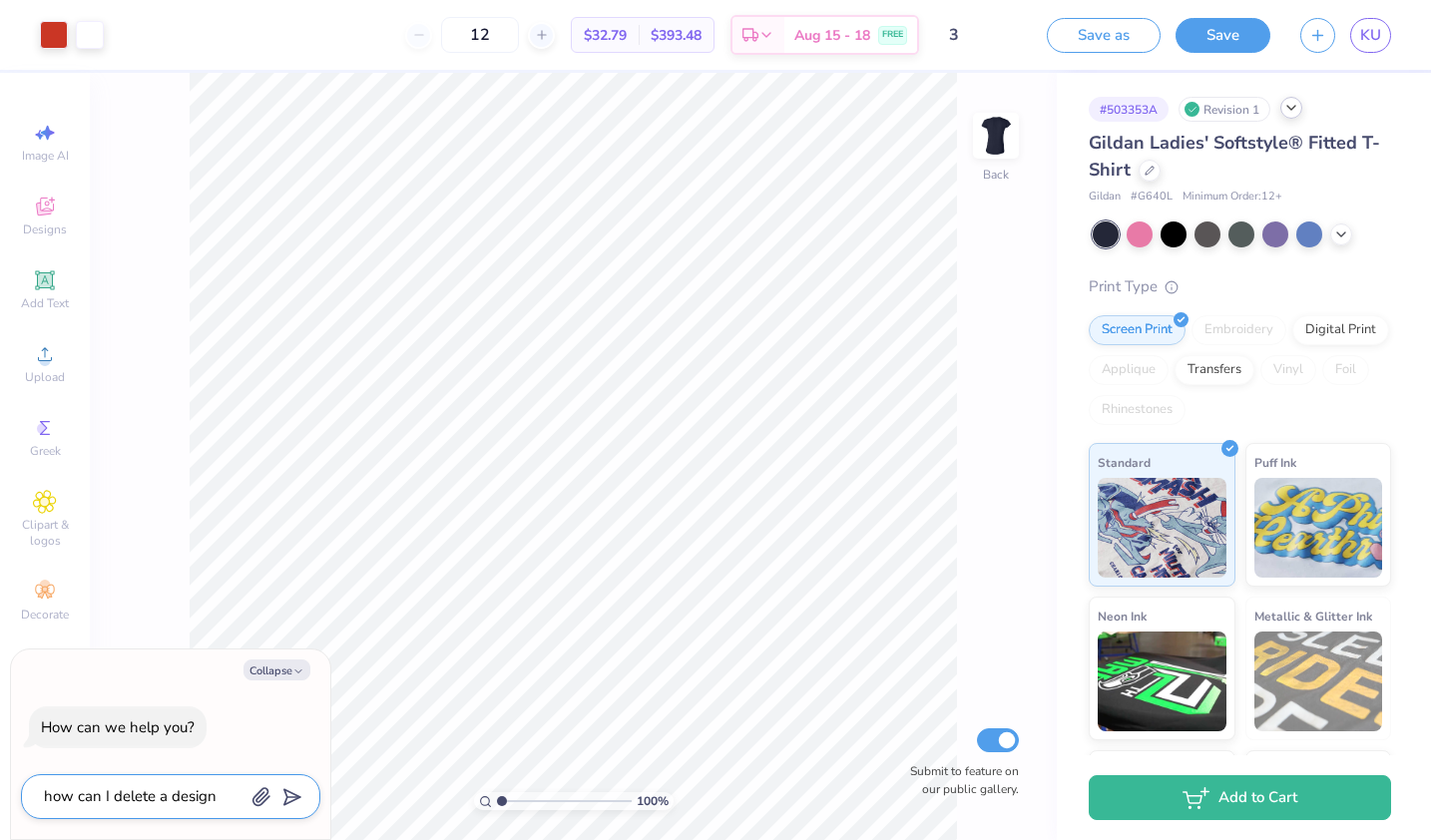 type on "how can I delete a design" 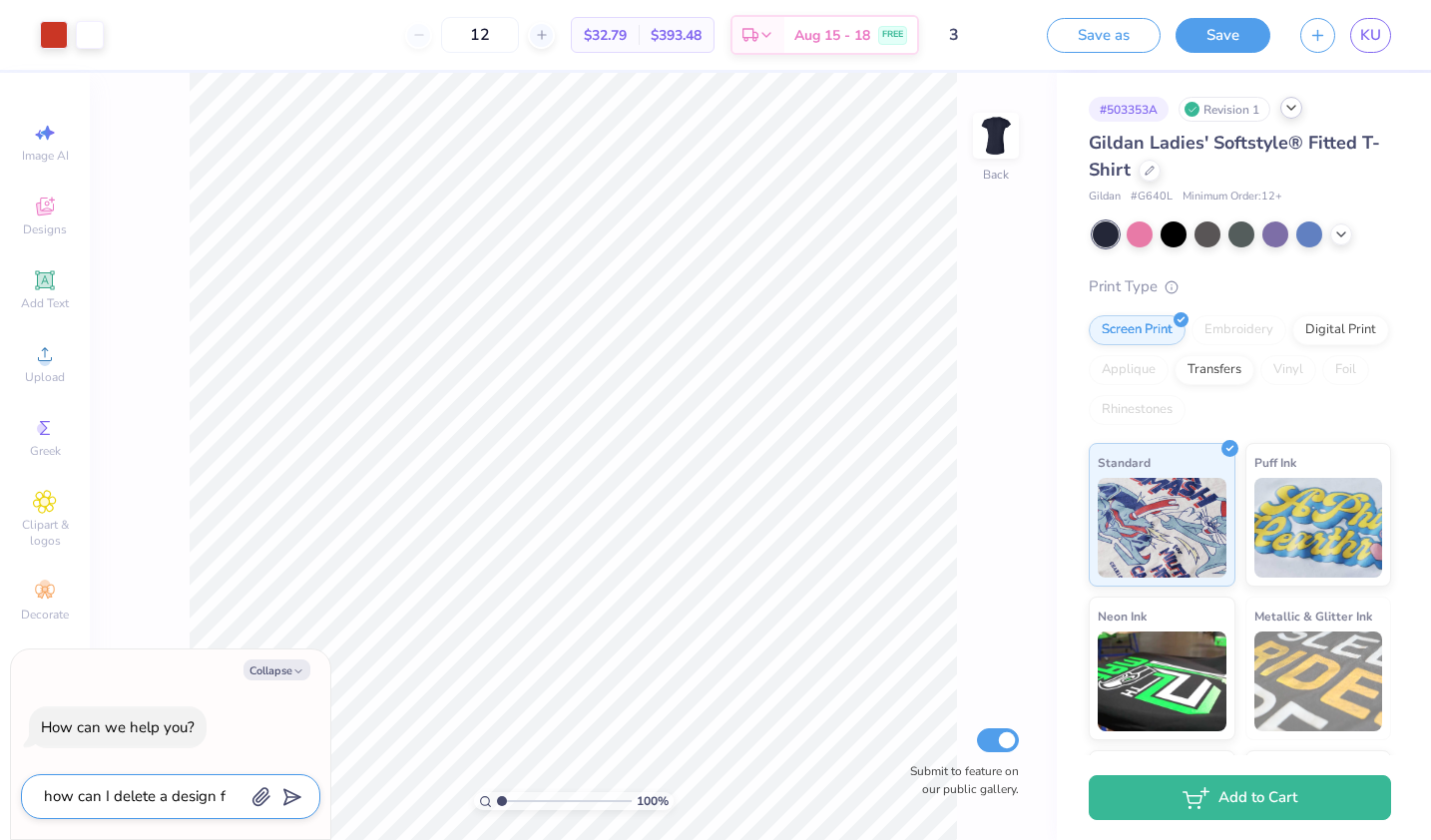 type on "x" 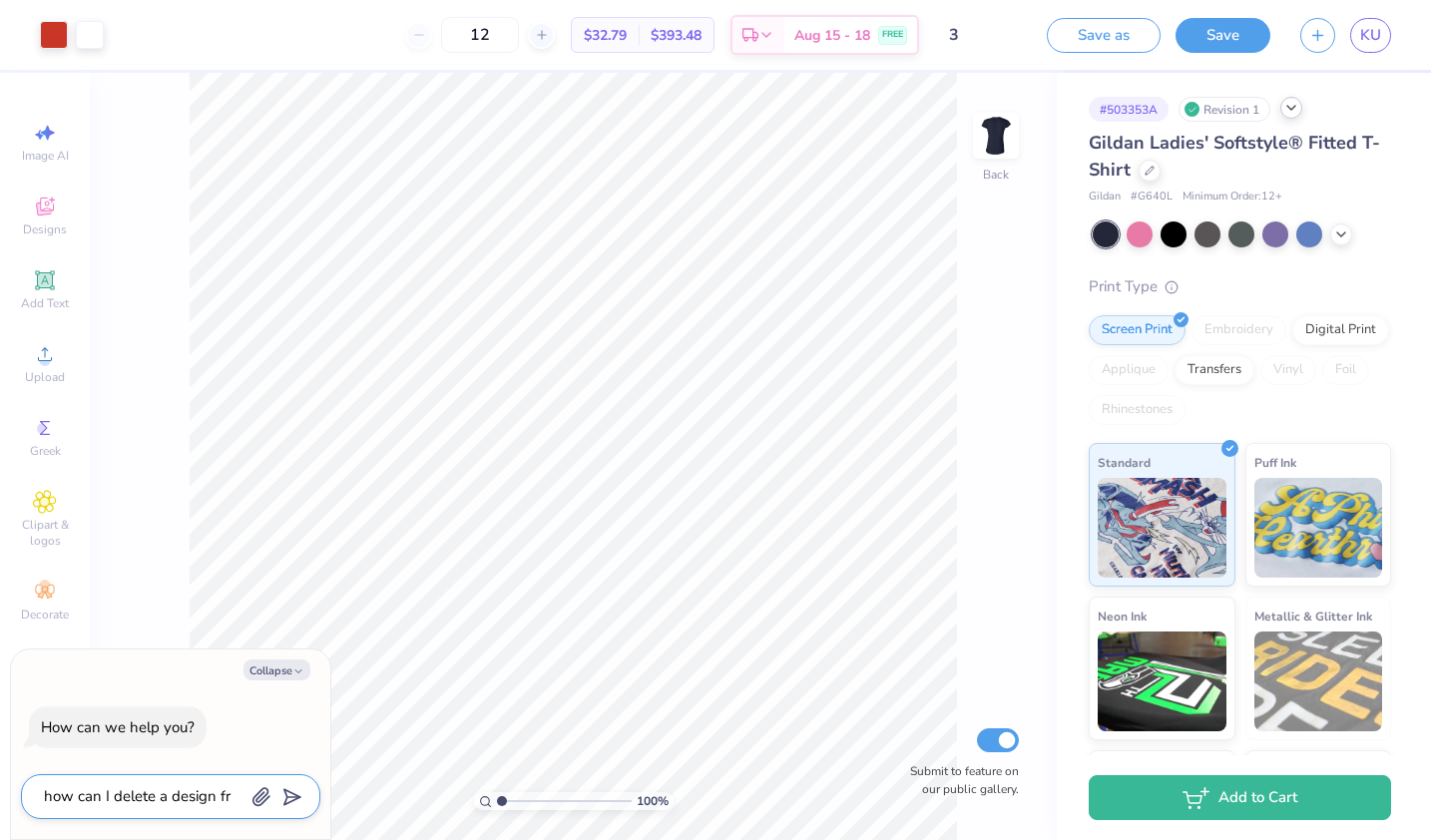 type on "how can I delete a design fro" 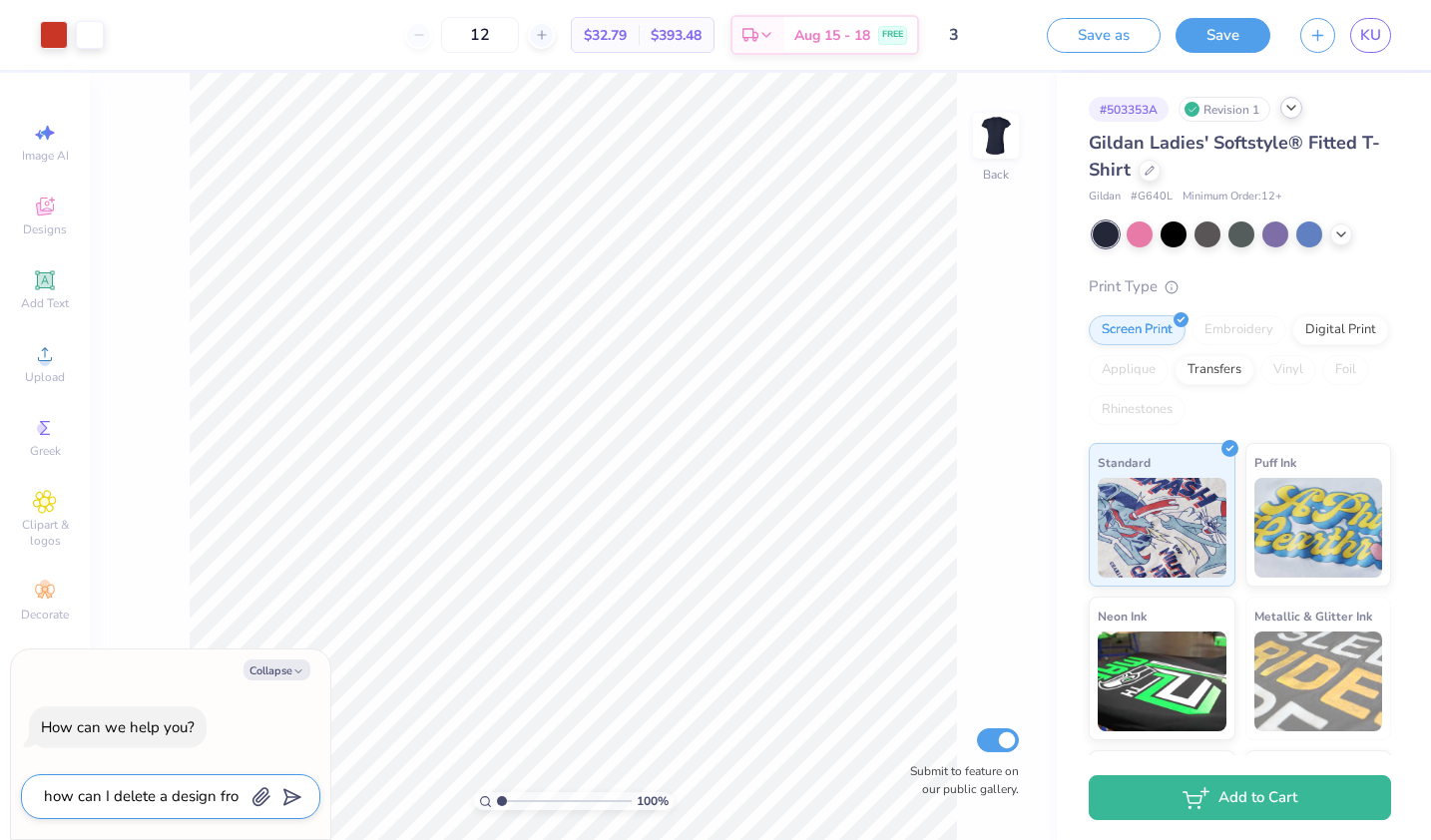 type on "x" 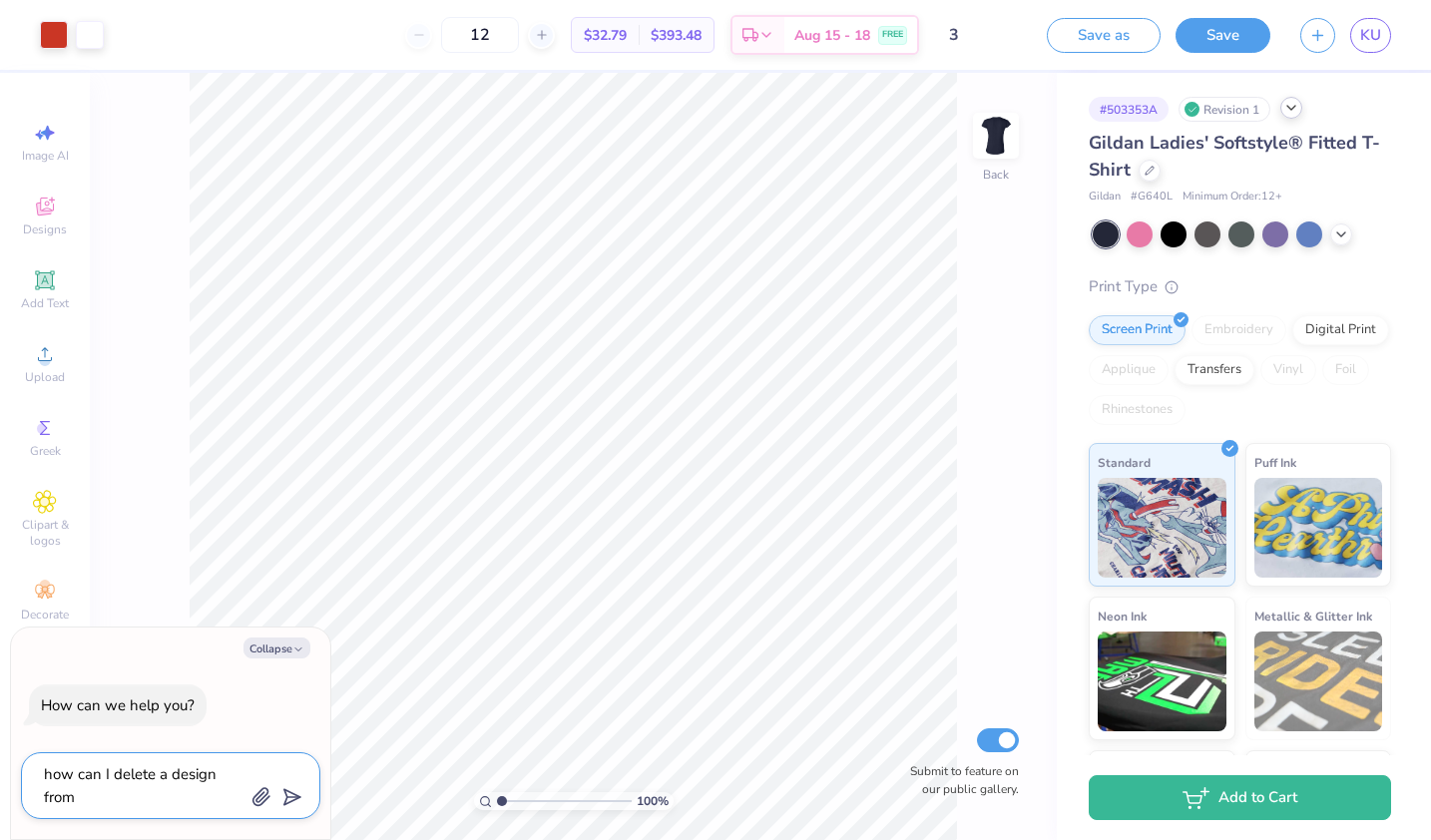 type on "how can I delete a design from" 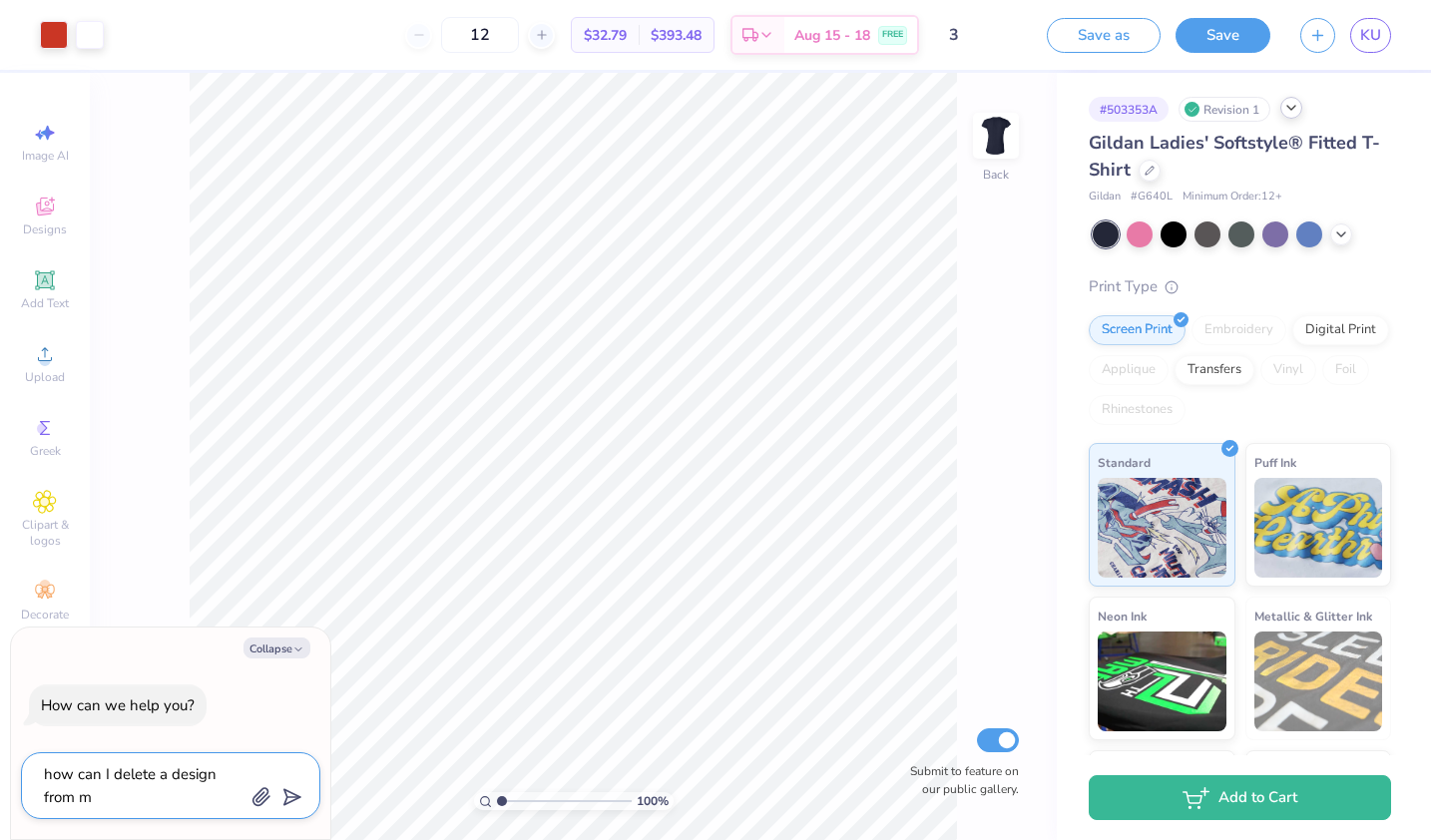 type on "how can I delete a design from my" 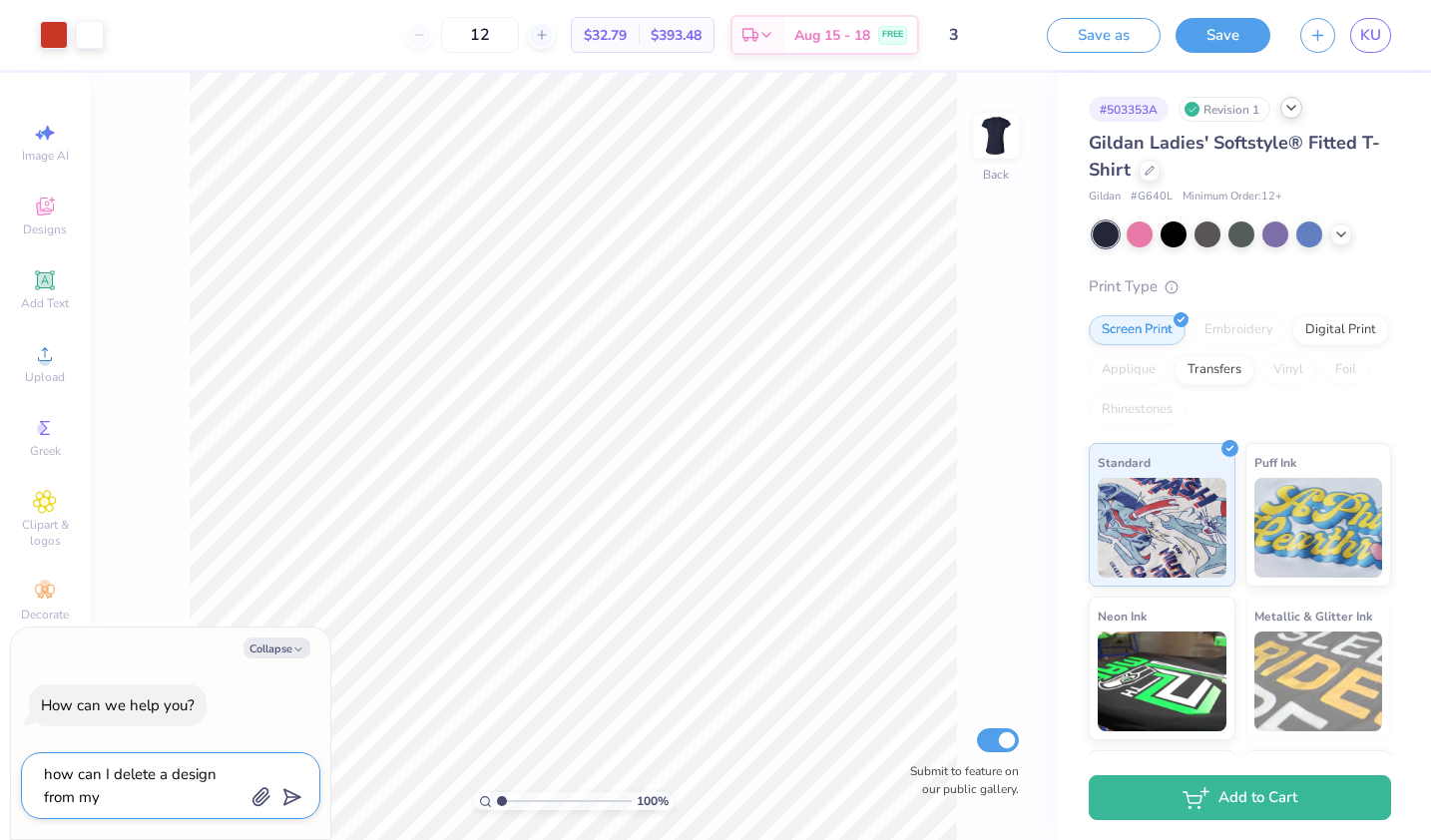 type on "how can I delete a design from my" 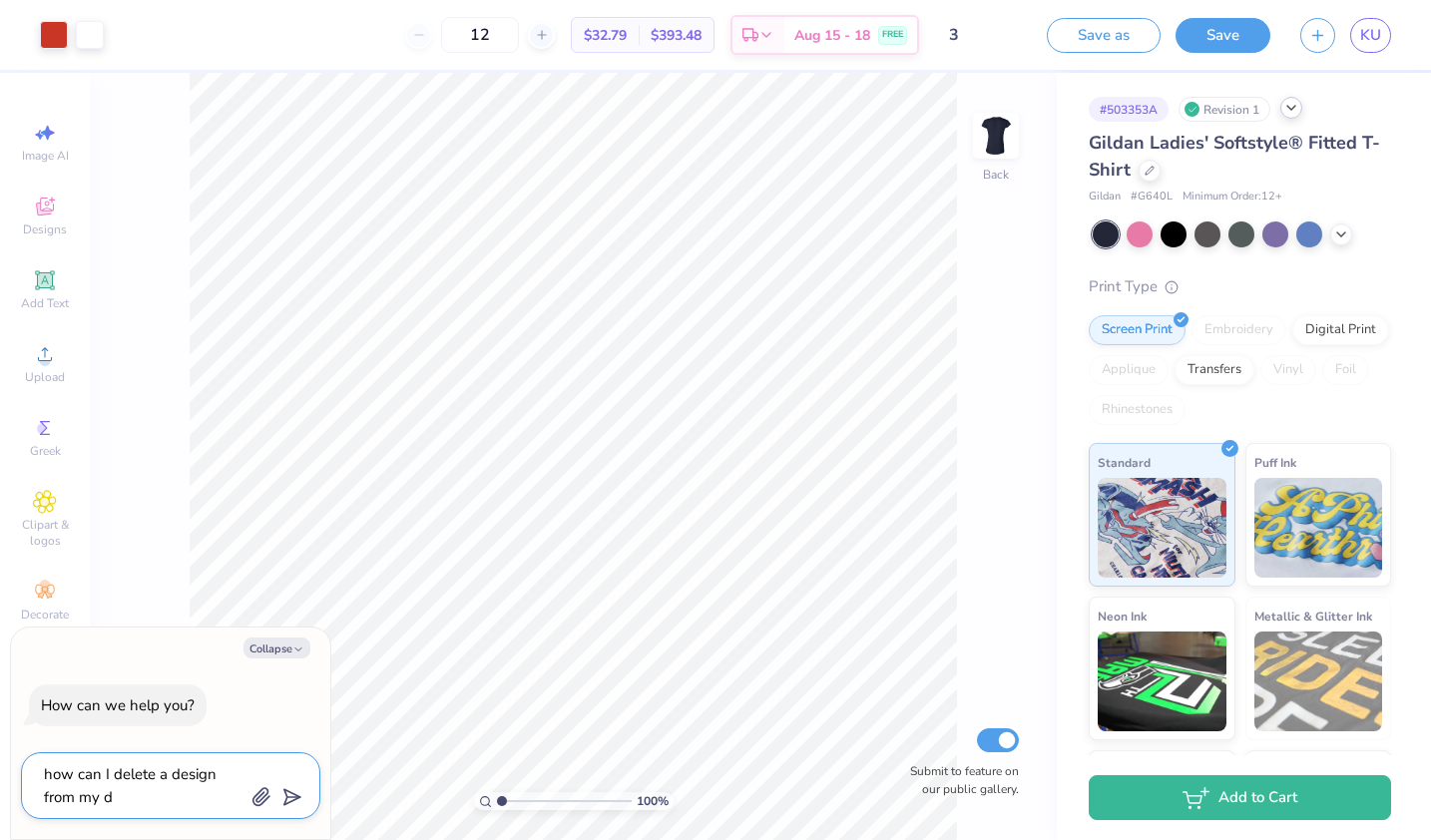 type on "how can I delete a design from my de" 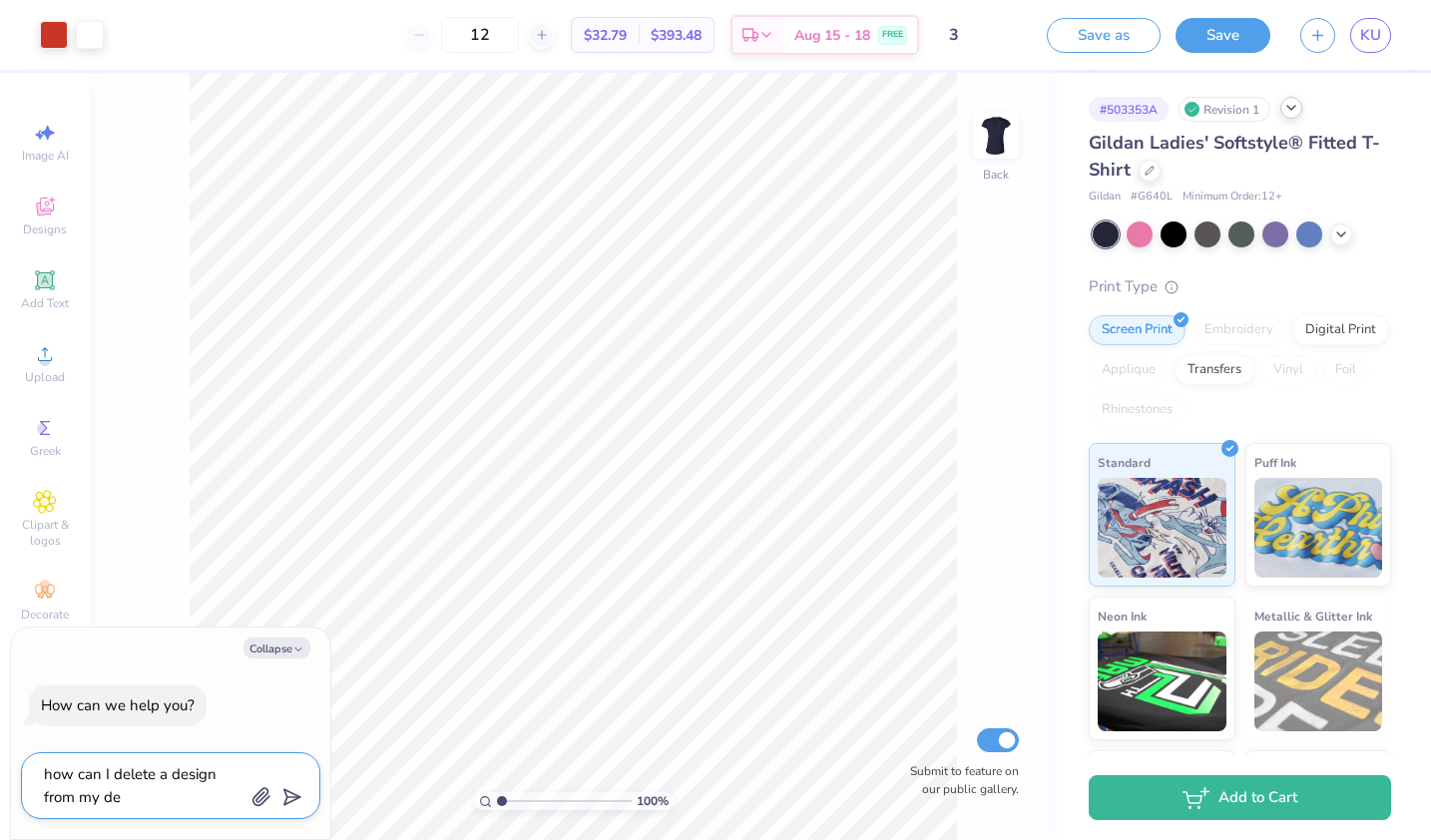 type on "how can I delete a design from my des" 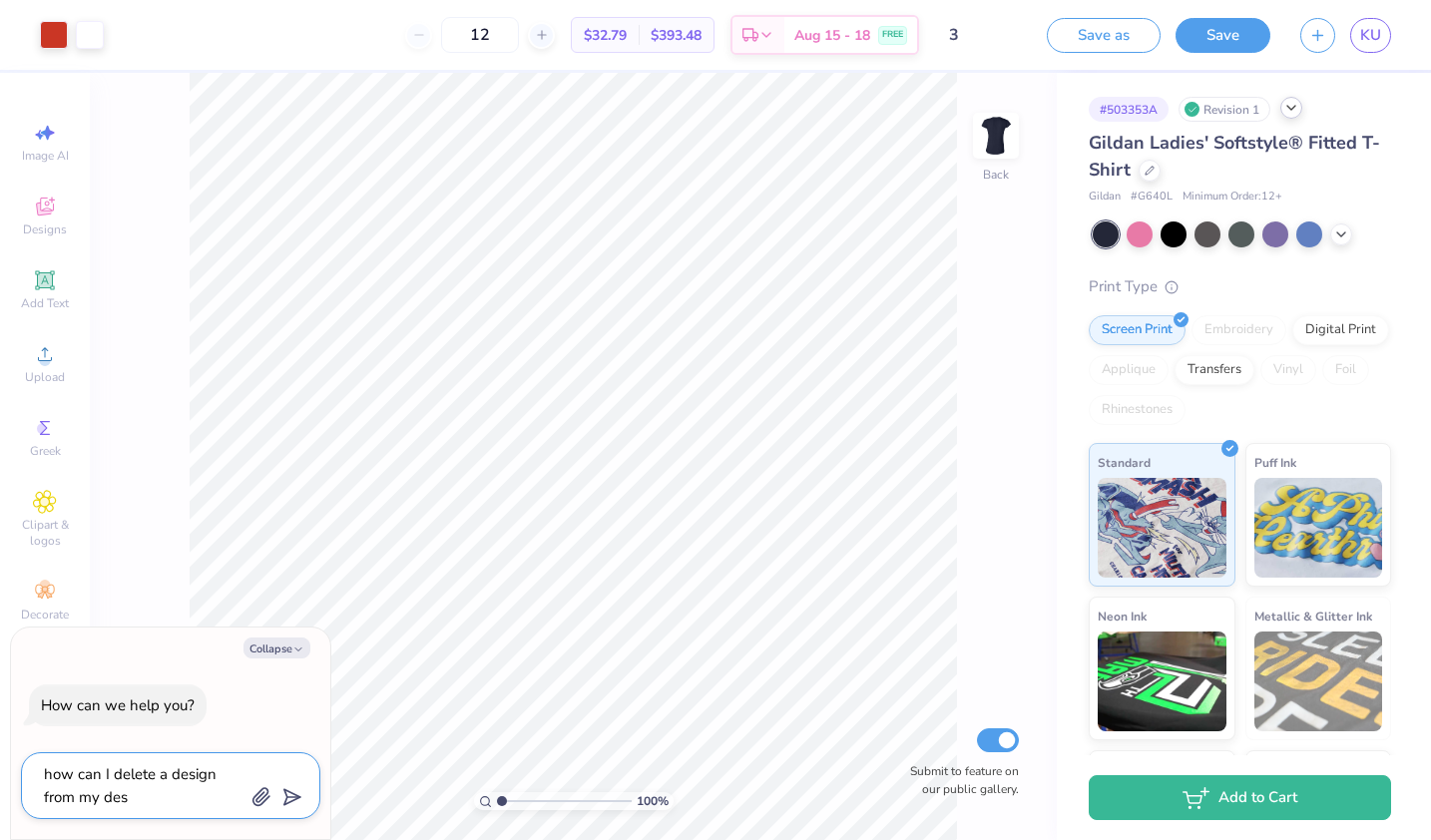 type on "how can I delete a design from my desi" 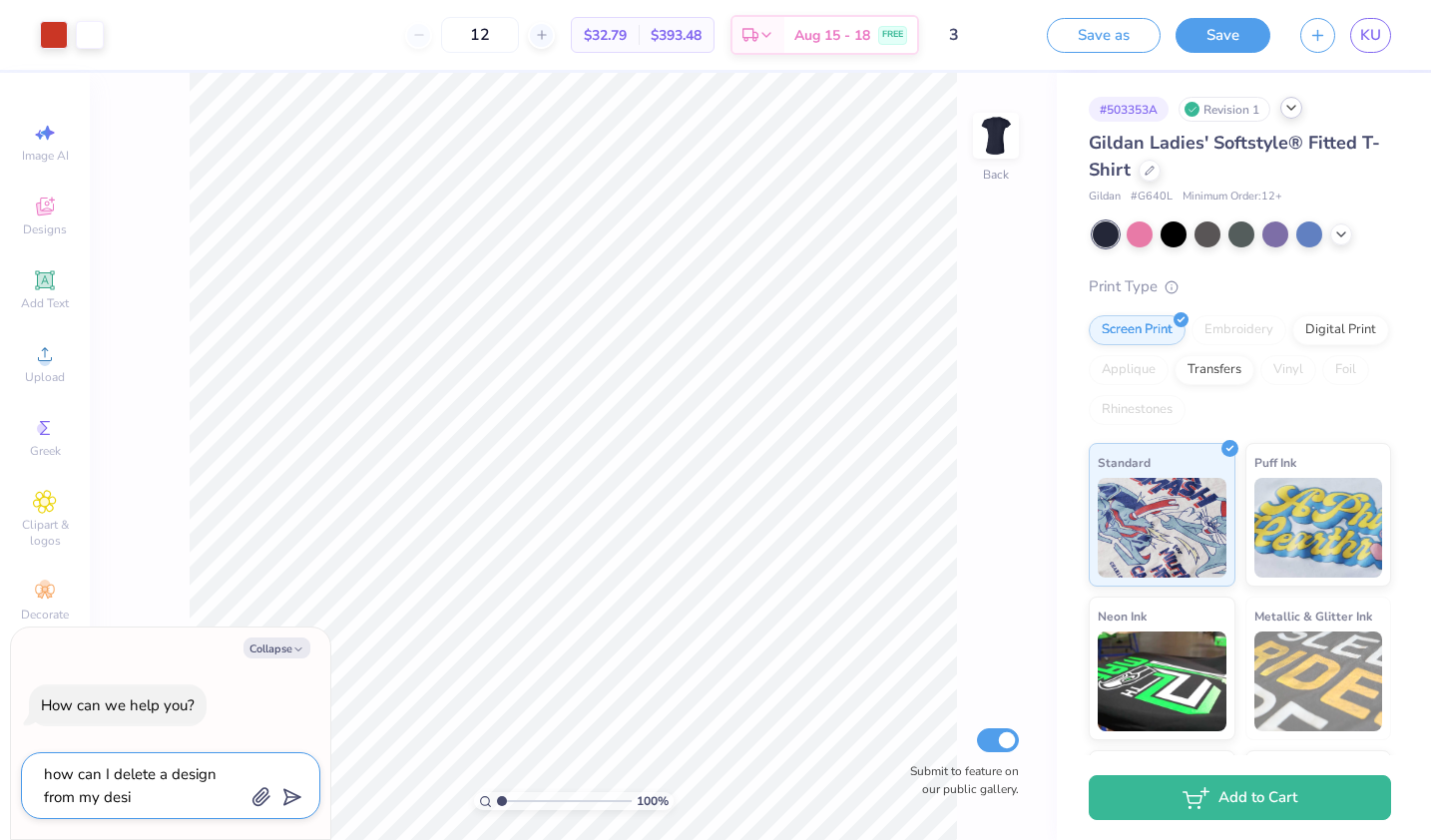 type on "x" 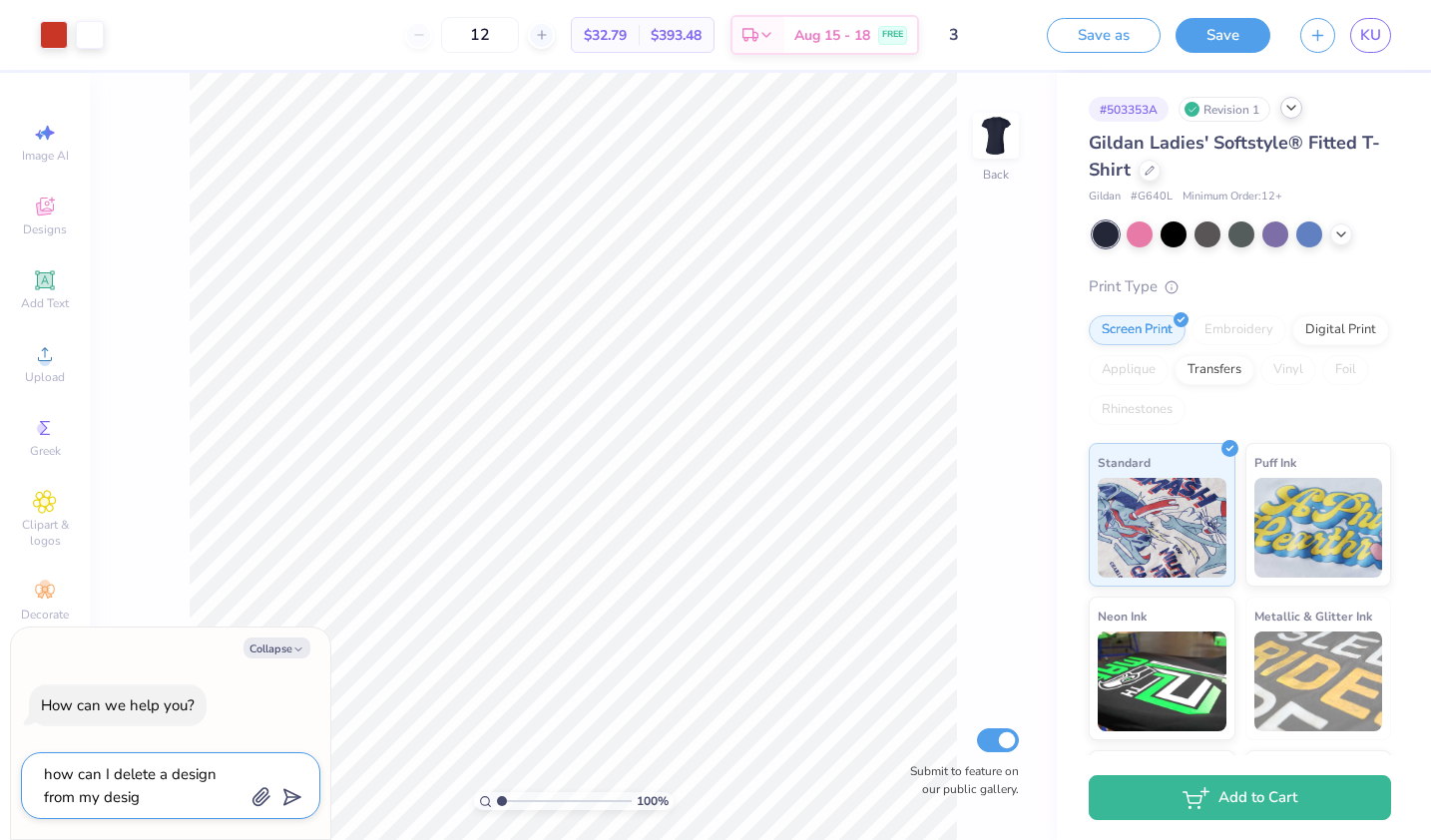 type on "x" 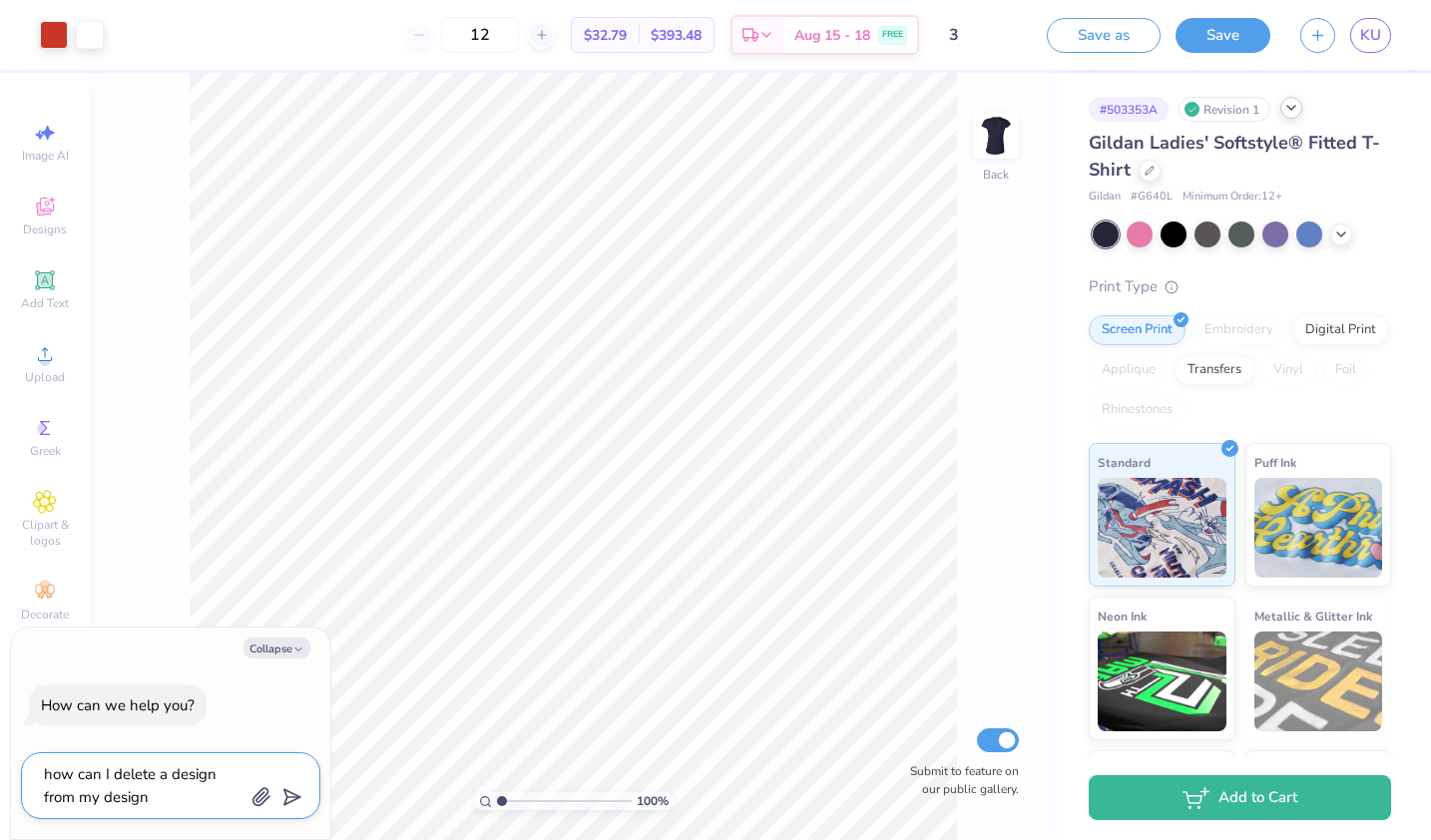 type on "how can I delete a design from my designs" 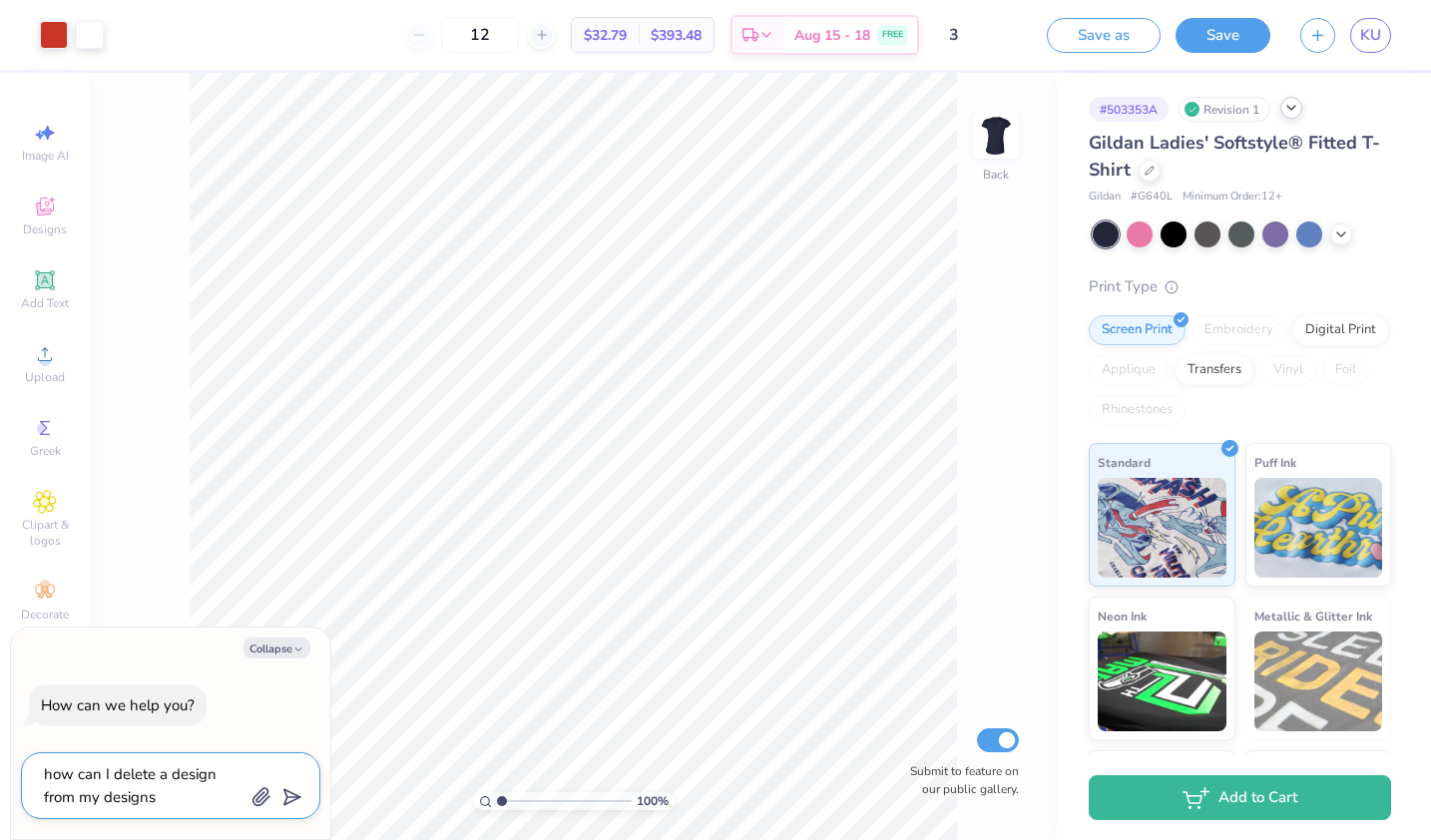 type on "how can I delete a design from my designs" 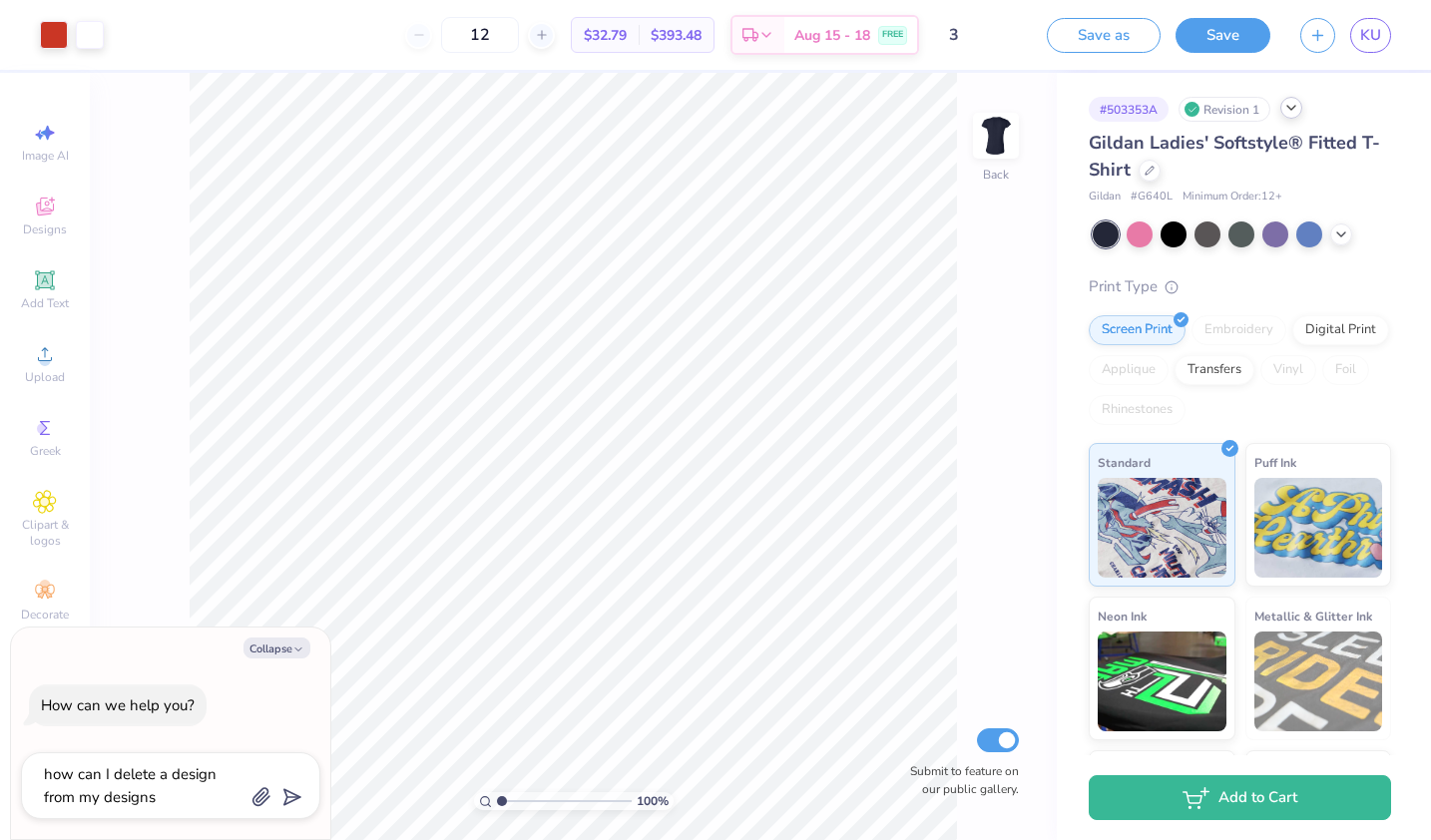 type on "x" 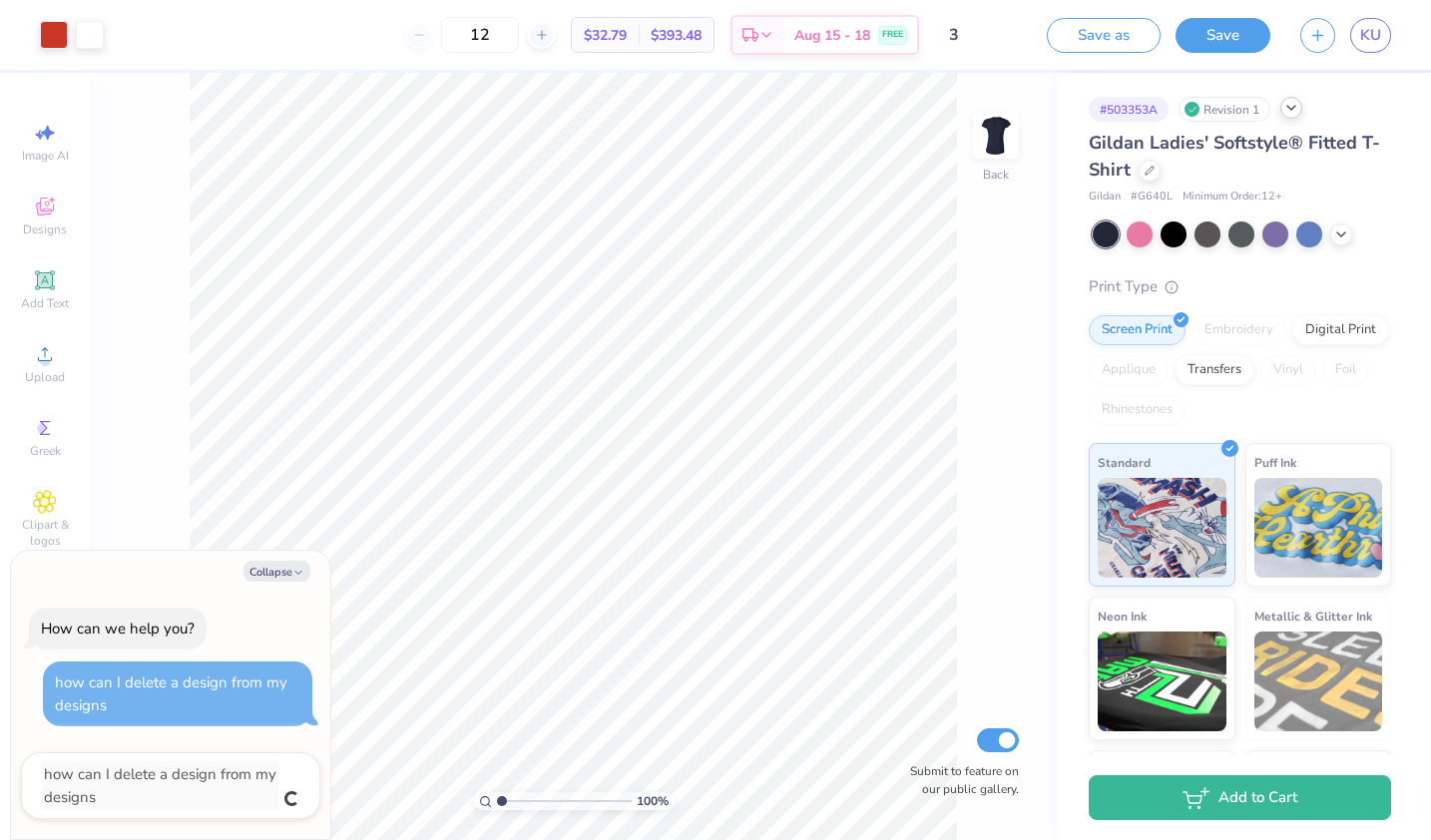 type 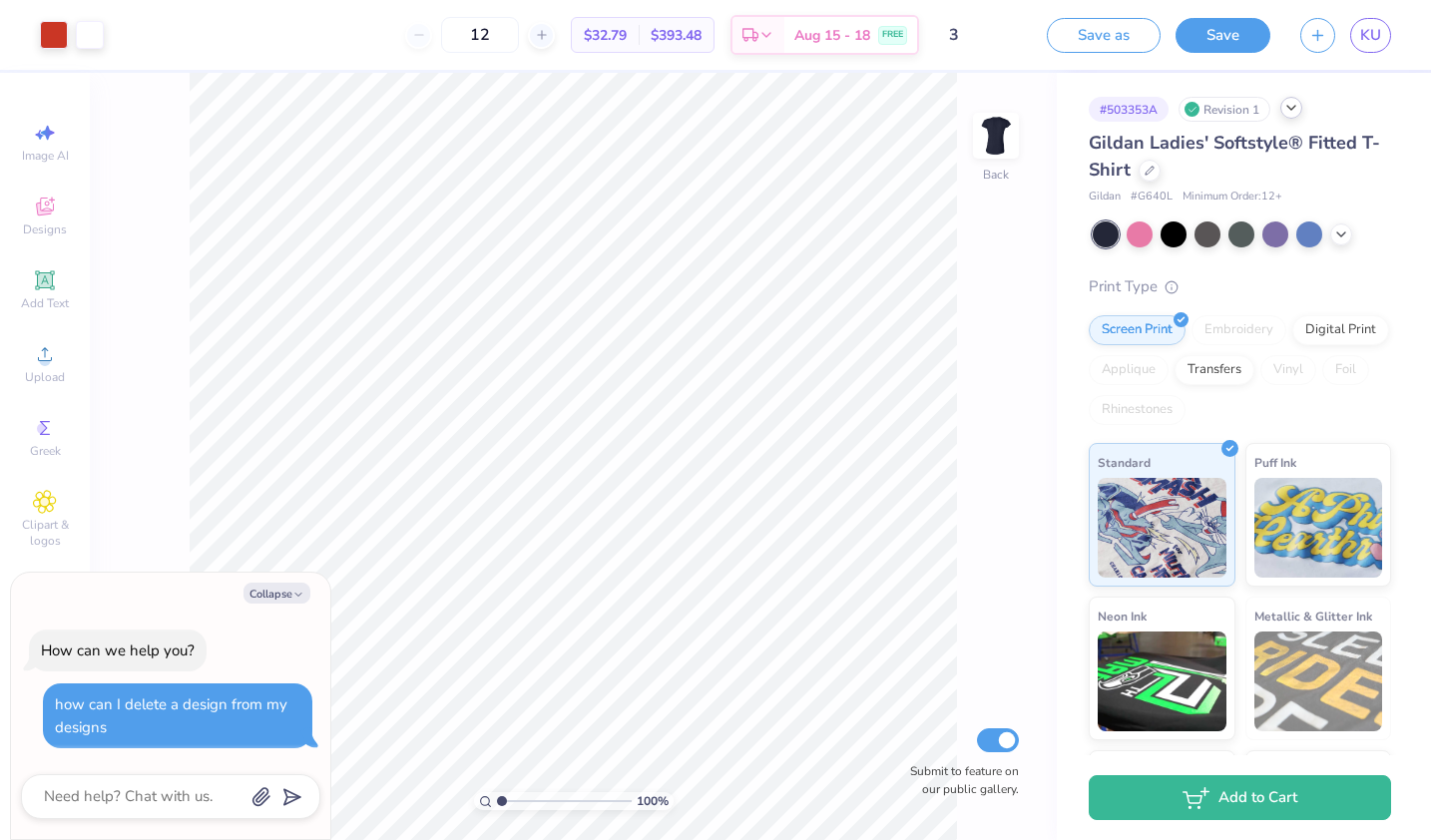 type on "x" 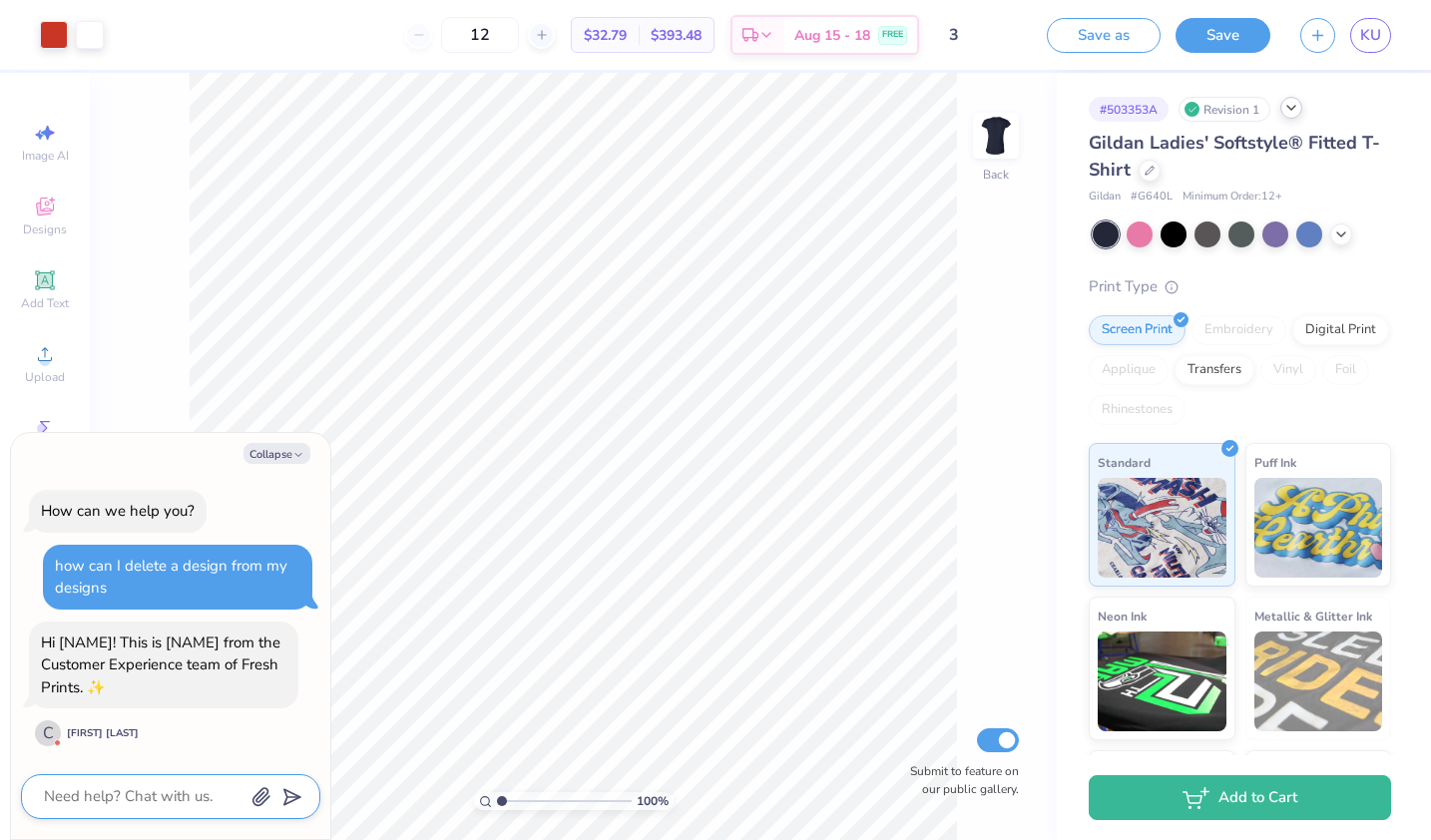 click at bounding box center (143, 796) 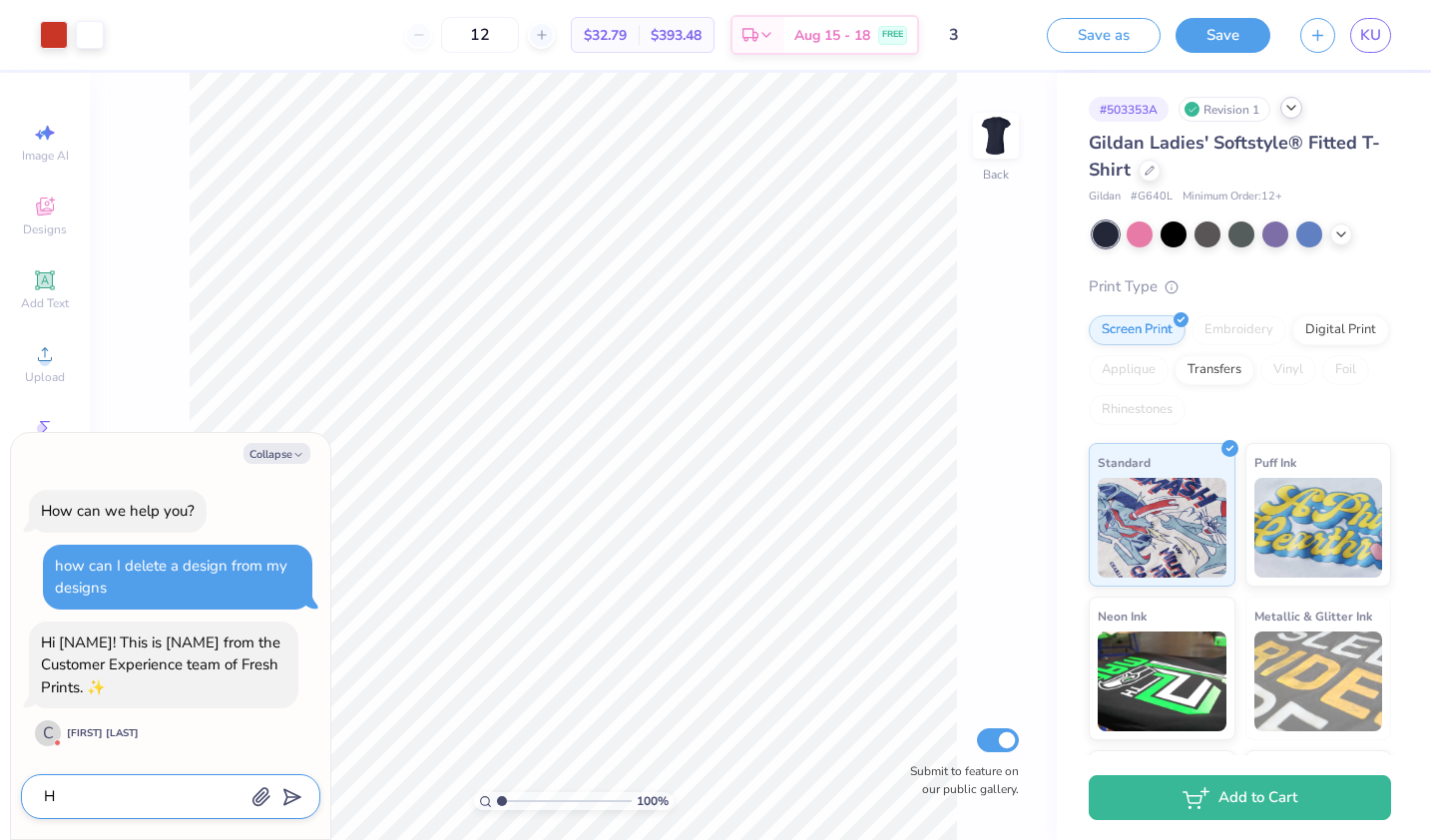 type on "Hi" 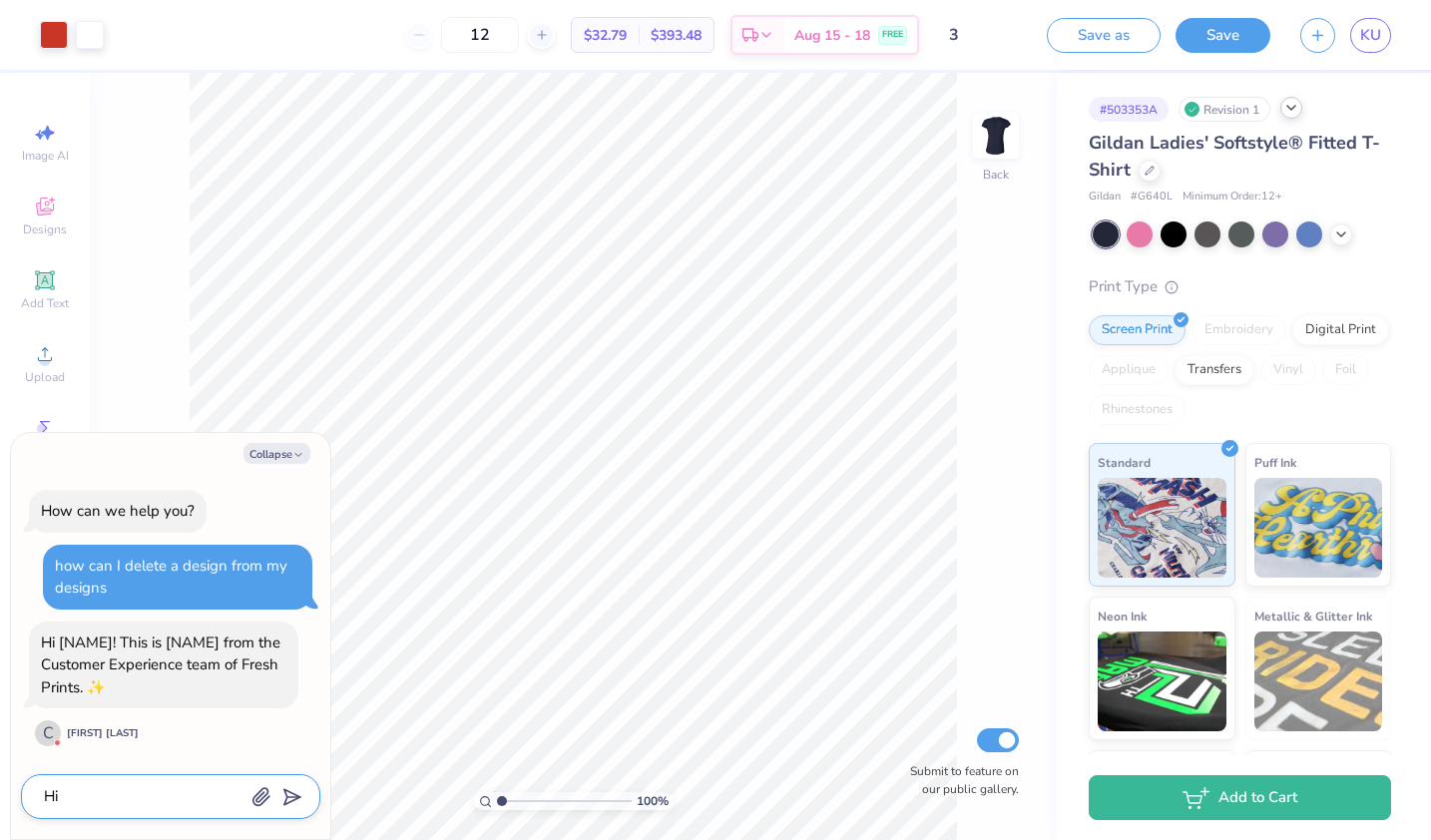 type on "Hi" 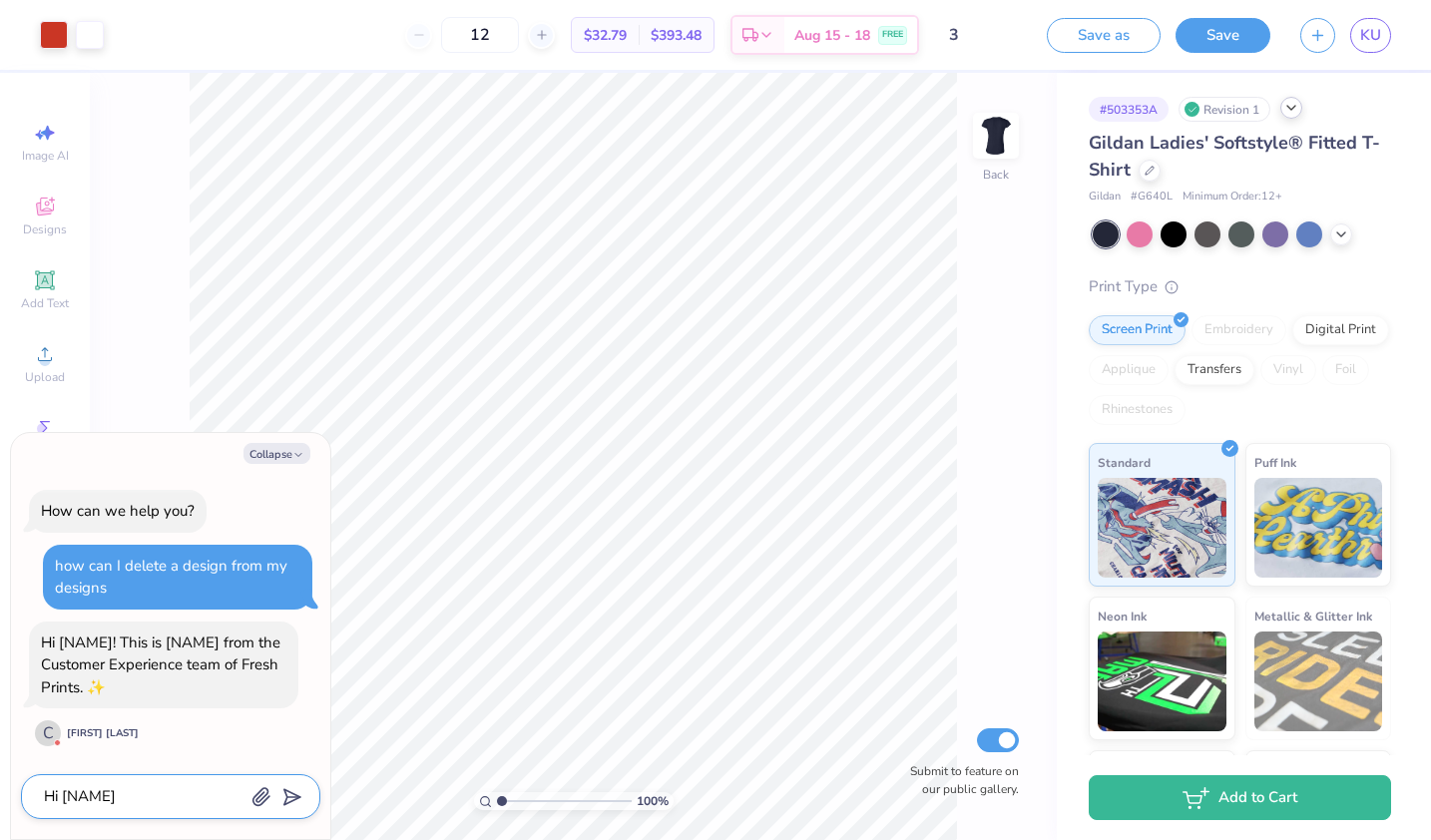 type on "Hi Ce" 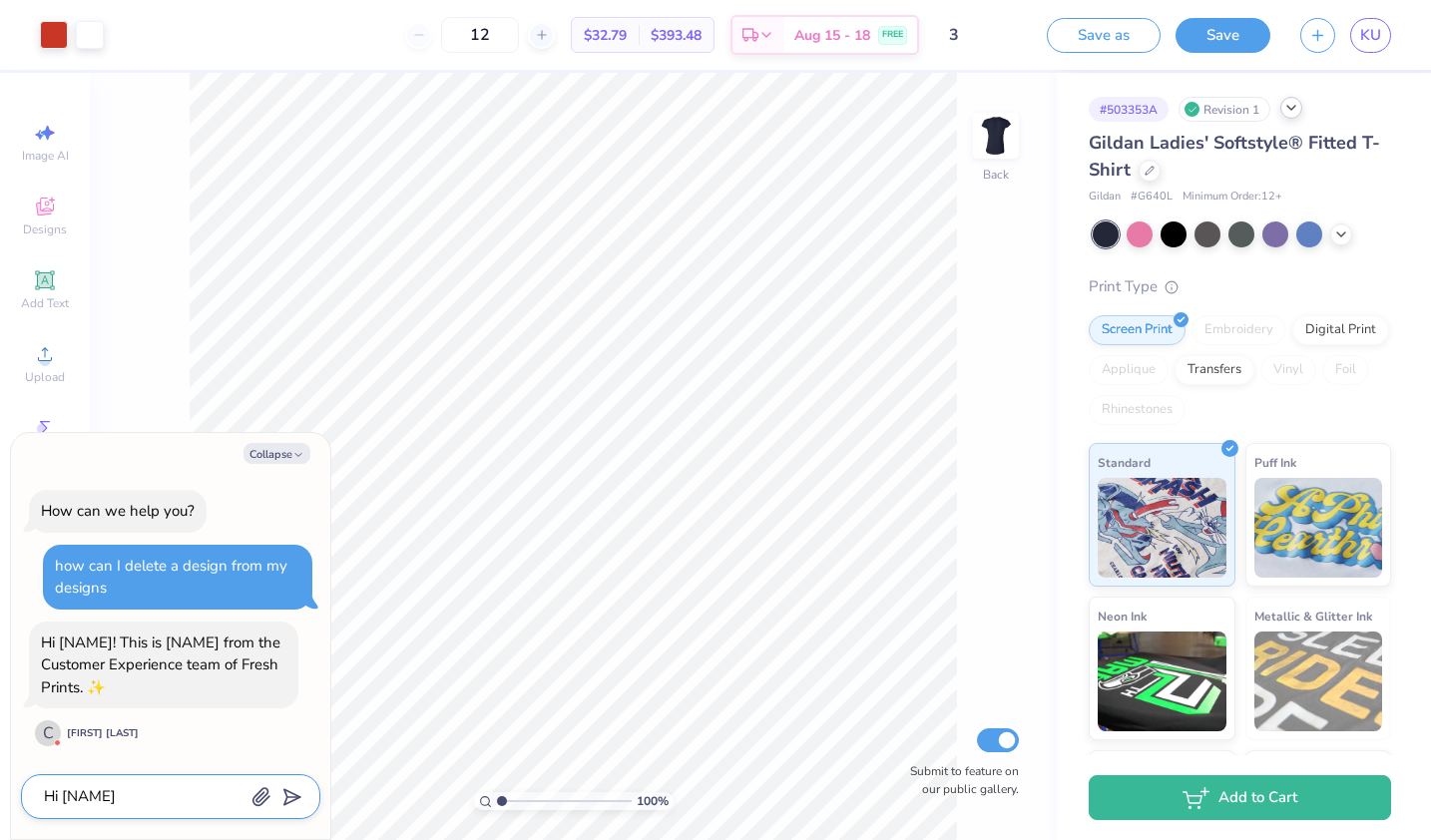 type on "Hi Celine!" 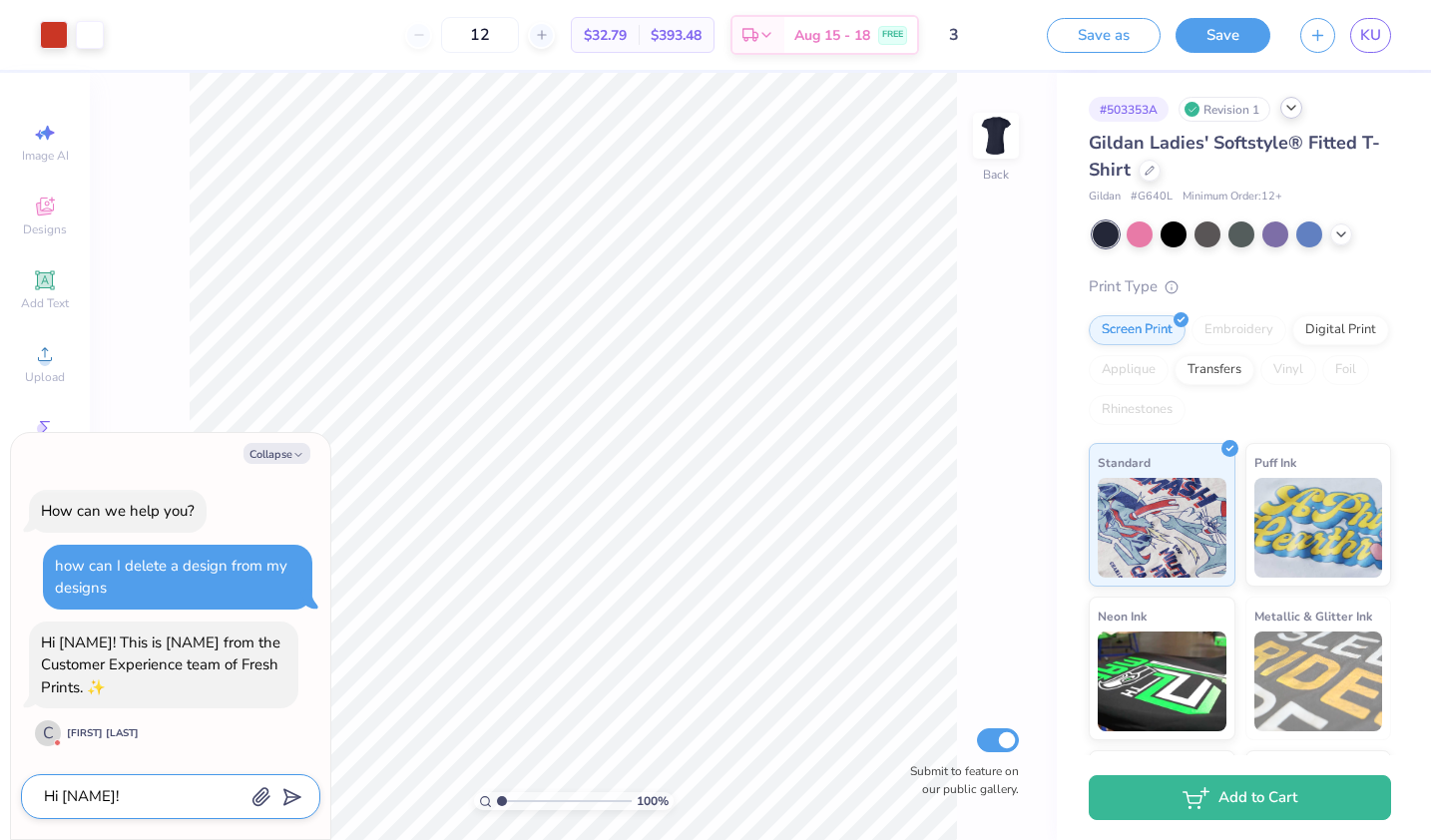 type on "Hi Celine!" 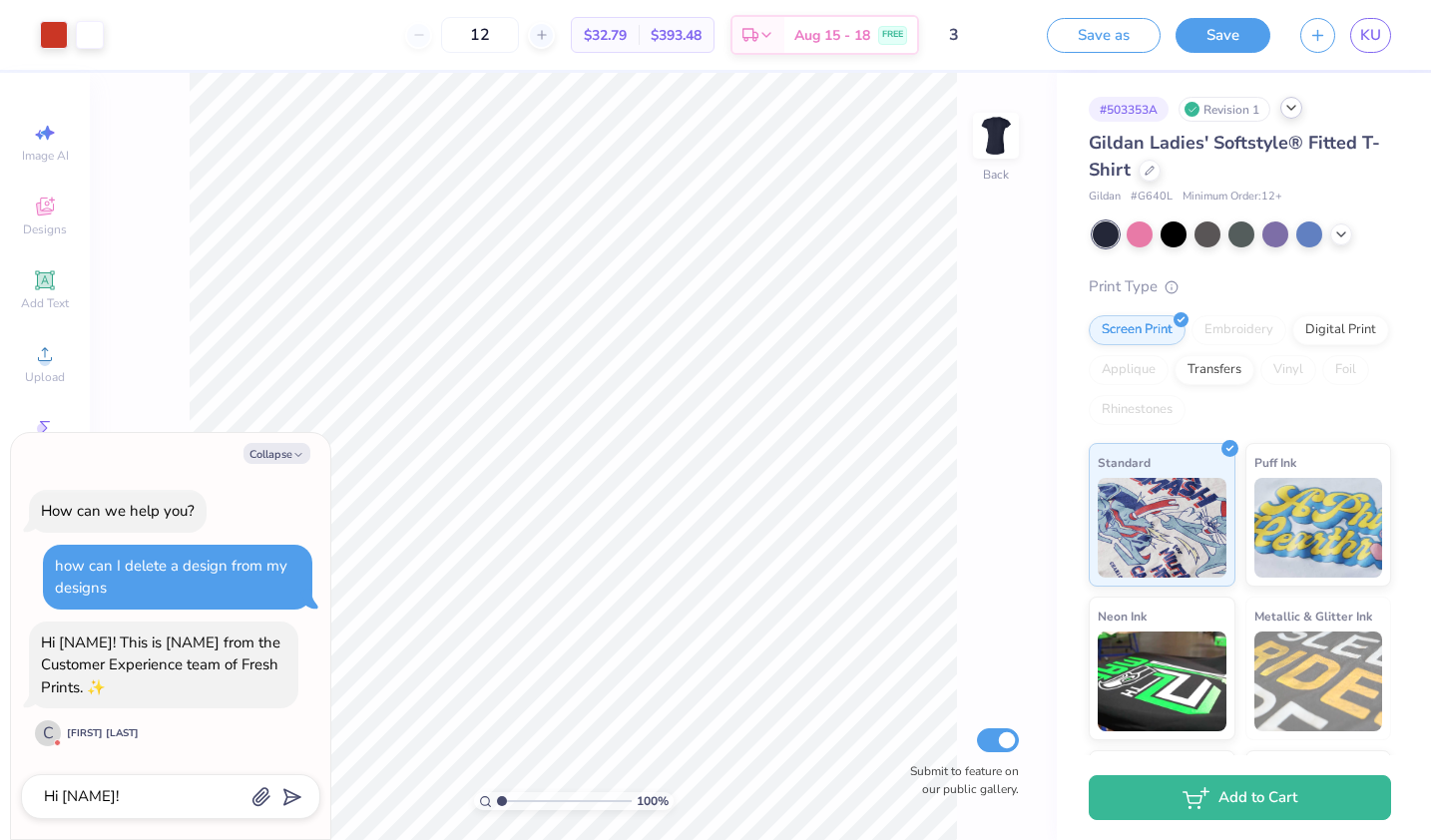 type on "x" 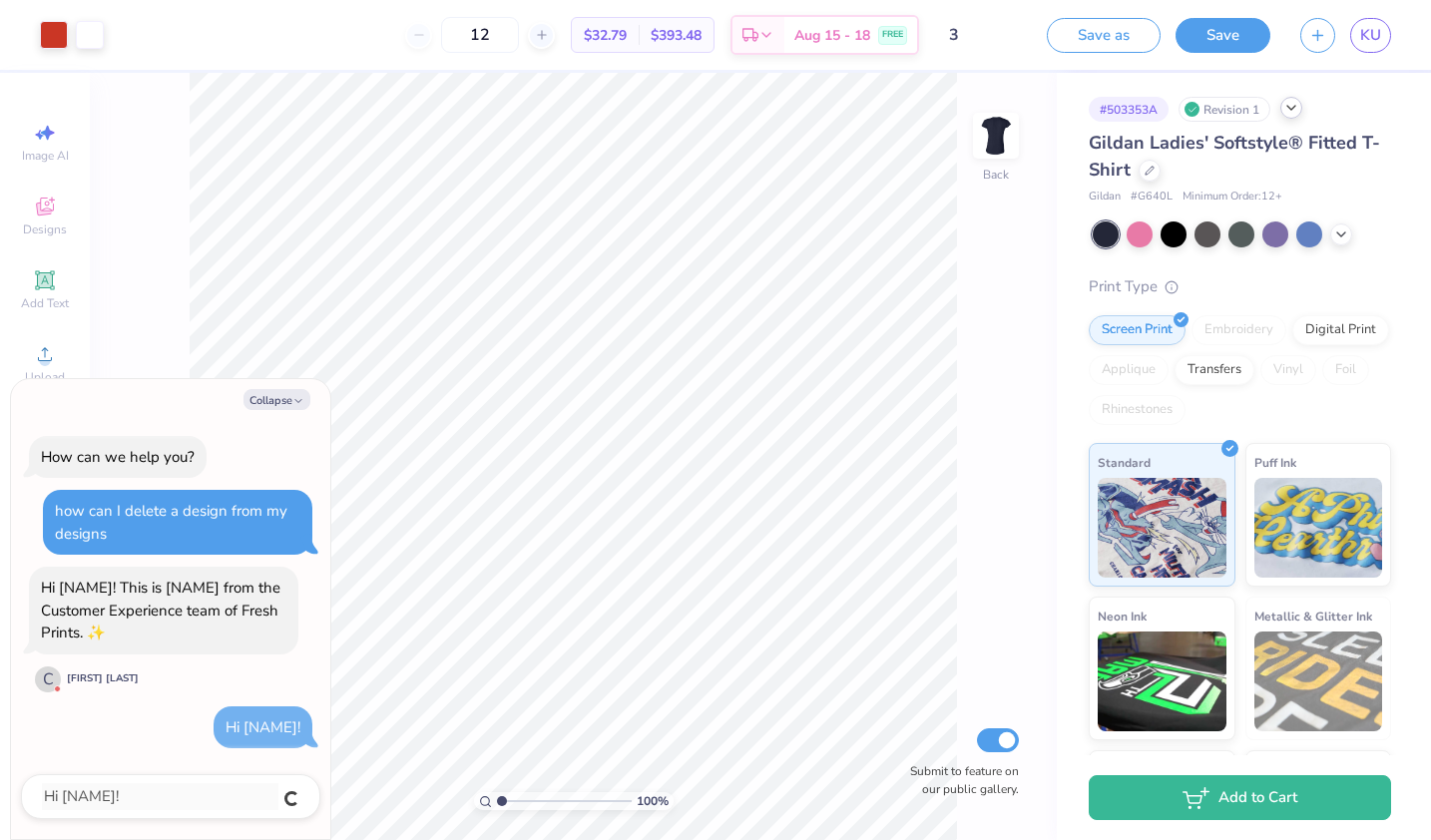 type 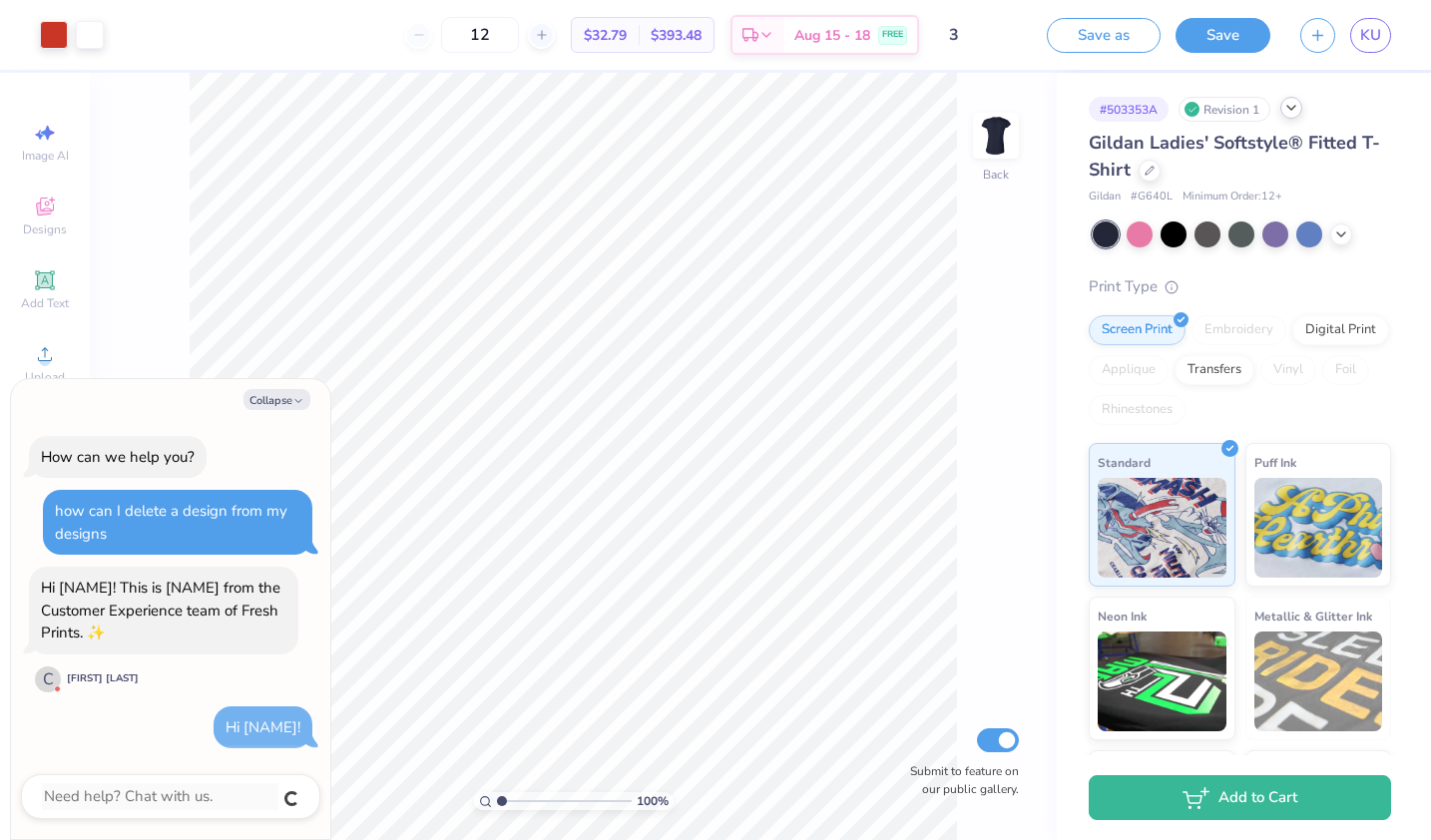 scroll, scrollTop: 0, scrollLeft: 0, axis: both 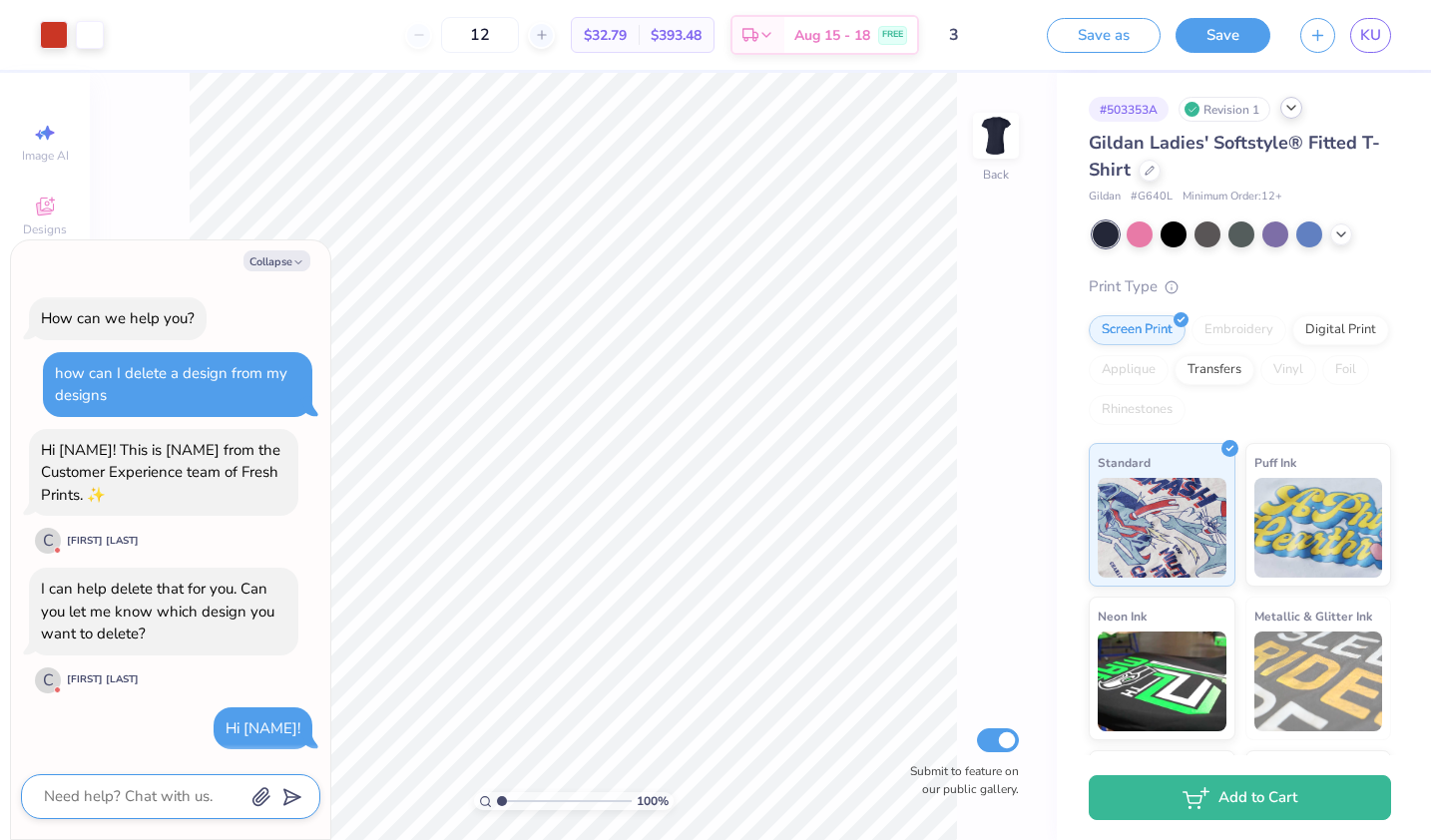 click at bounding box center [143, 796] 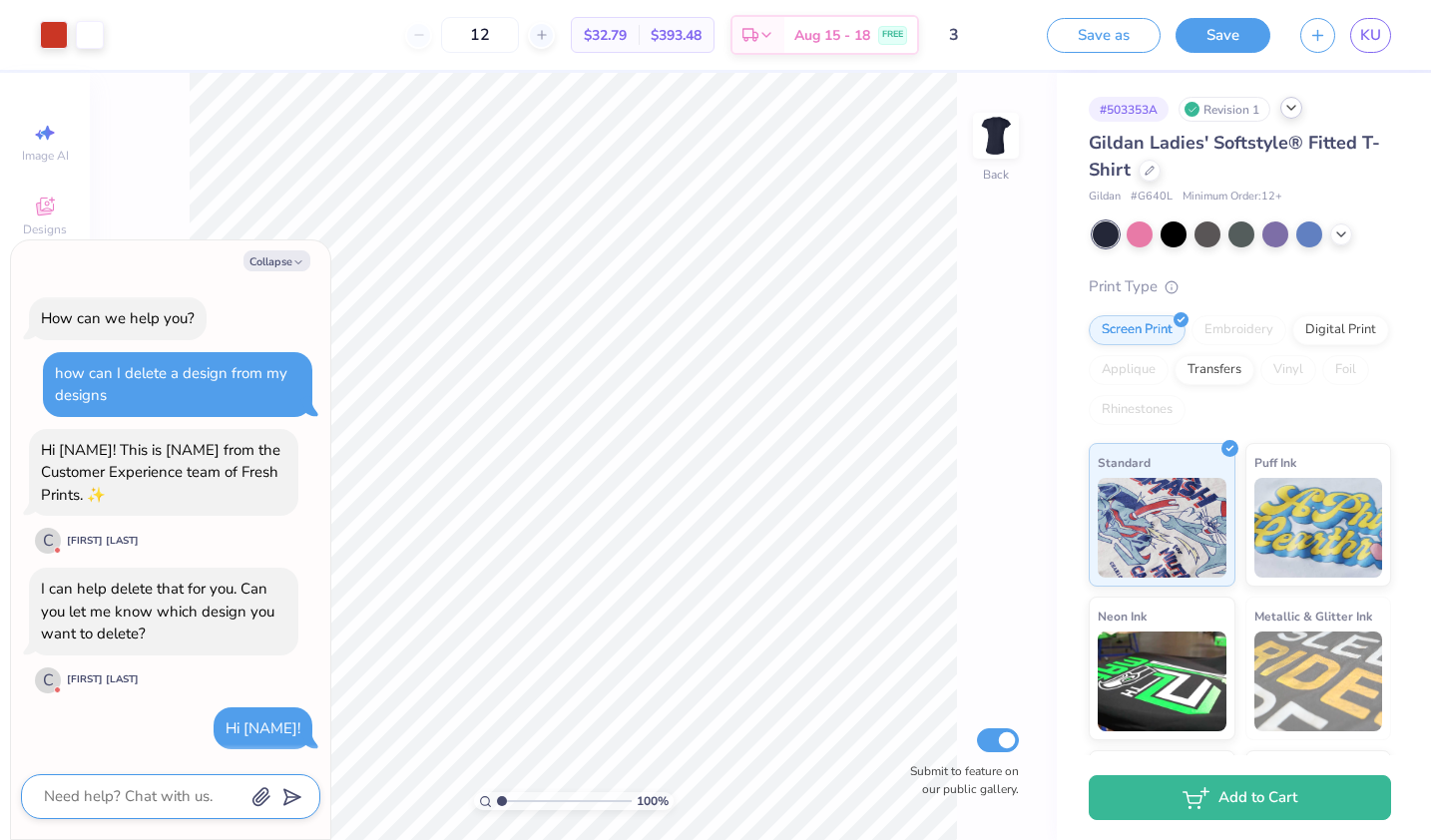 type on "I" 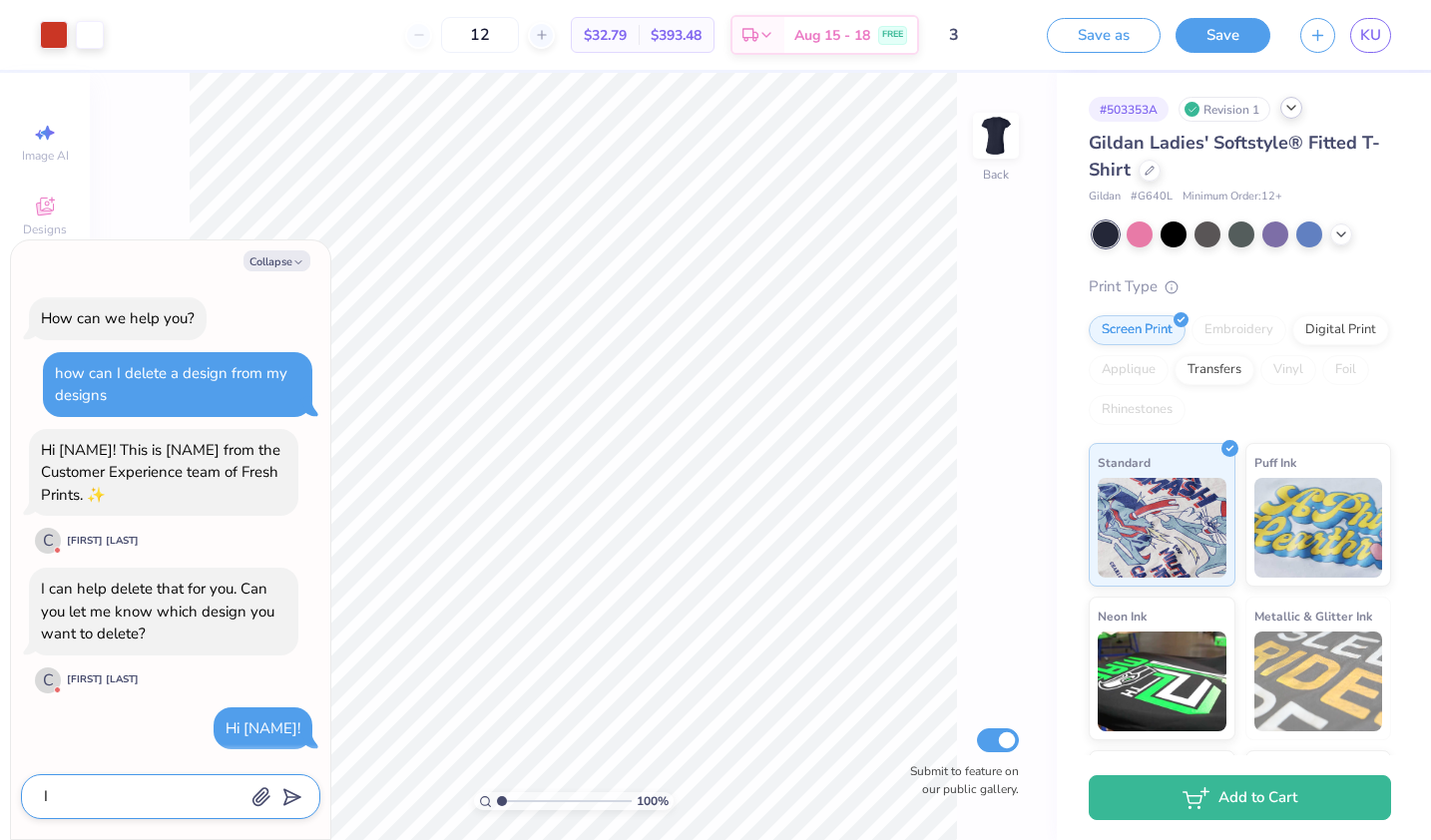 type on "I" 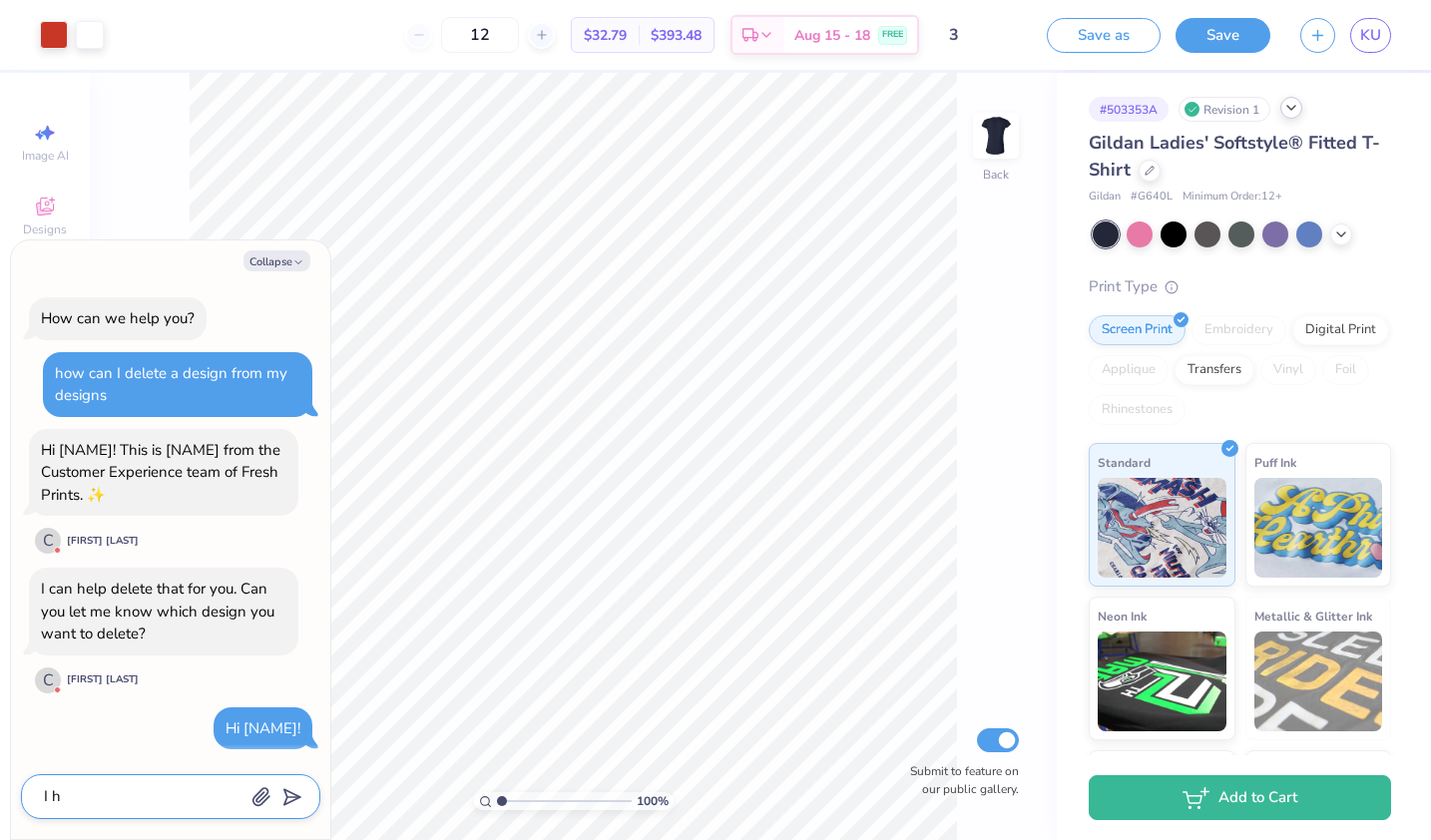 type on "I ha" 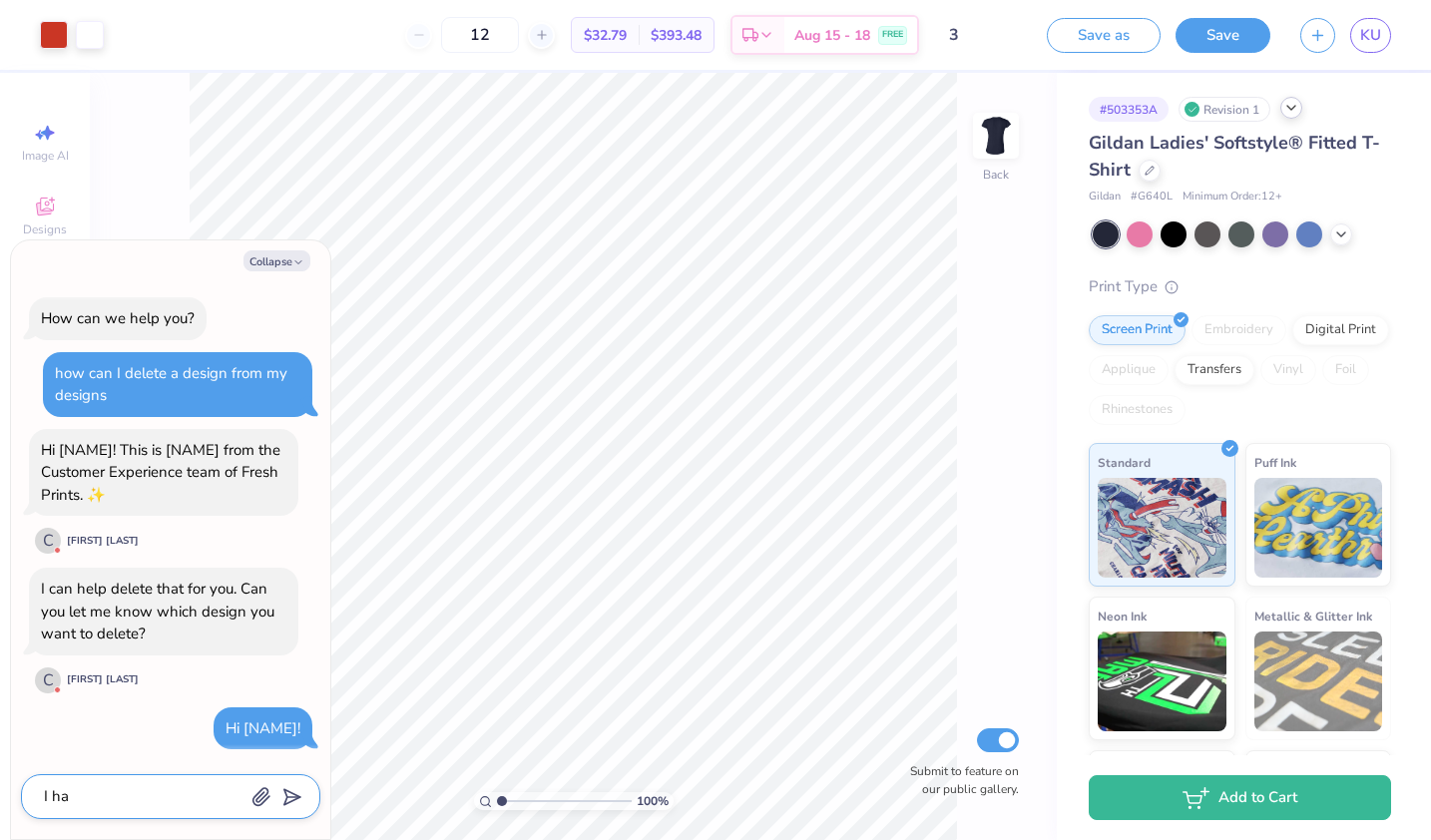 type on "I hav" 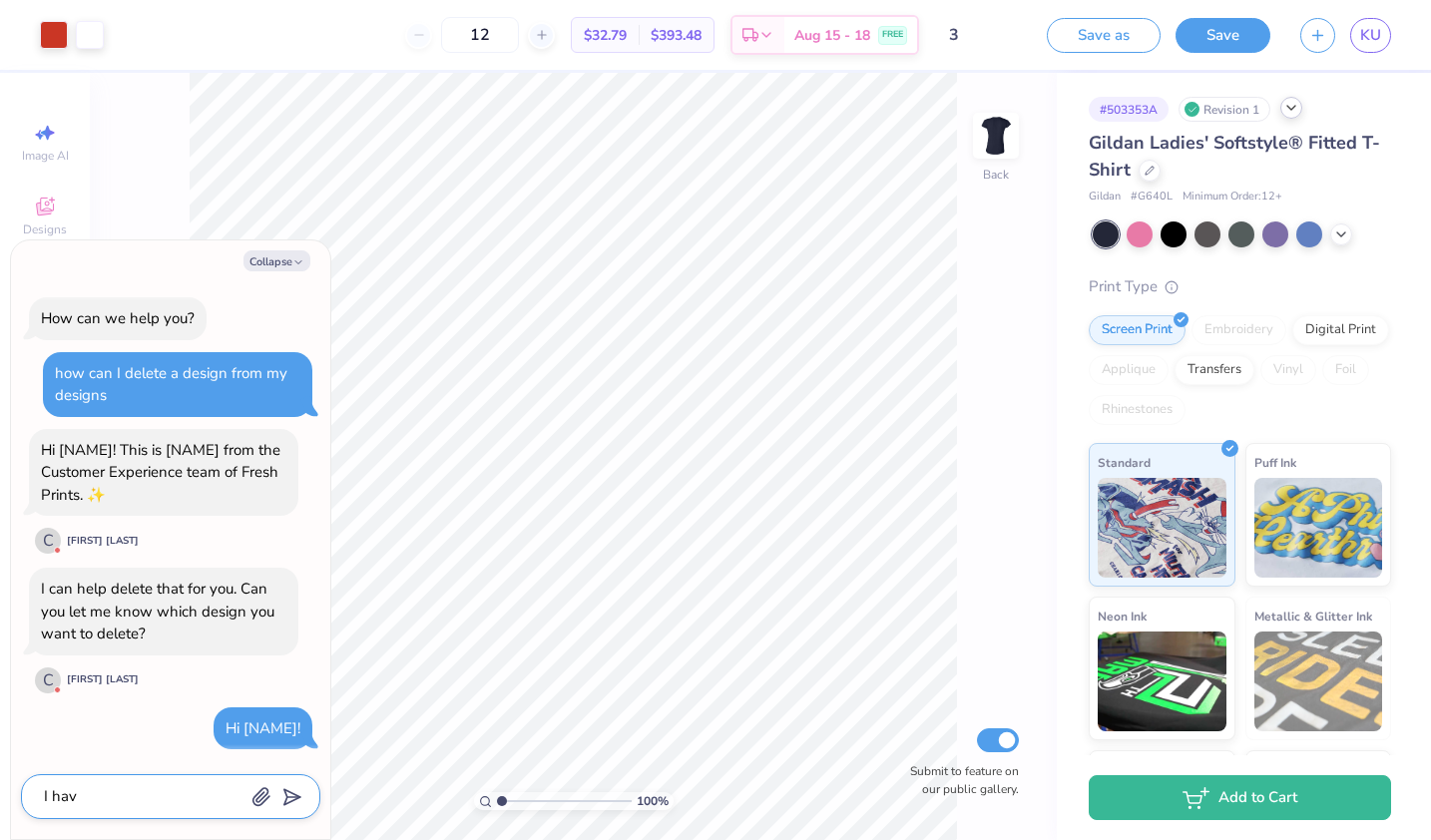 type on "I have" 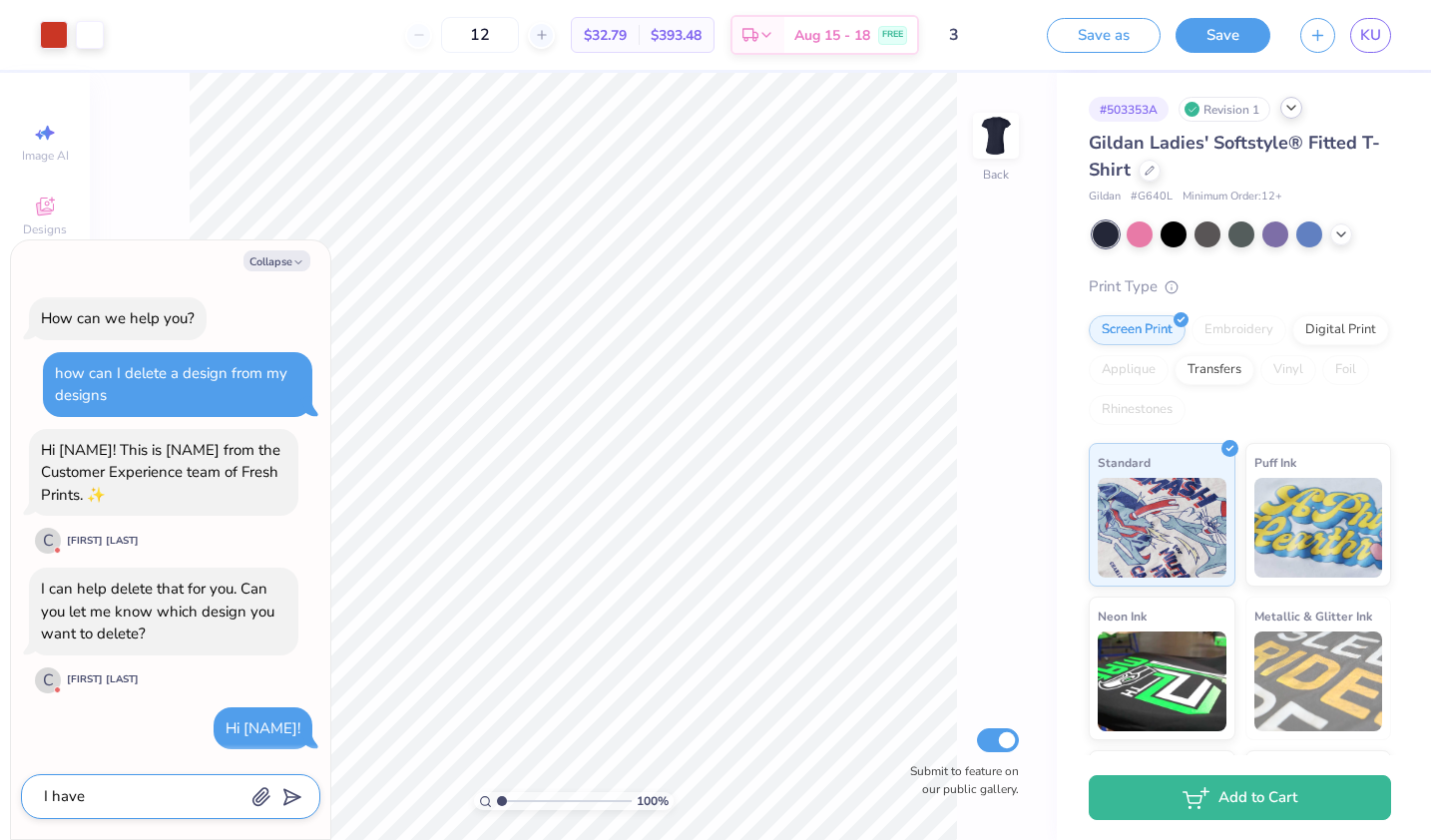 type on "I have" 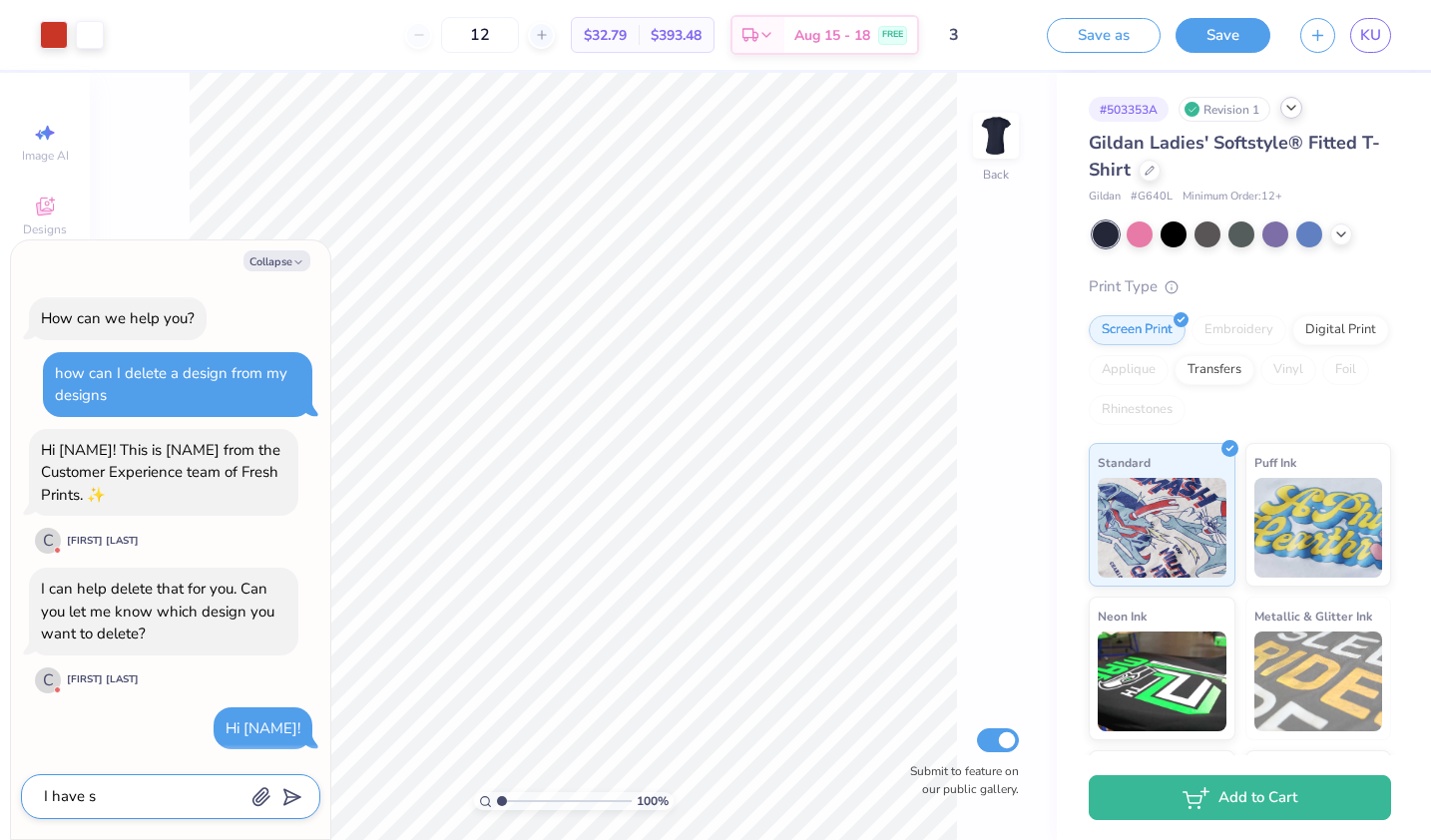 type on "I have se" 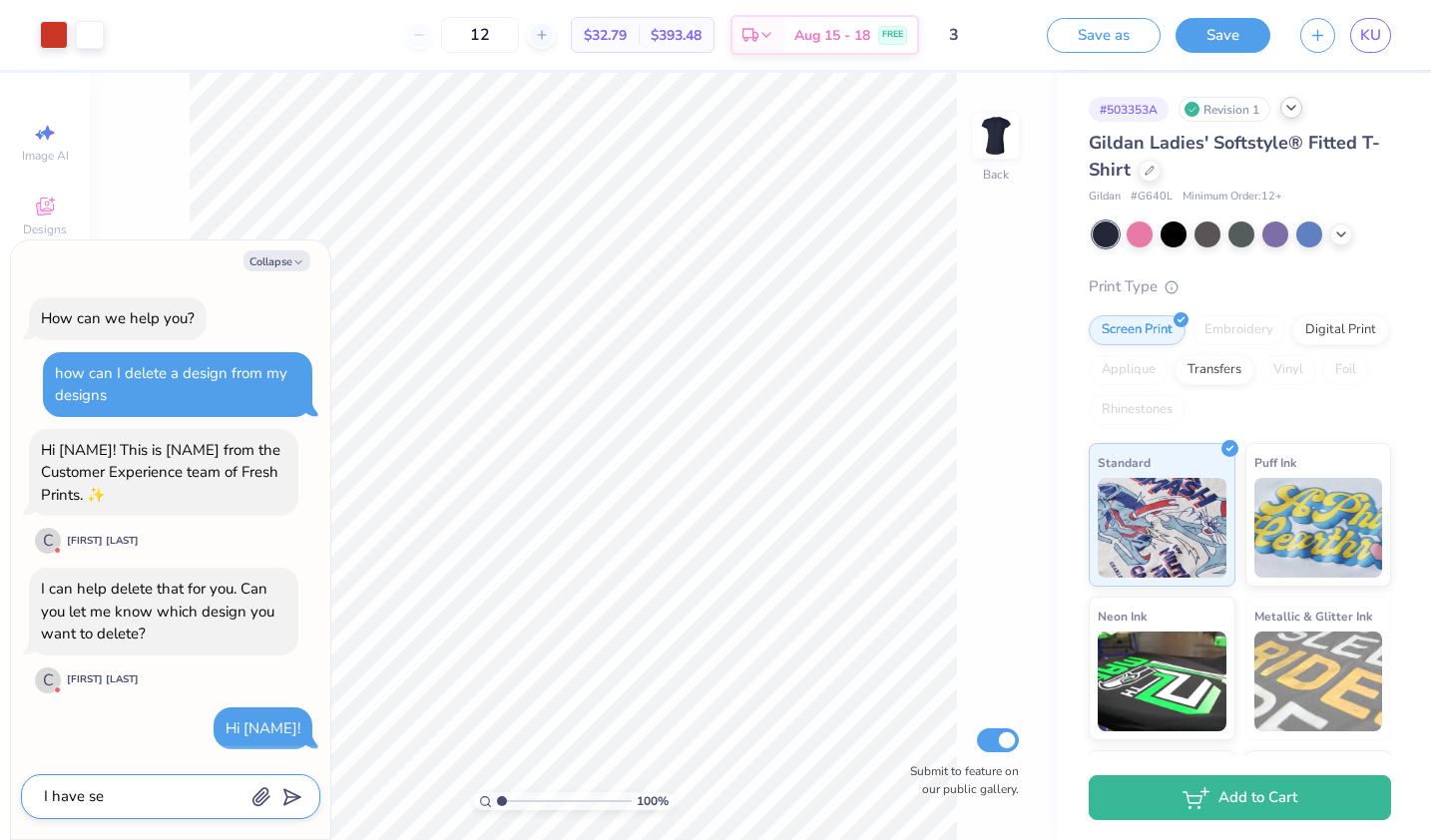 type on "I have sev" 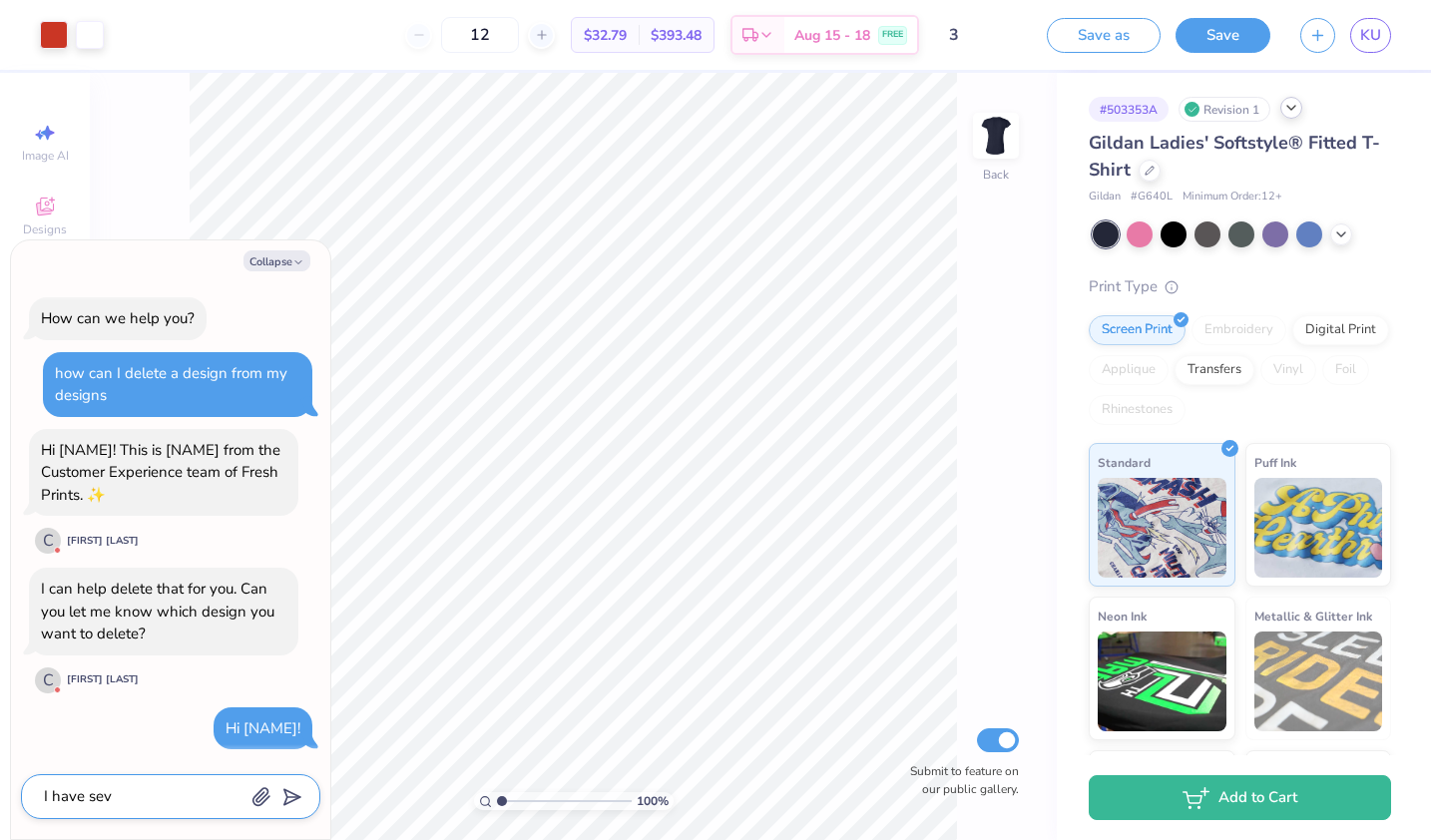 type on "I have seve" 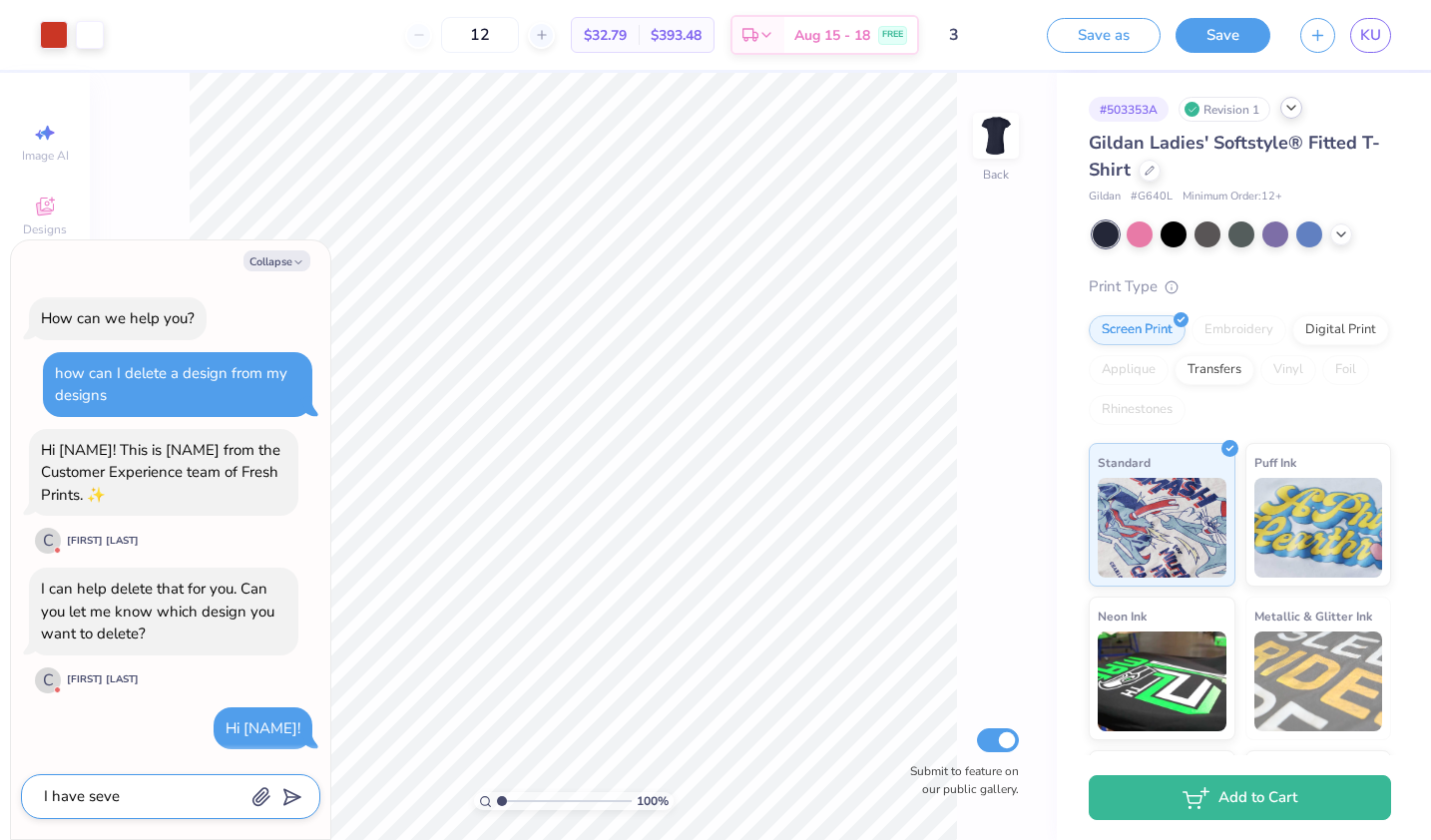 type on "x" 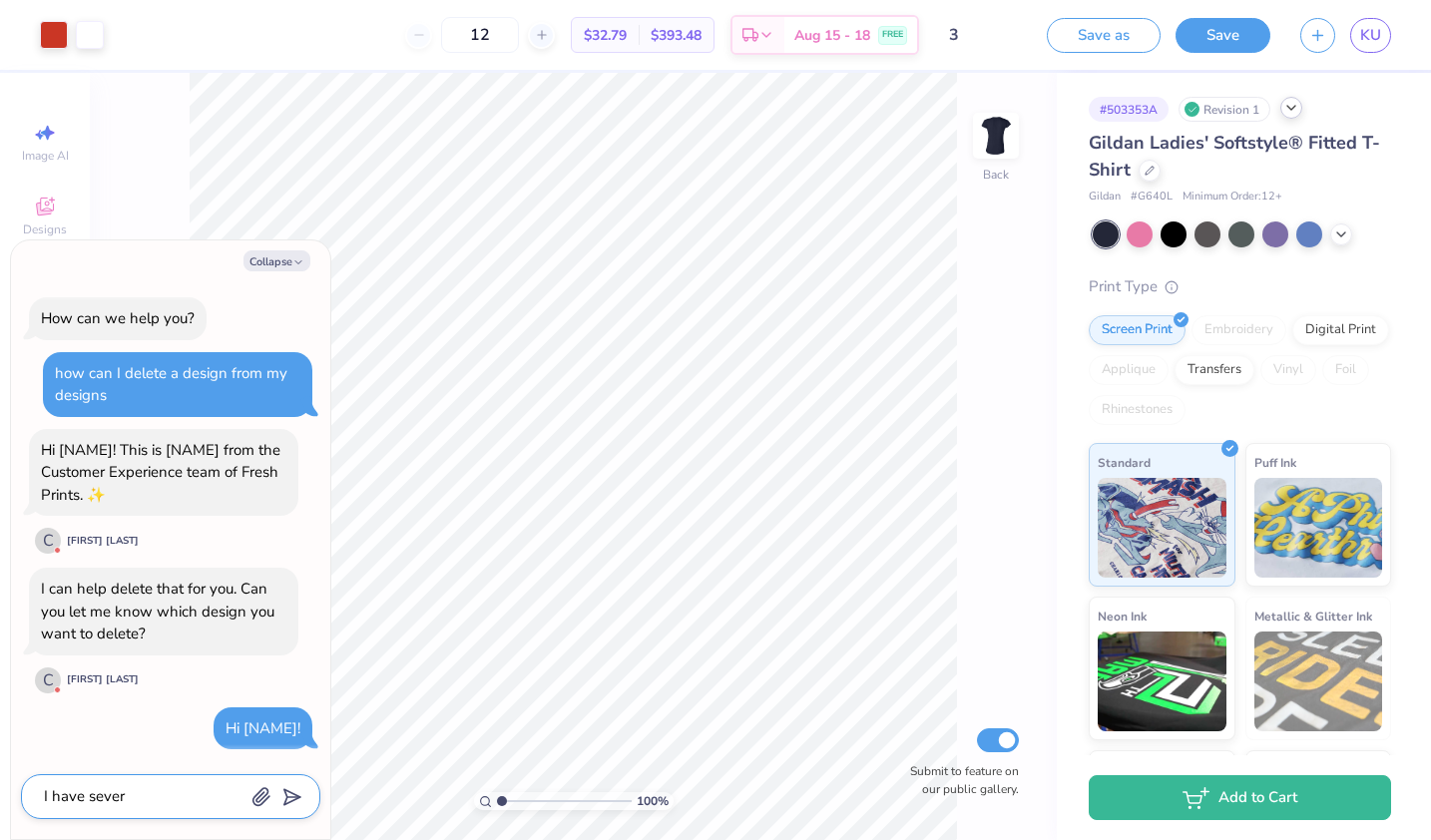 type on "I have severa" 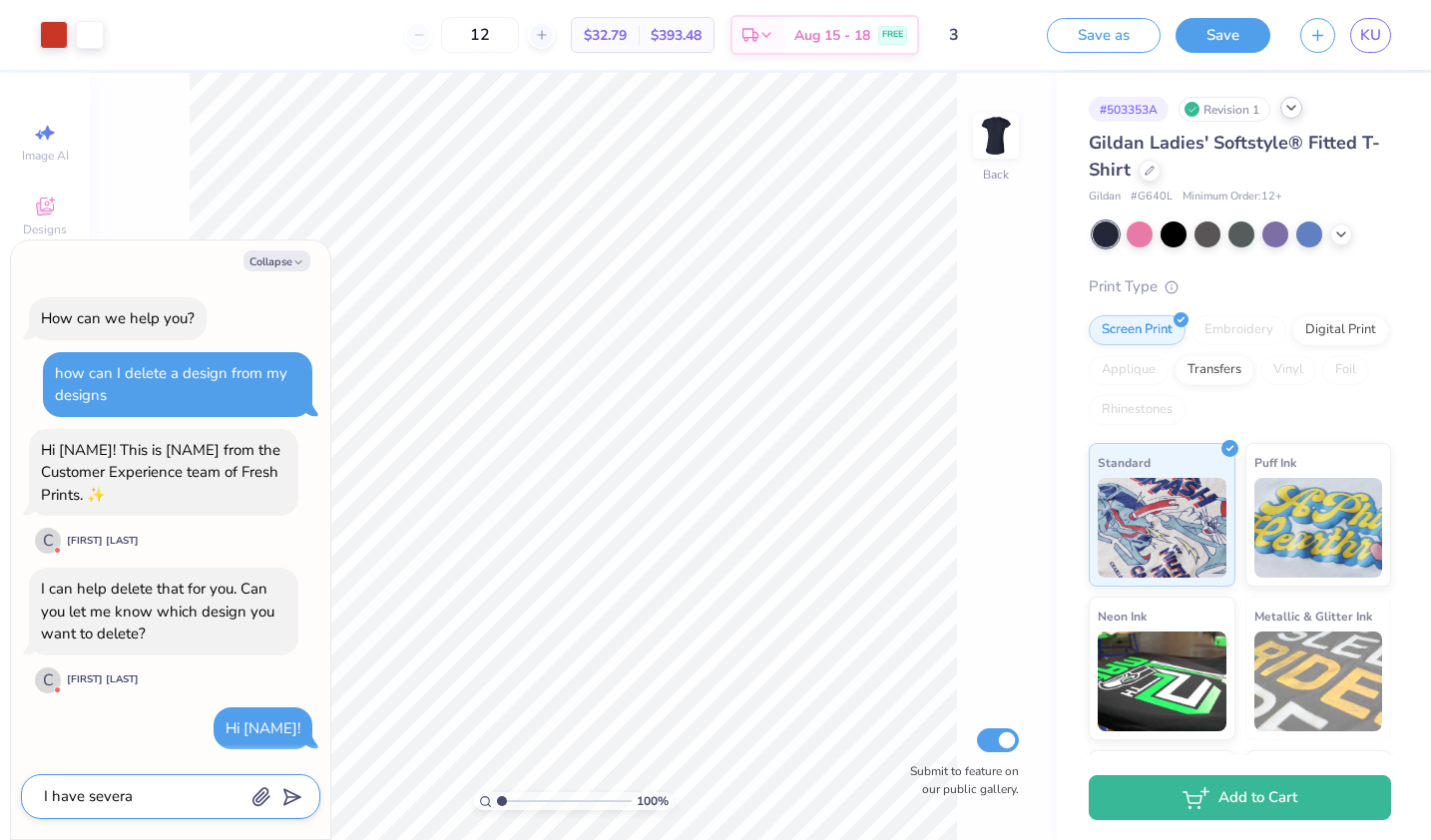 type on "I have several" 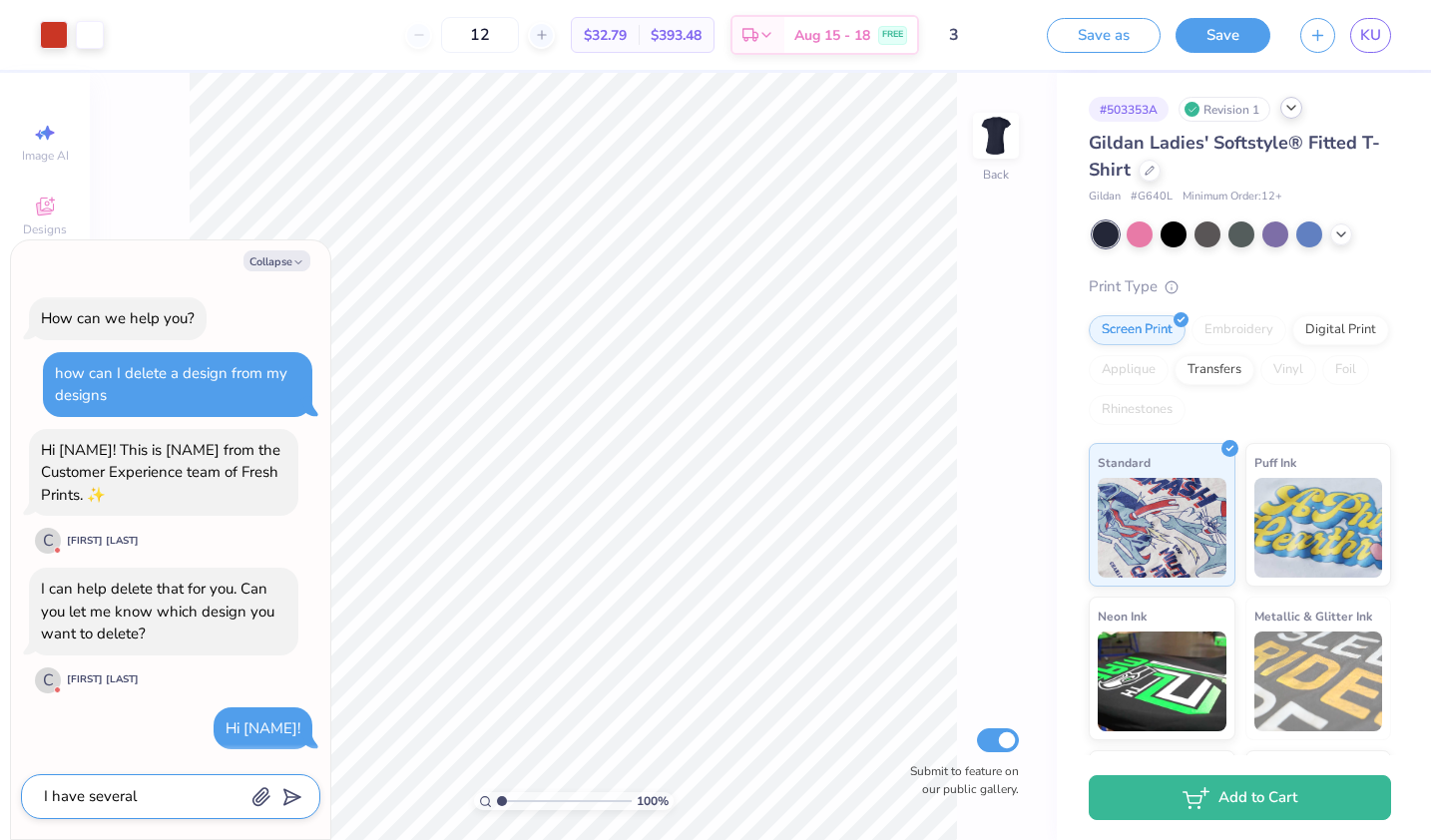 type on "I have several," 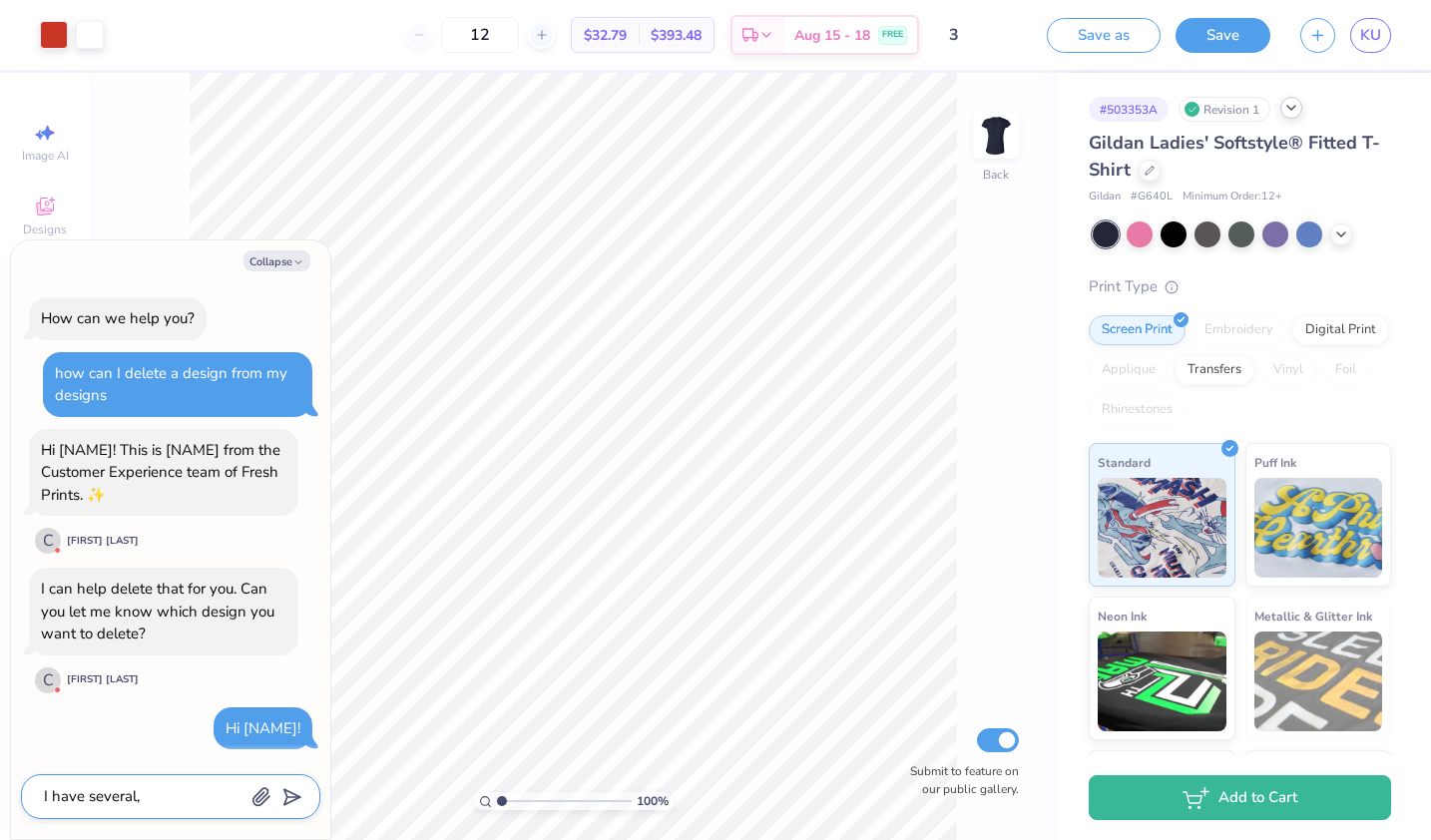 type on "I have several," 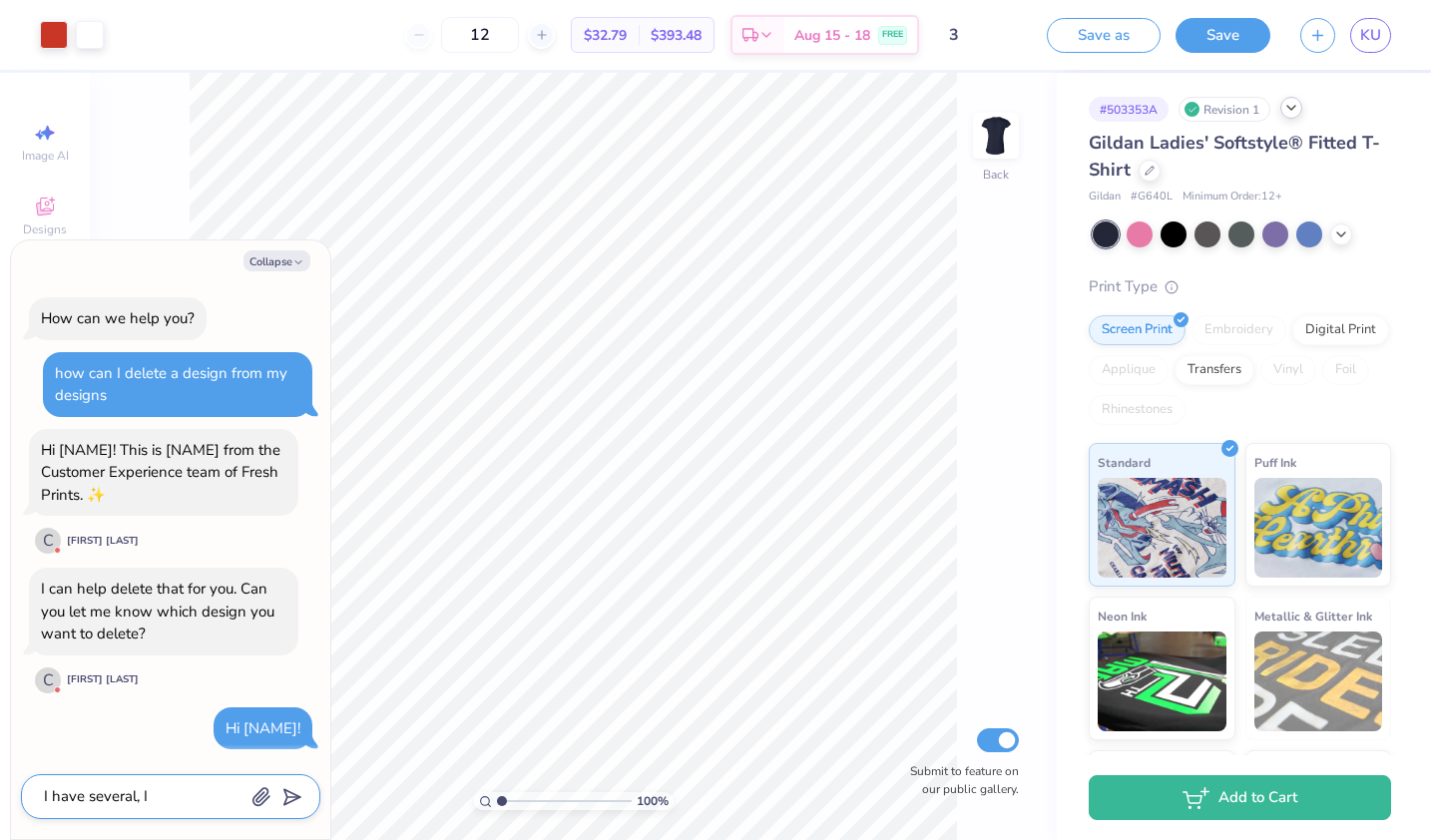 type on "I have several, I" 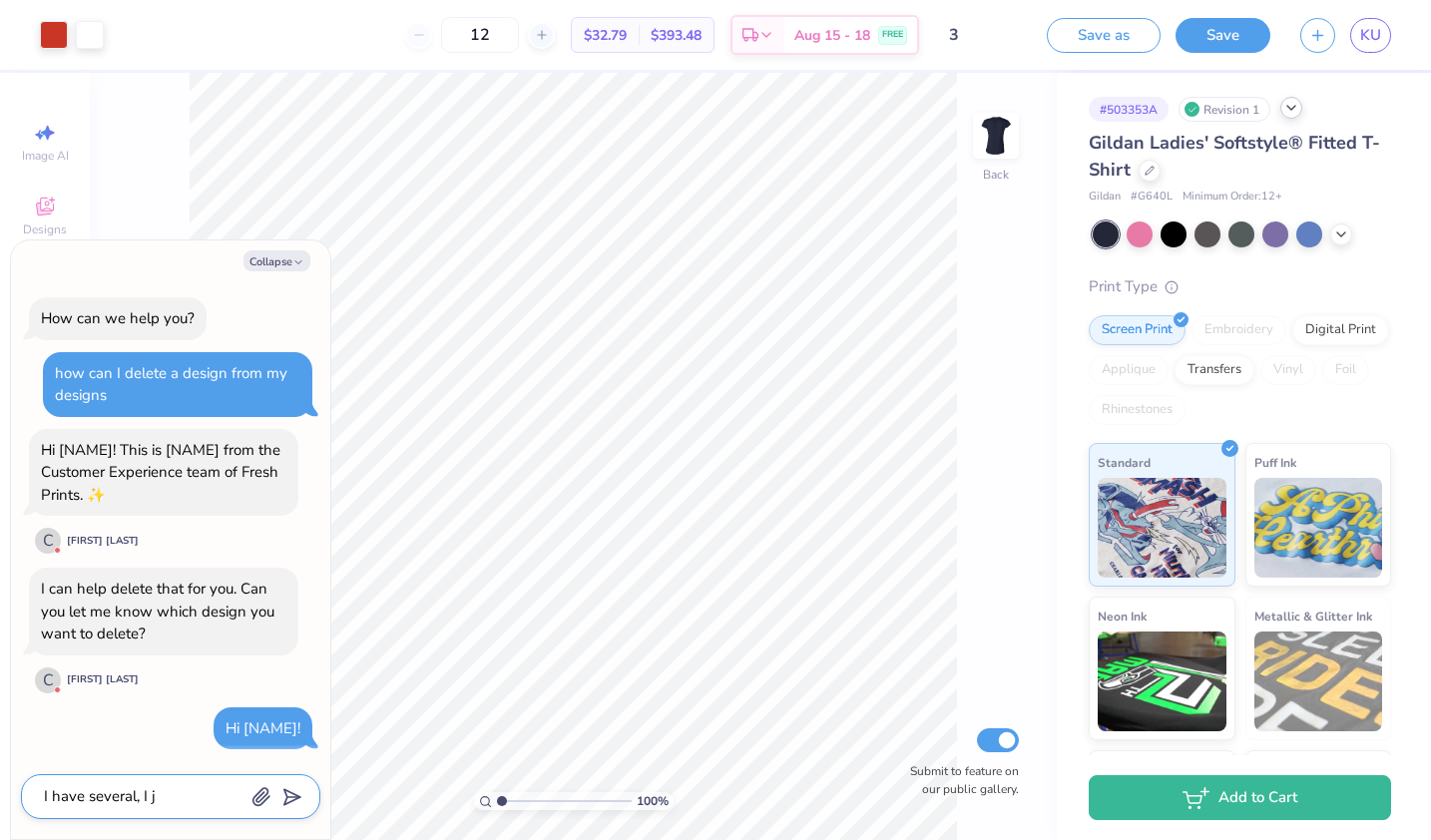 type on "I have several, I ju" 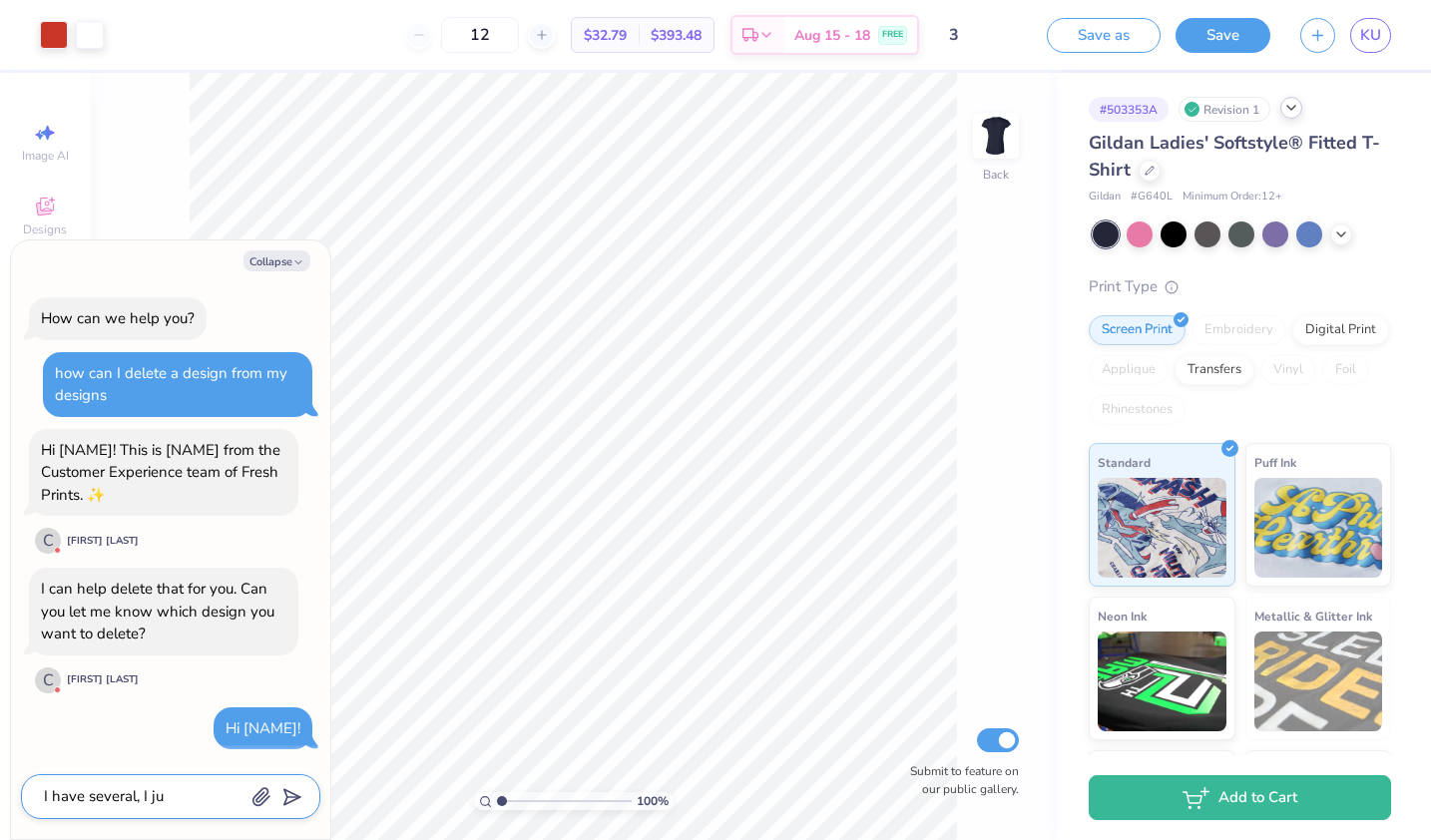 type on "I have several, I jus" 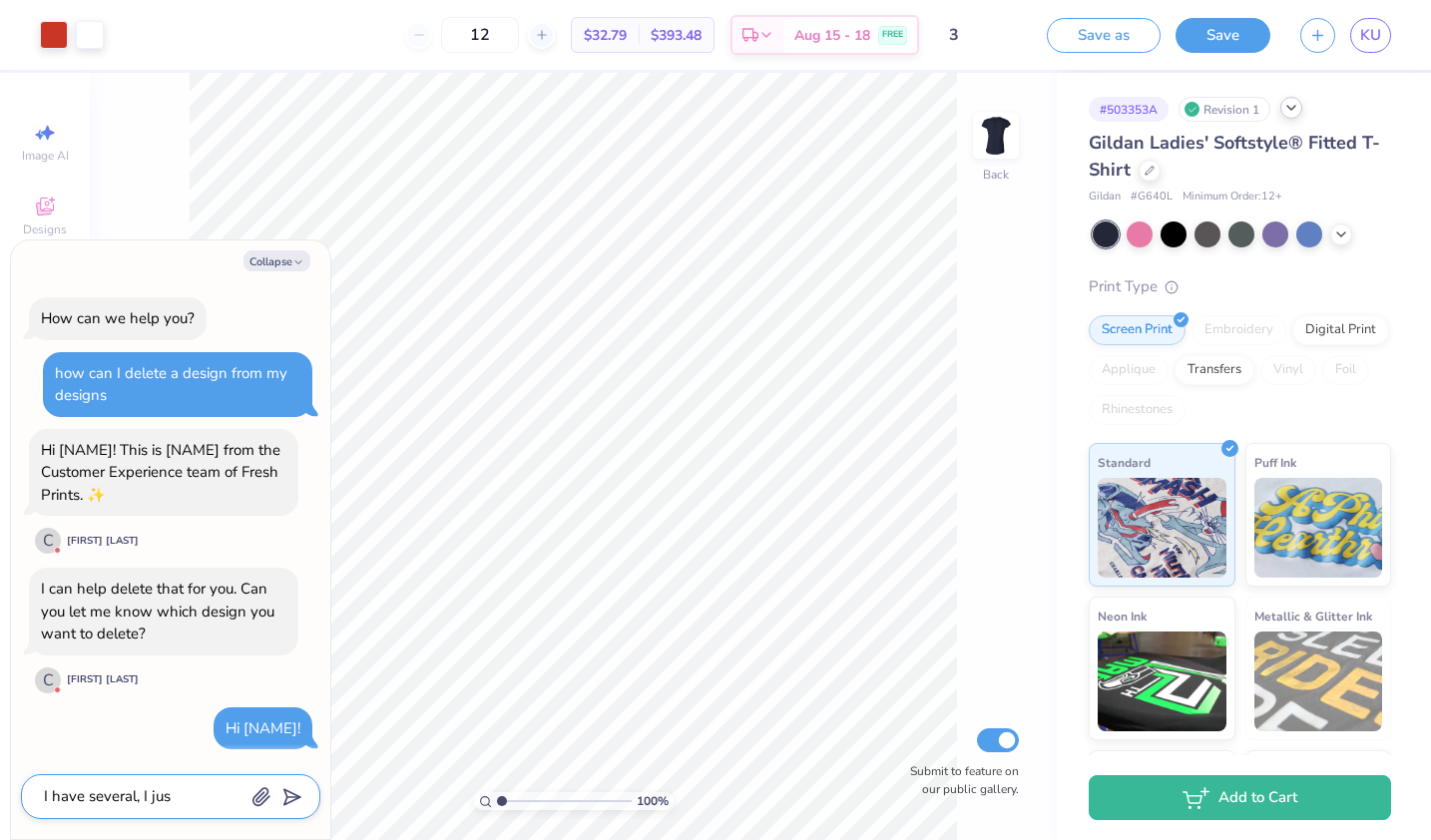 type on "I have several, I just" 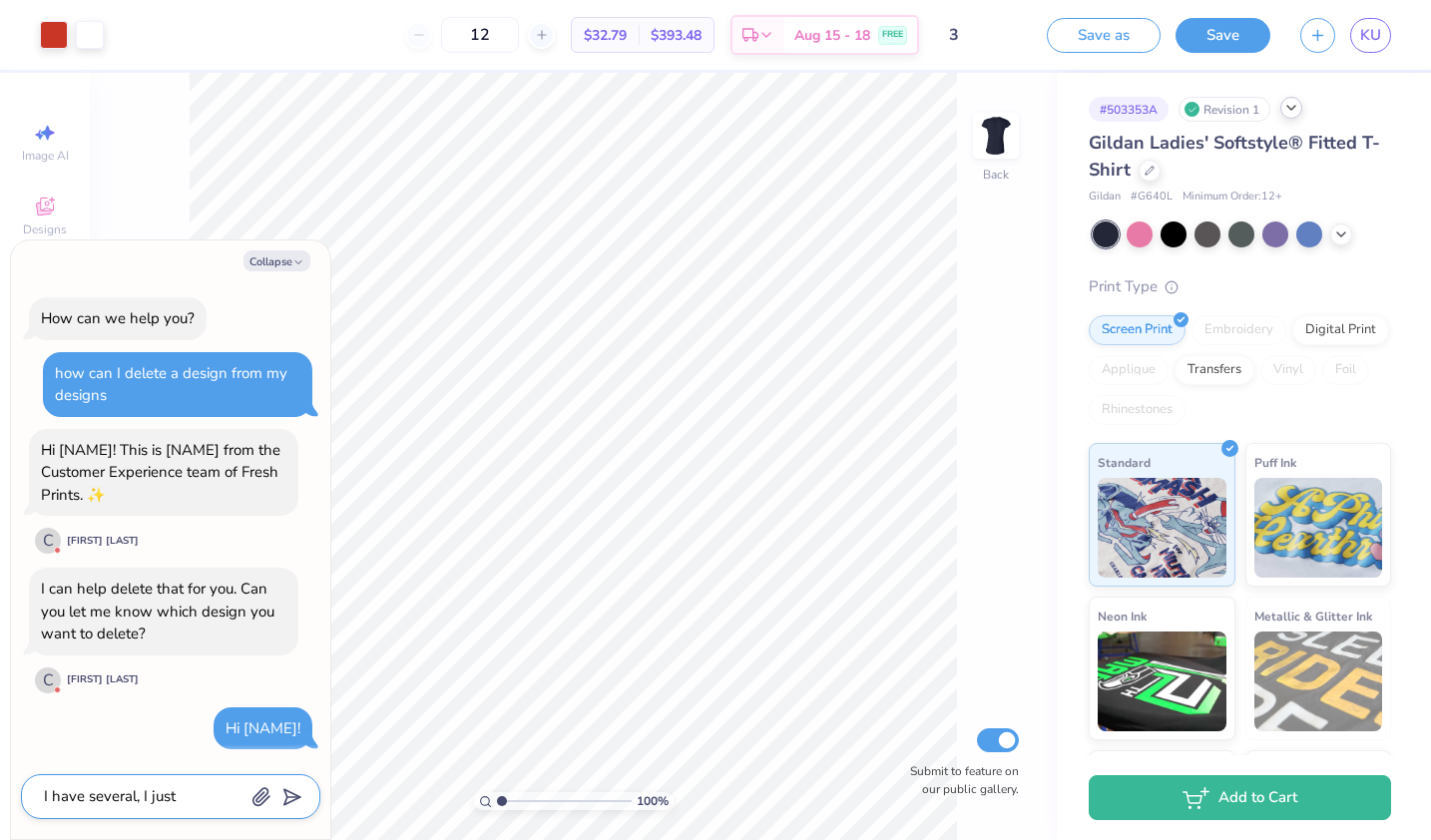 type on "I have several, I just" 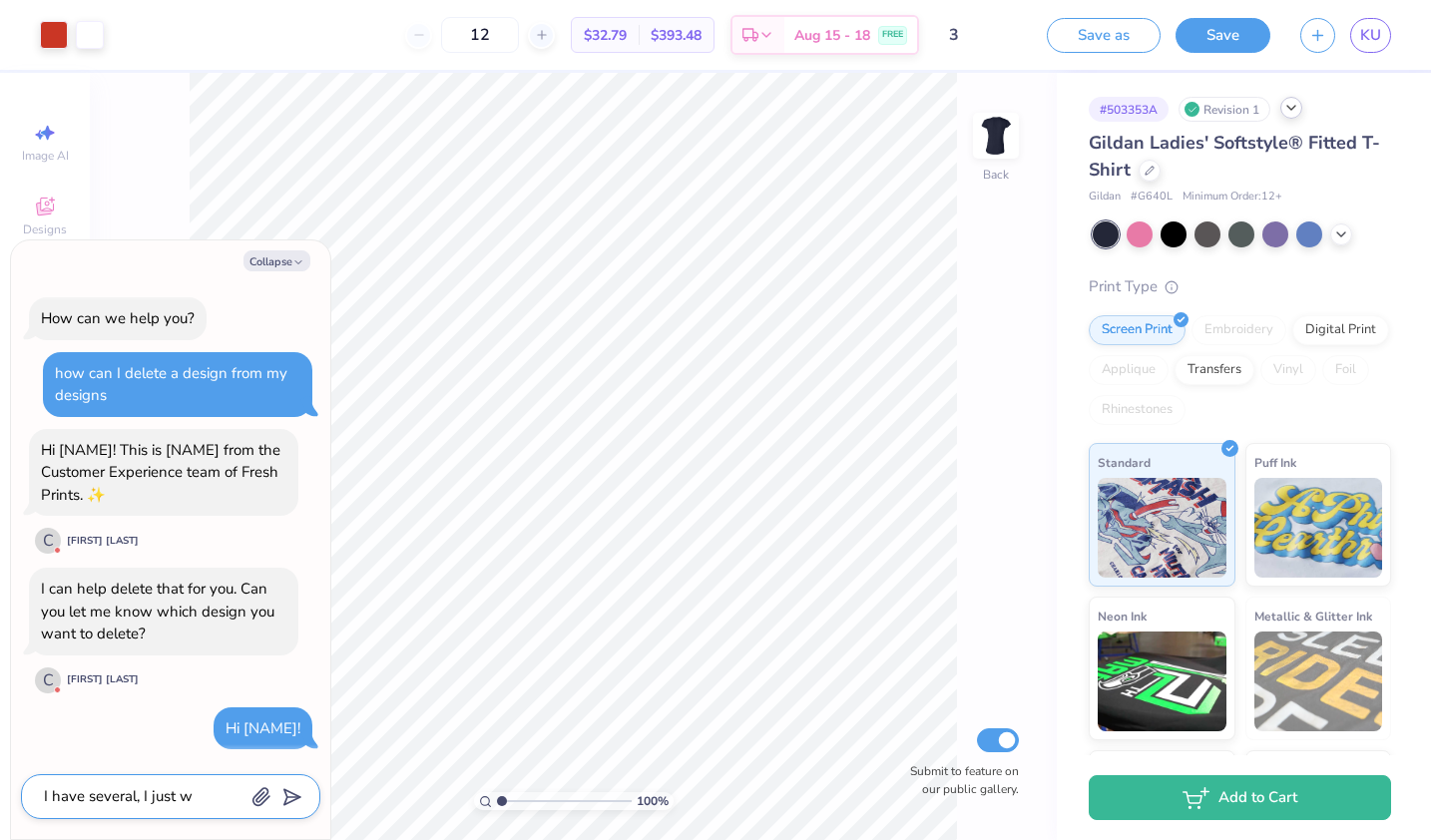 type on "I have several, I just wa" 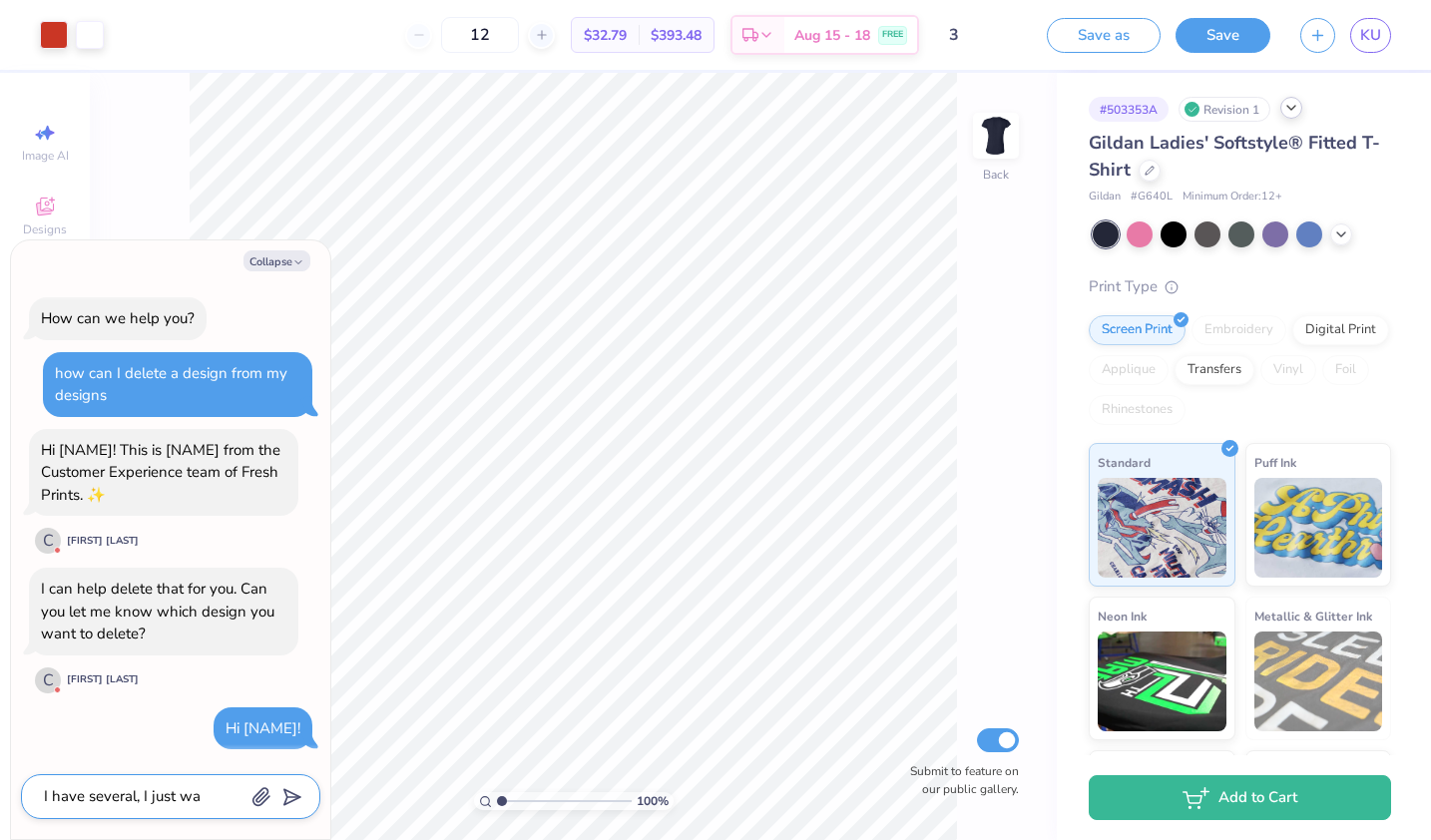 type on "I have several, I just wan" 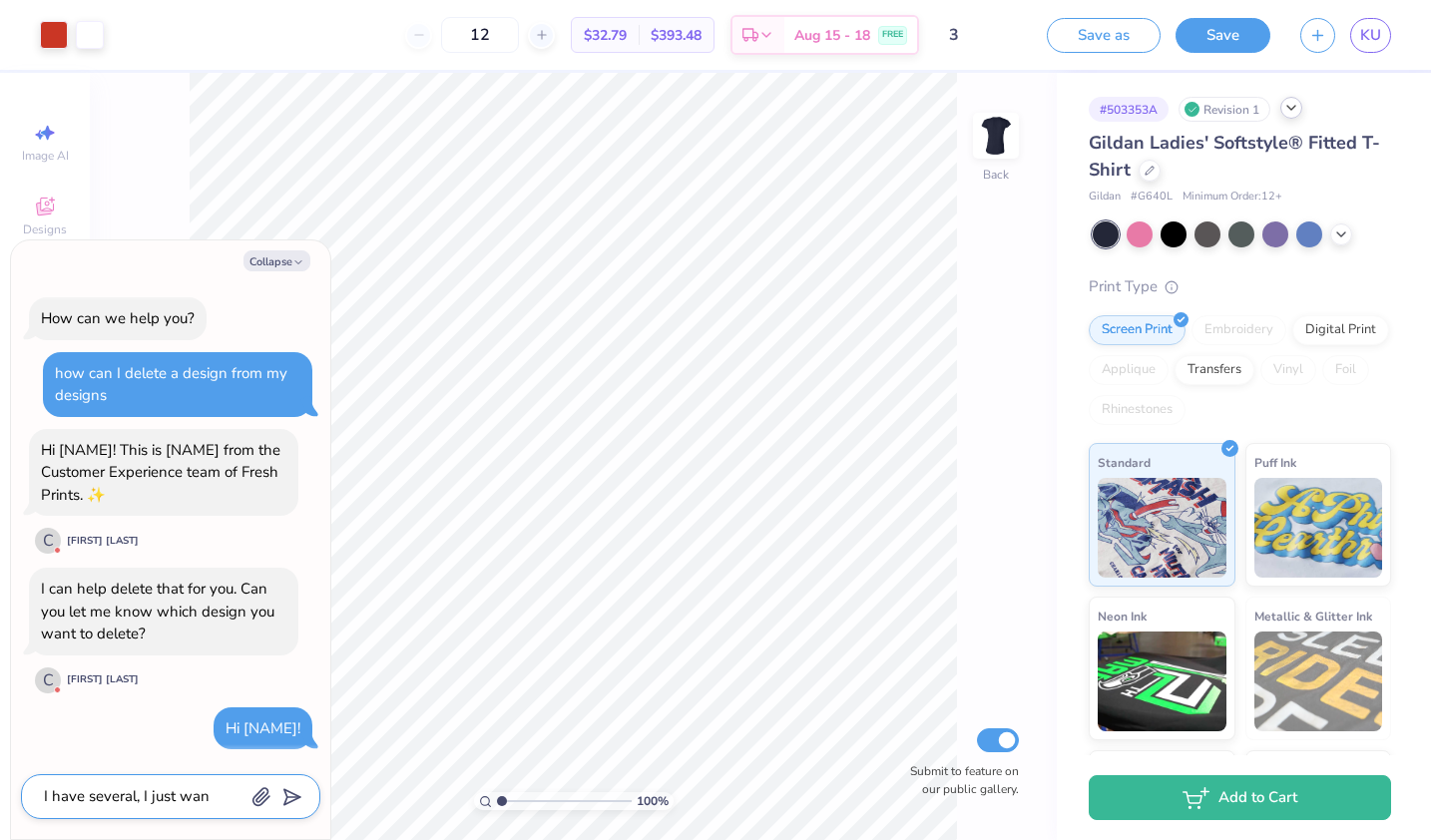 type on "I have several, I just want" 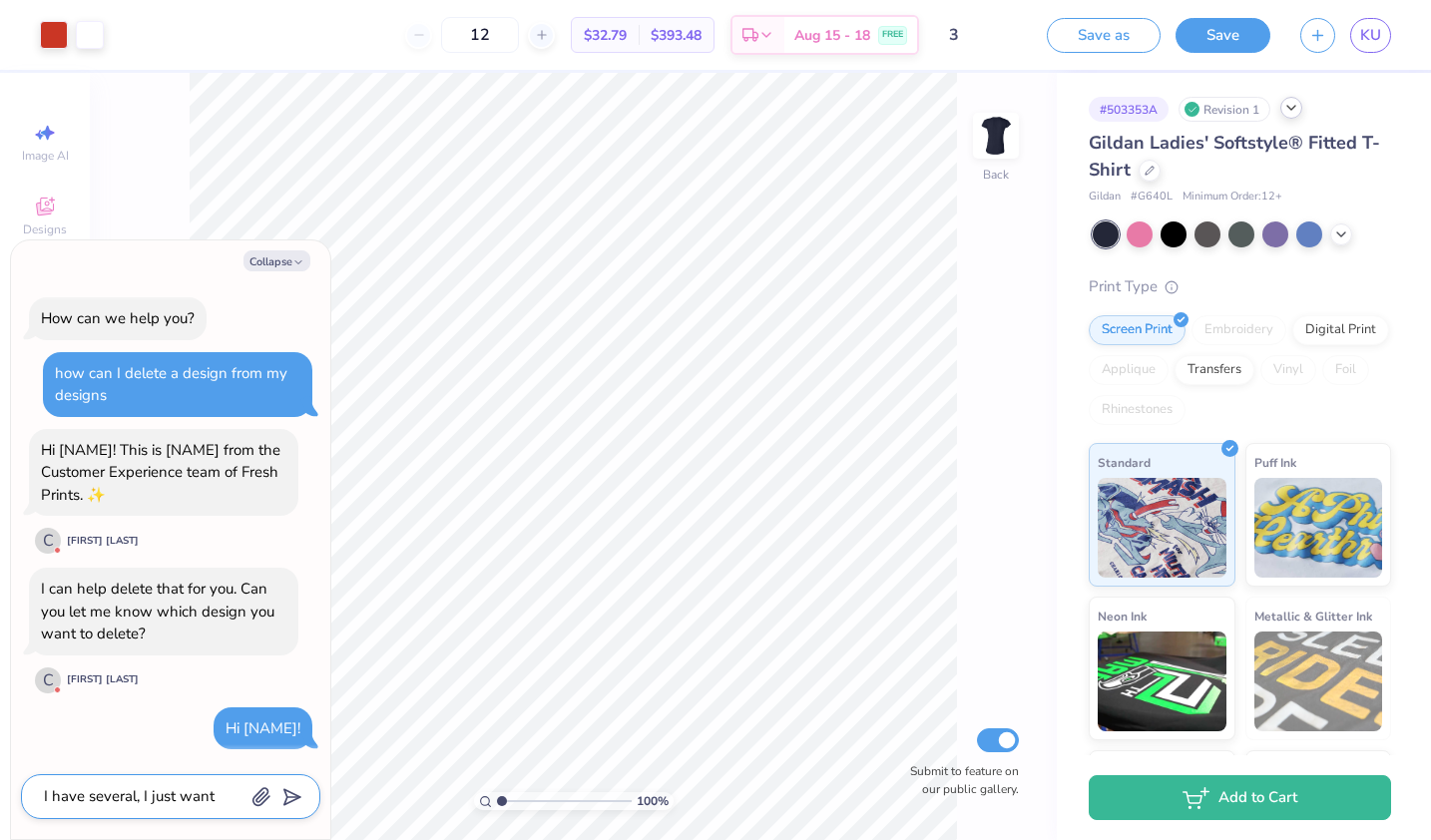 type on "I have several, I just wante" 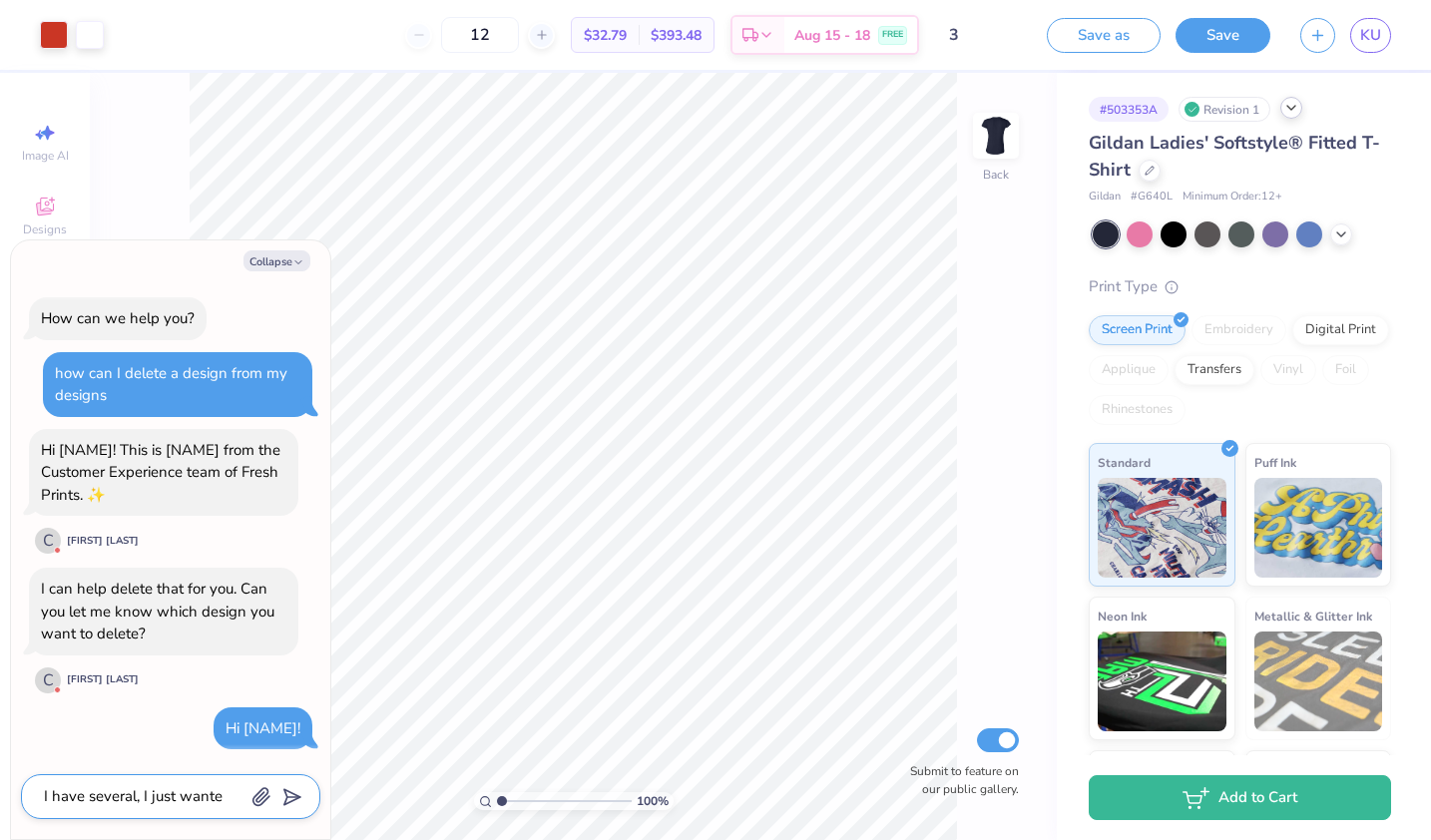 type on "I have several, I just wanted" 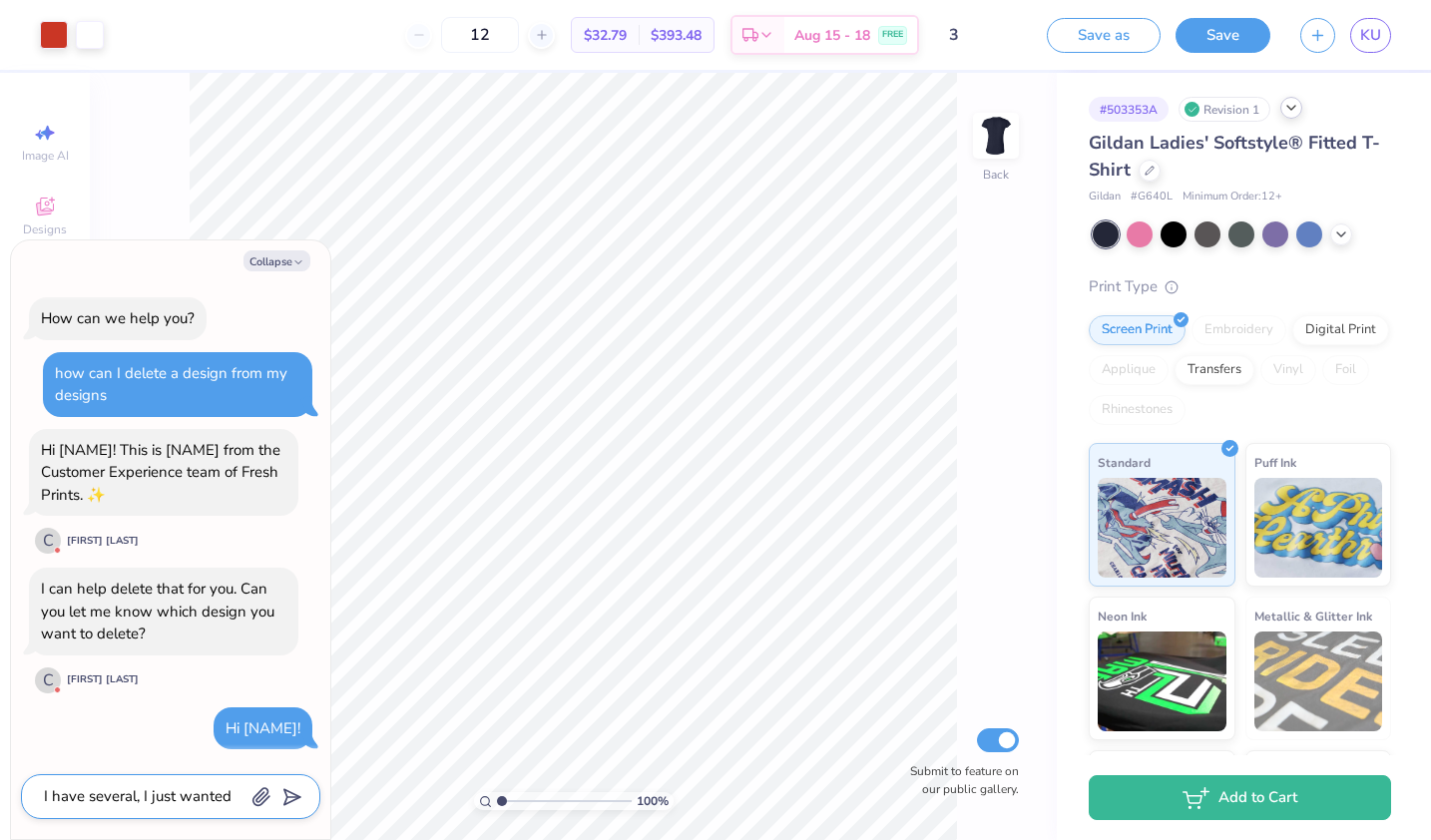 type on "I have several, I just wanted" 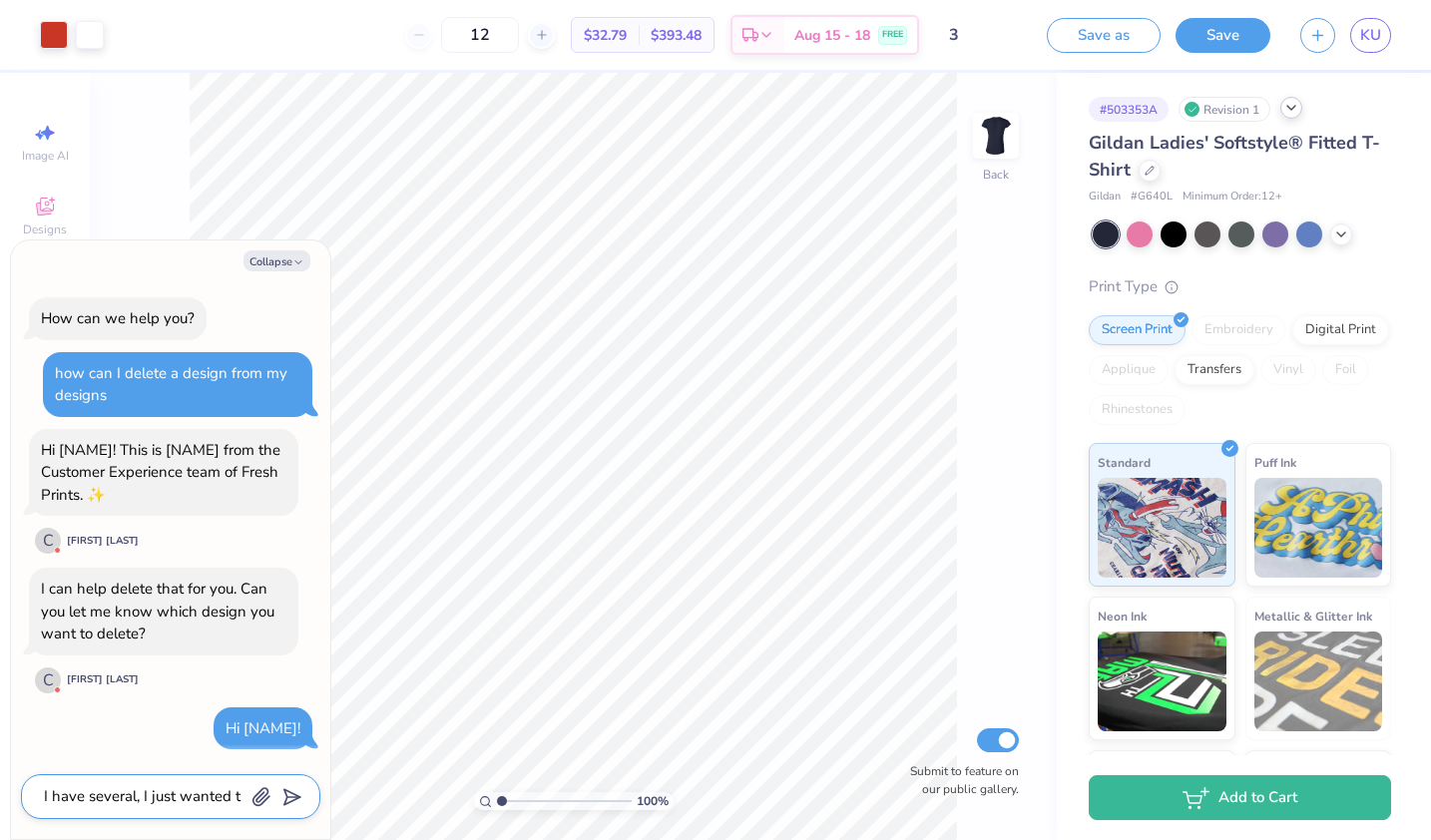 type on "I have several, I just wanted to" 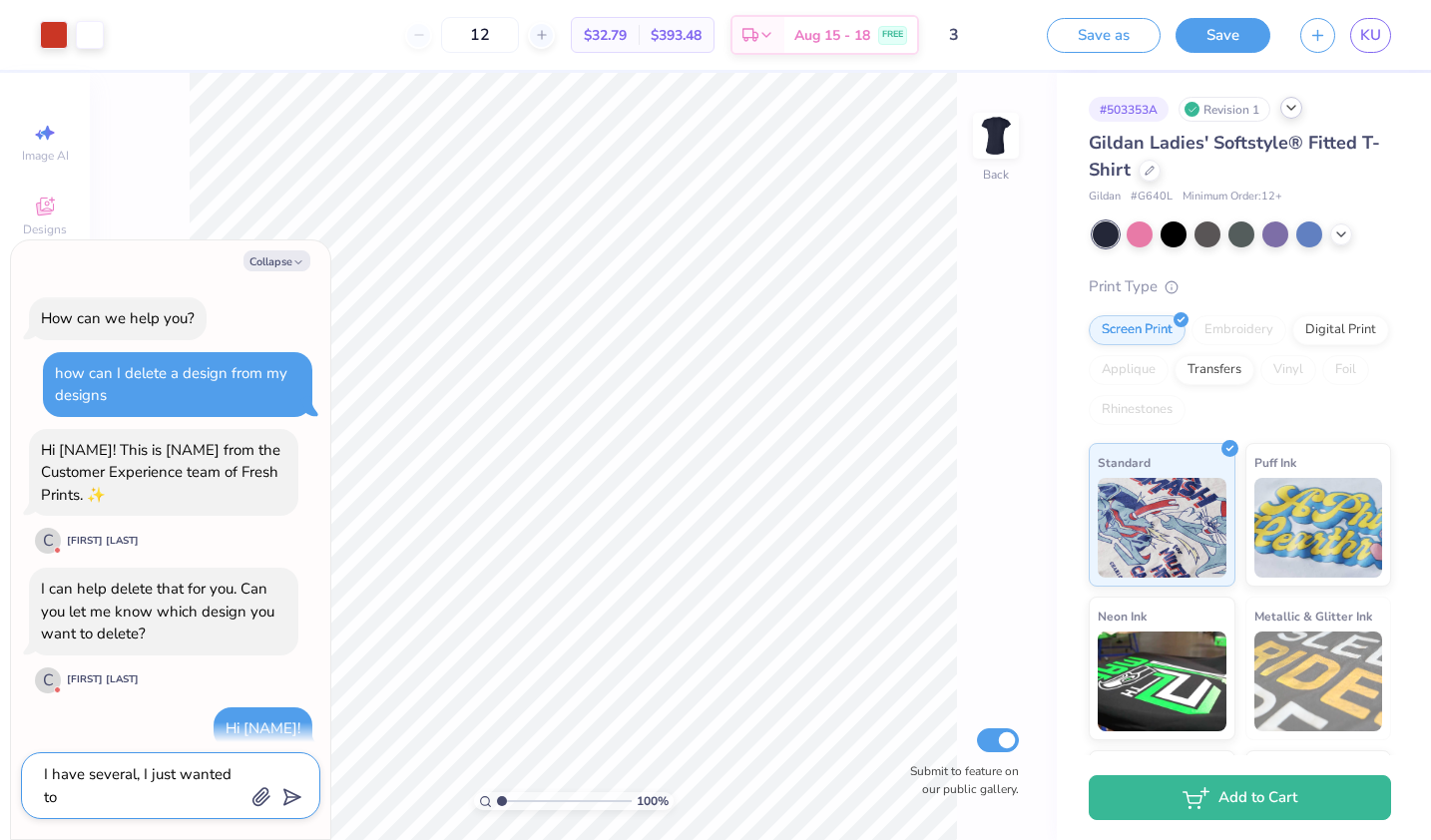 type on "I have several, I just wanted to" 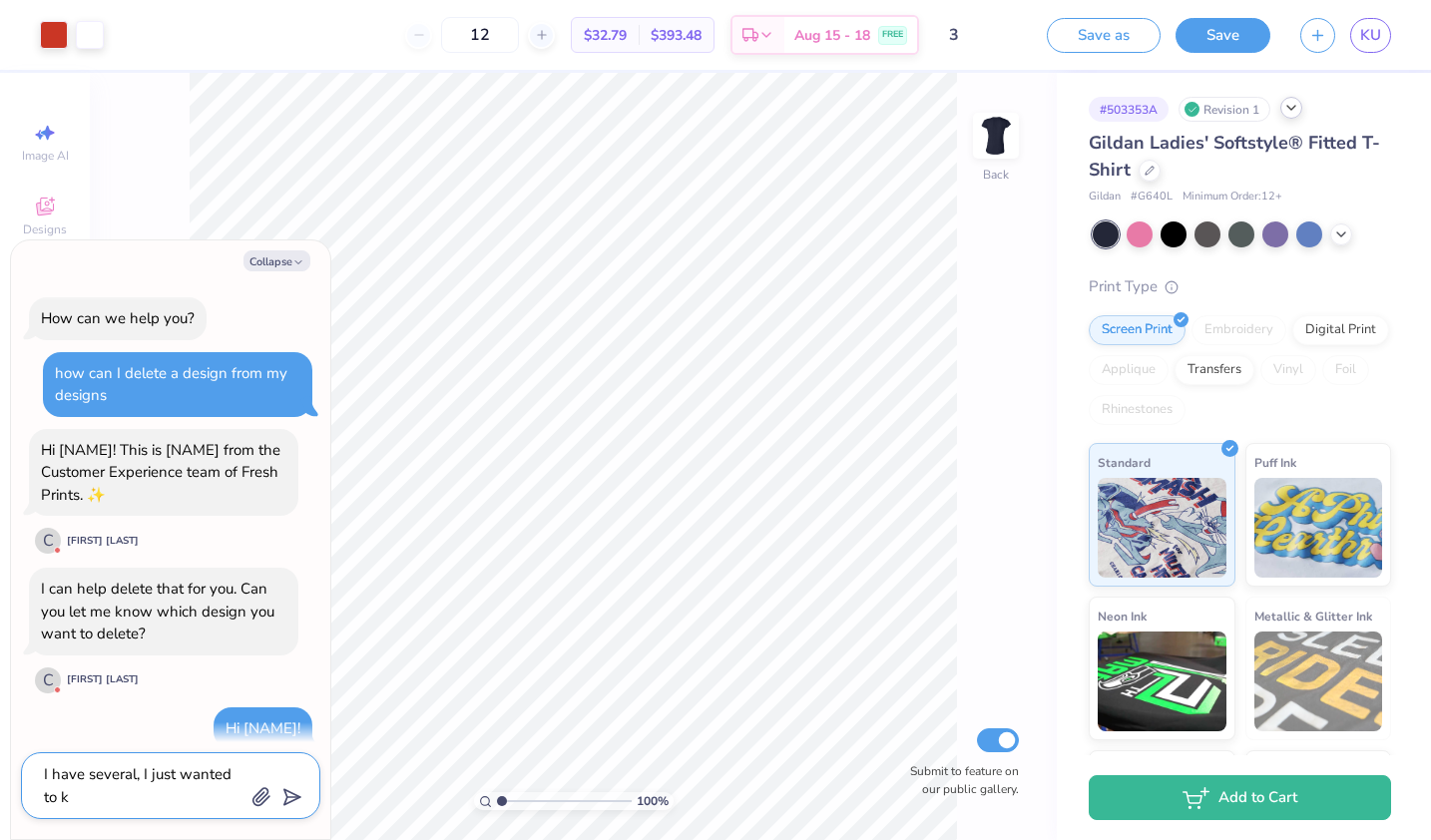type on "I have several, I just wanted to kn" 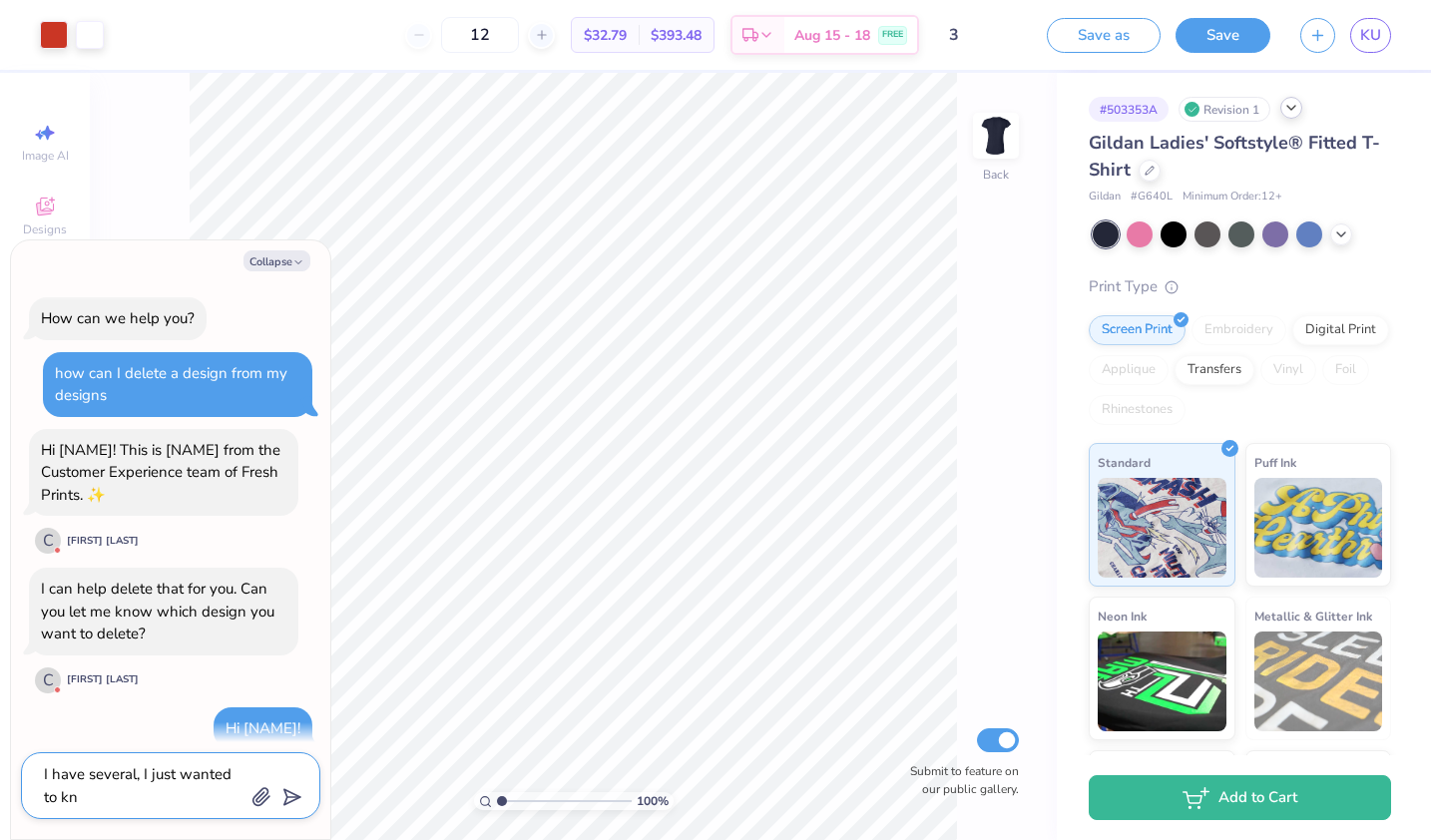 type on "I have several, I just wanted to kno" 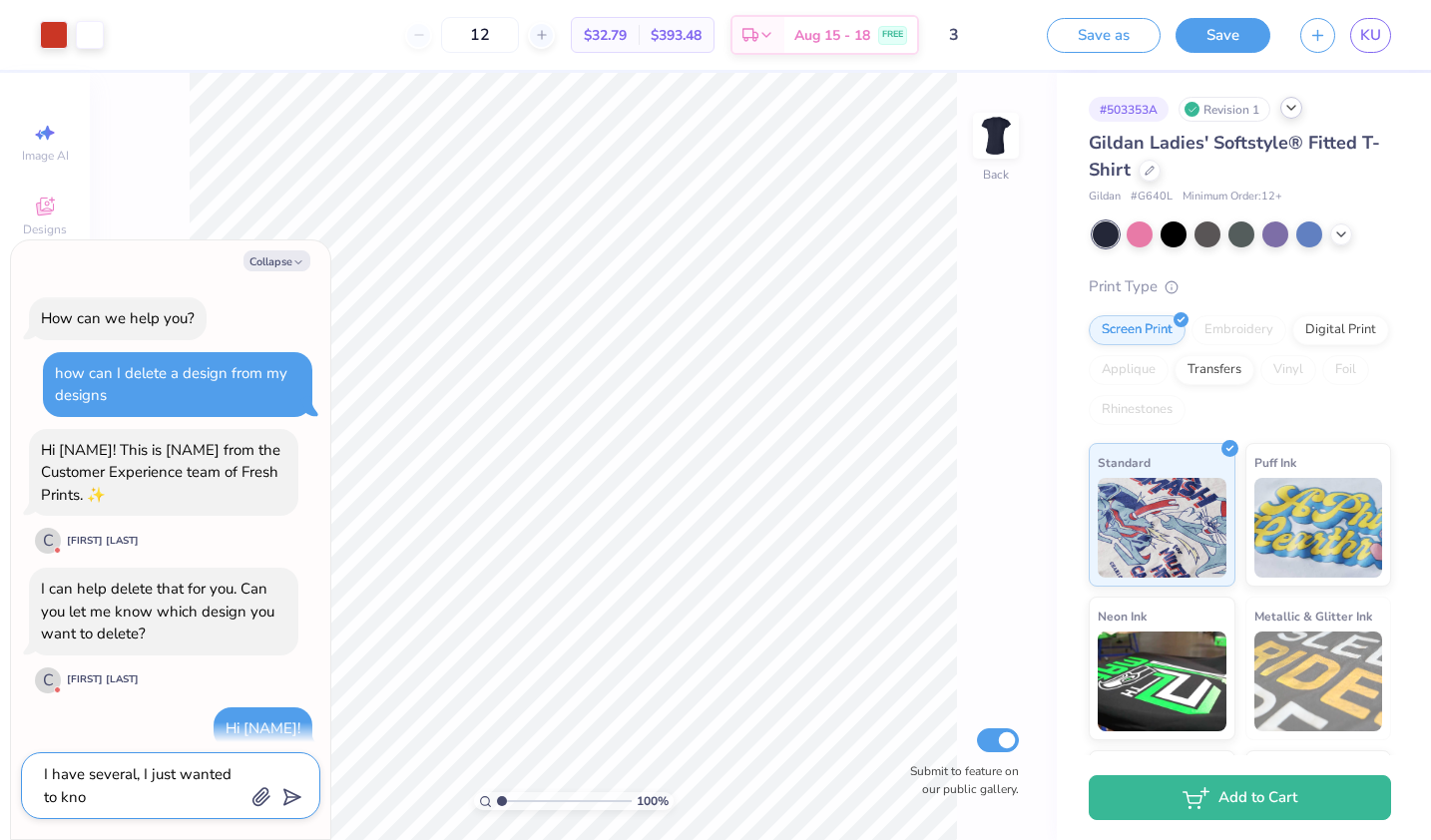 type on "I have several, I just wanted to know" 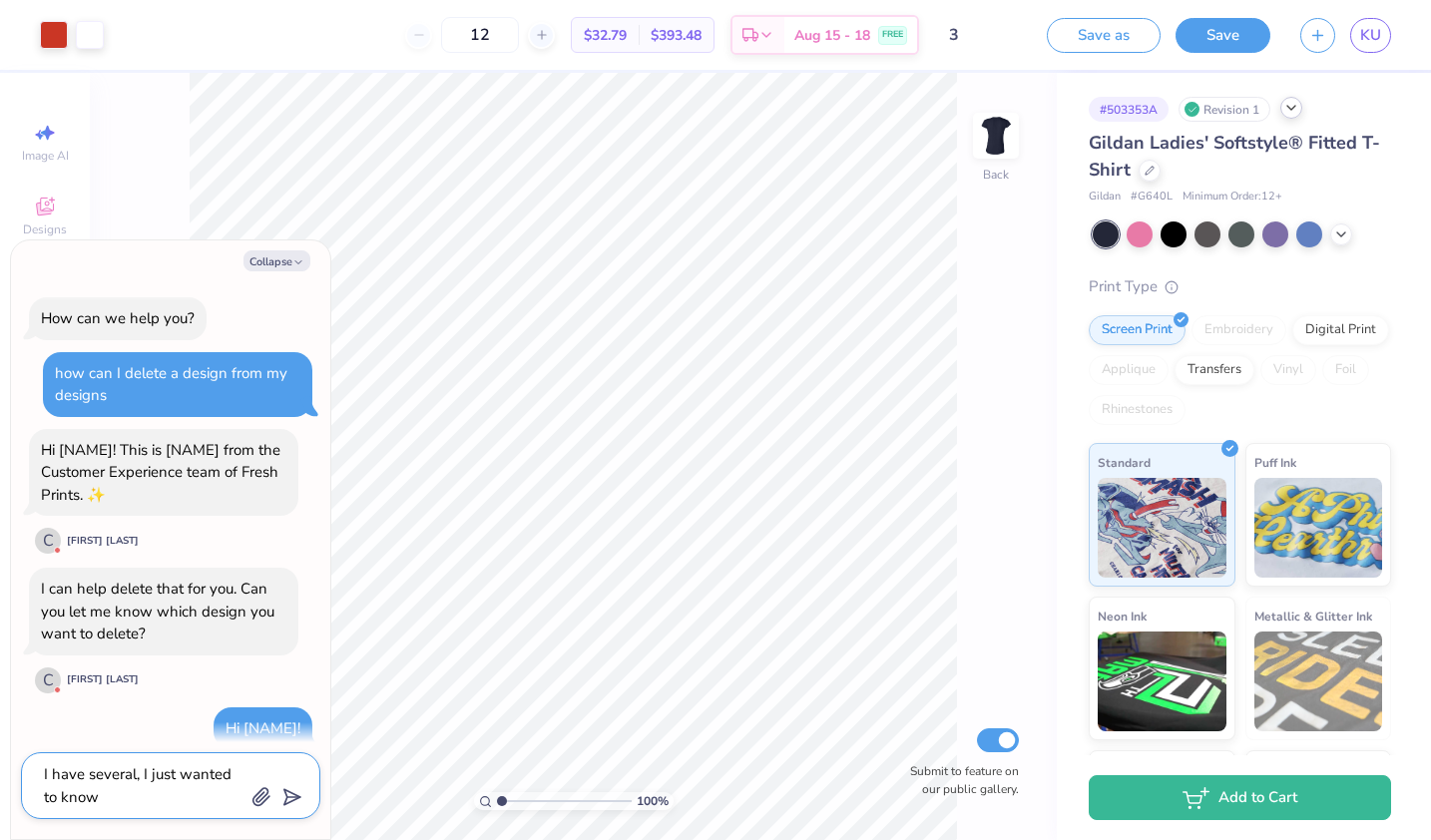 type on "I have several, I just wanted to know" 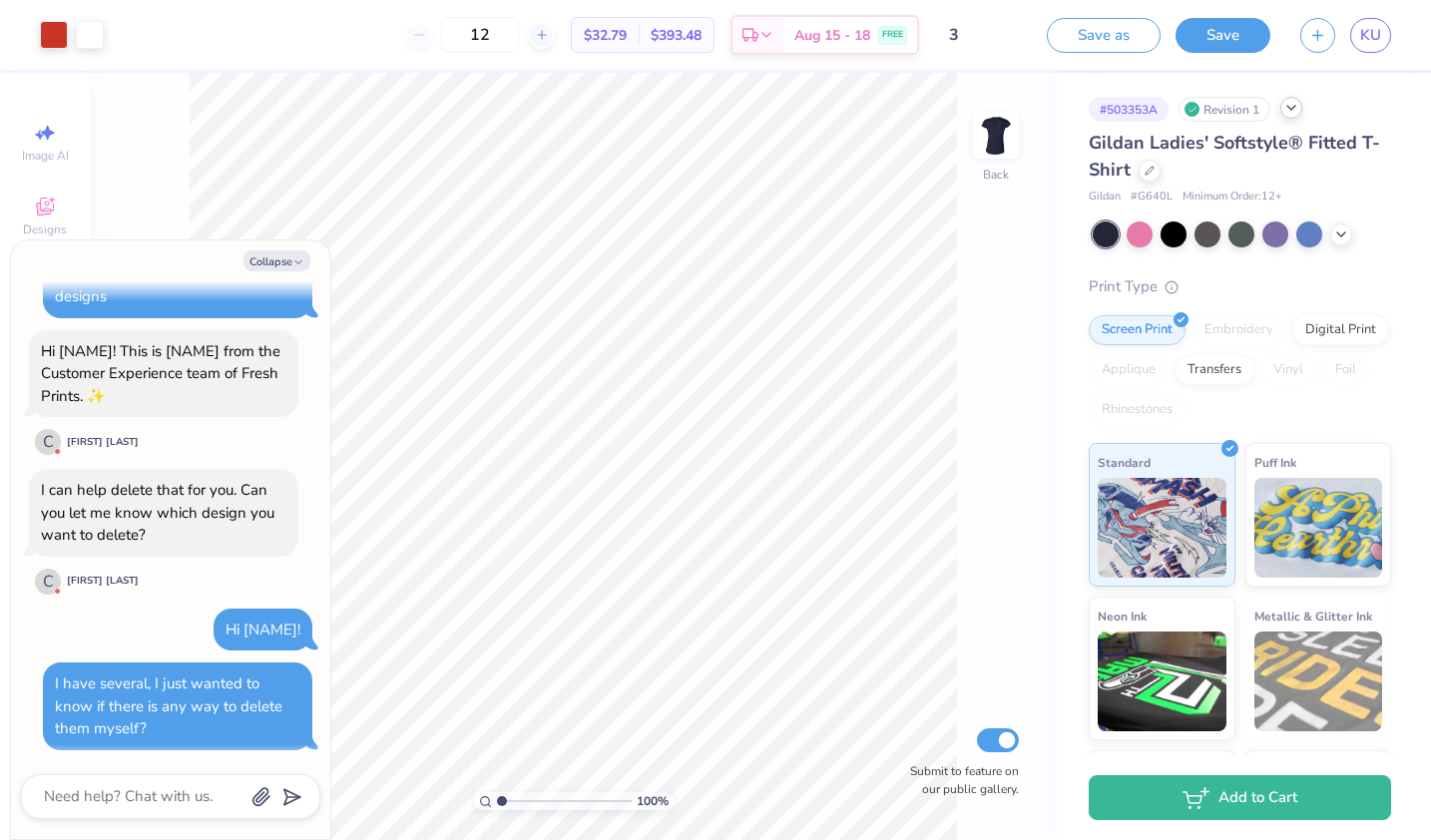 scroll, scrollTop: 467, scrollLeft: 0, axis: vertical 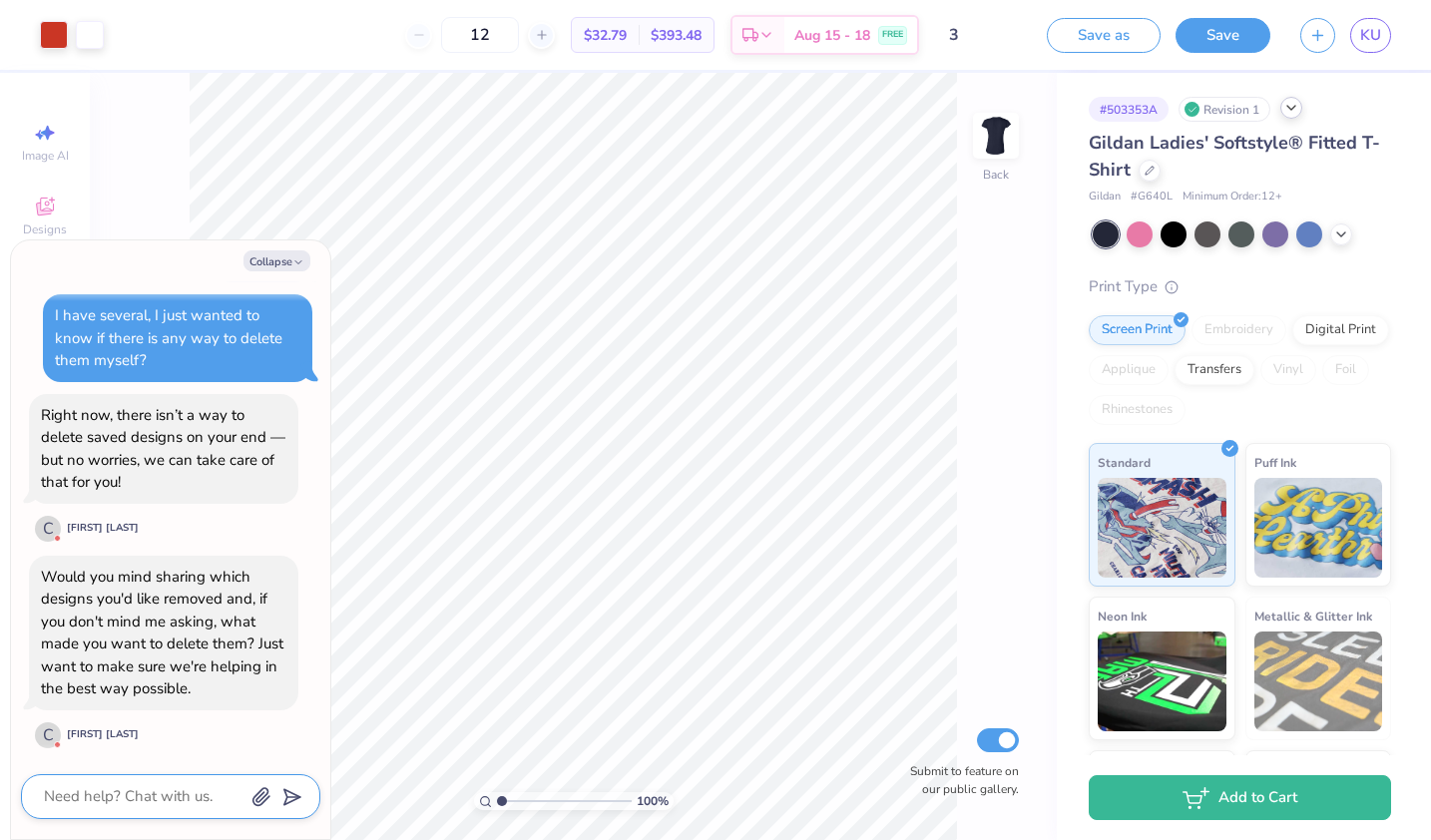 click at bounding box center [143, 796] 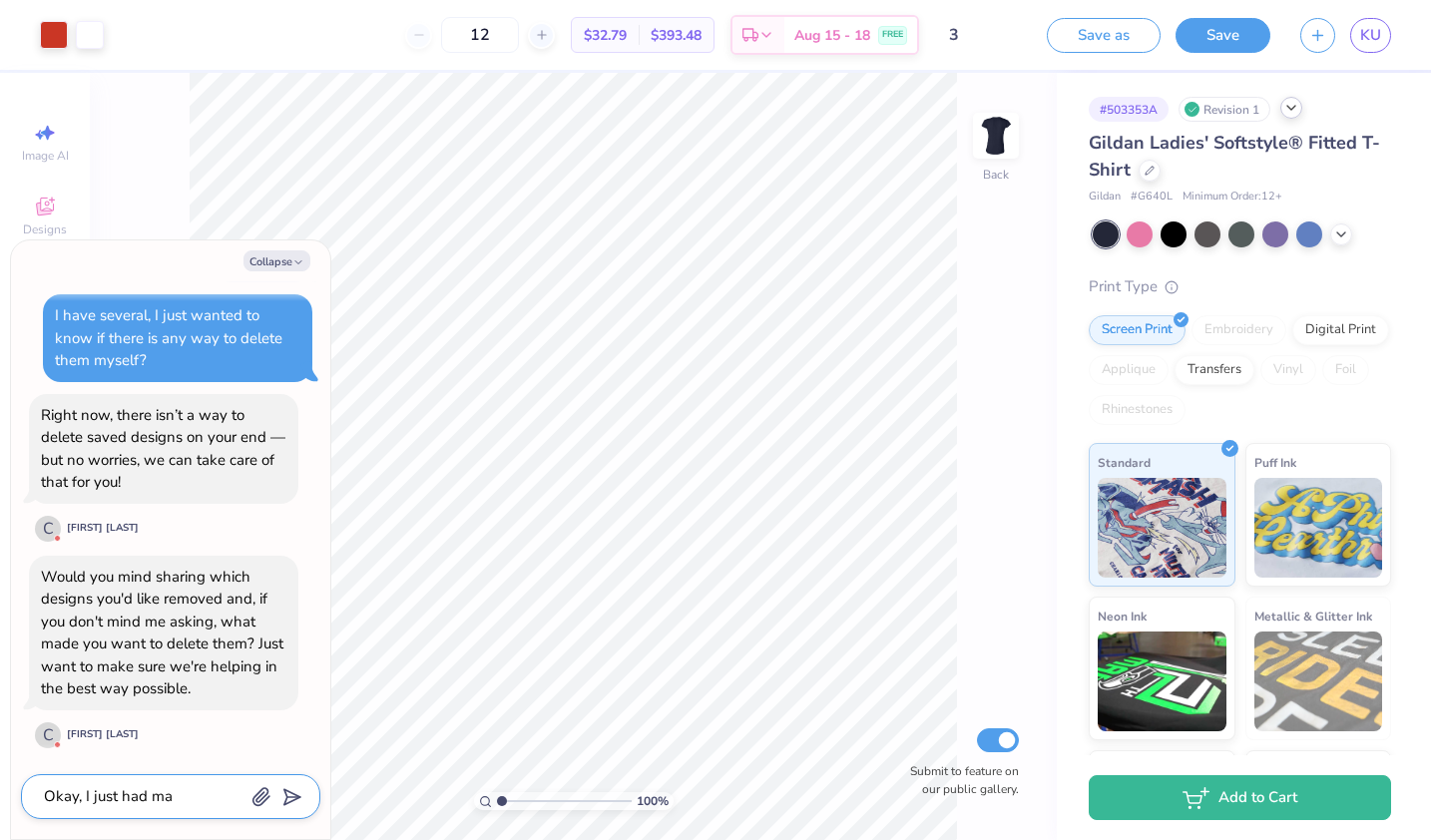 drag, startPoint x: 192, startPoint y: 800, endPoint x: 212, endPoint y: 803, distance: 20.22375 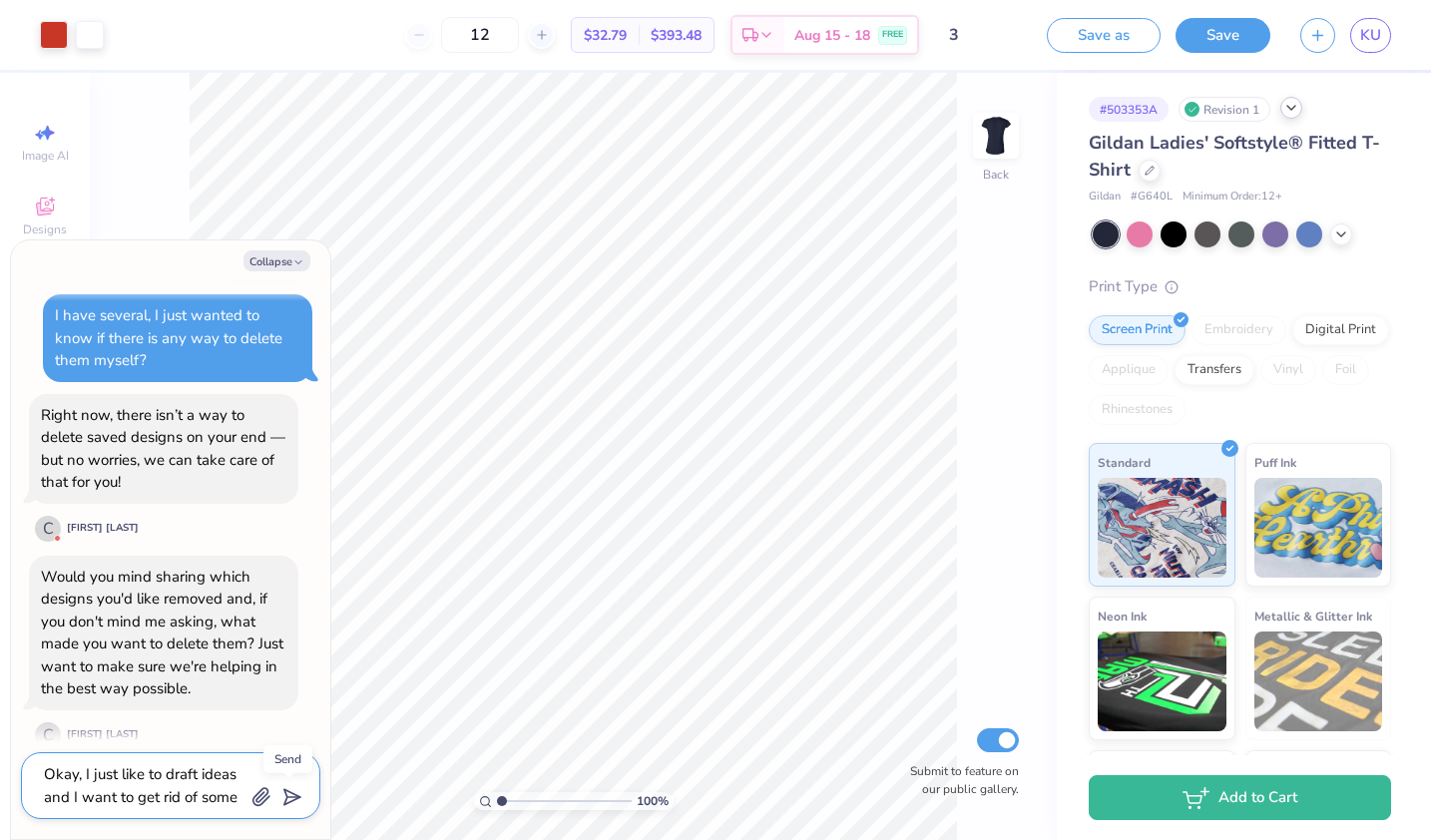 click 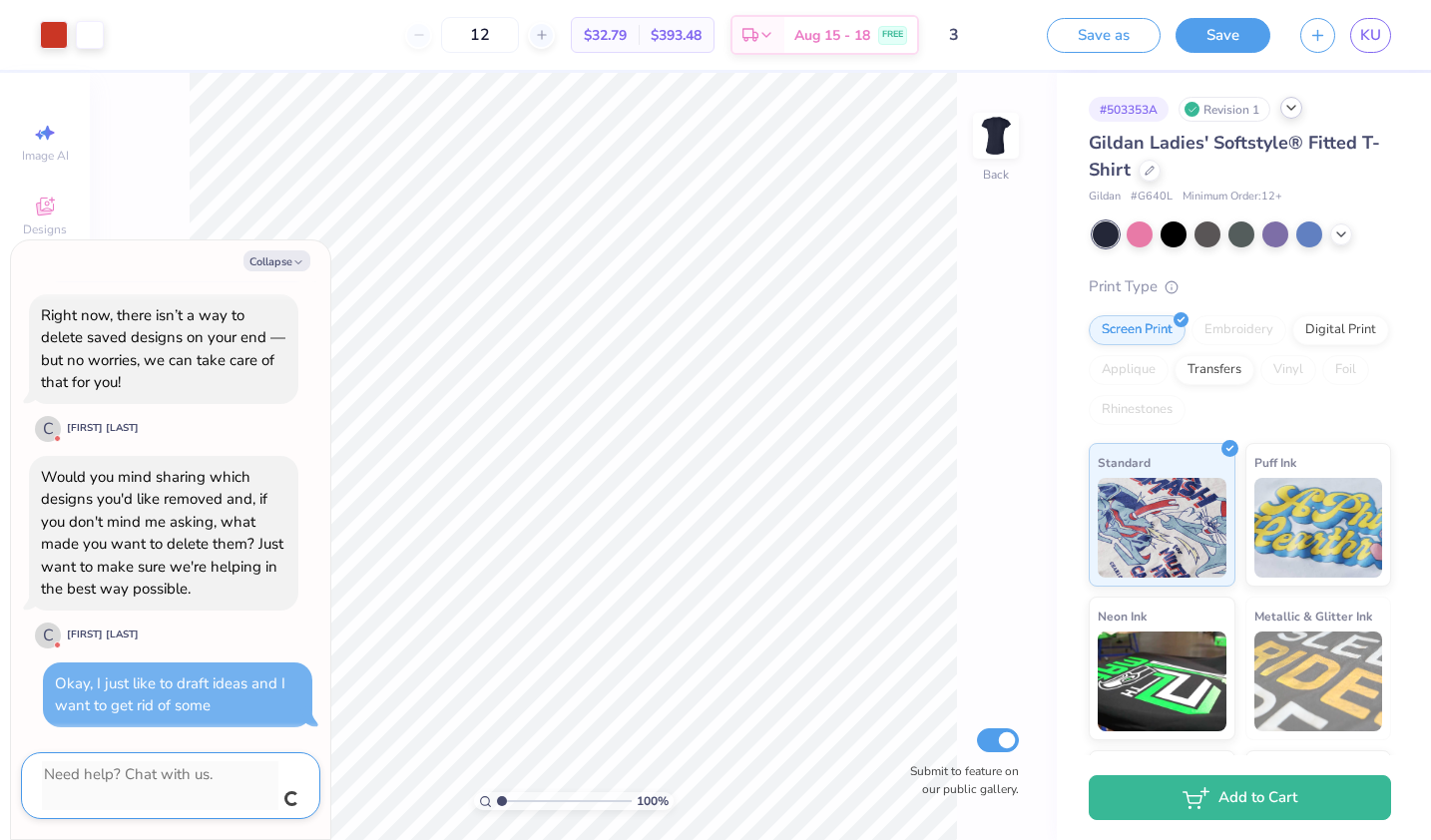 scroll, scrollTop: 545, scrollLeft: 0, axis: vertical 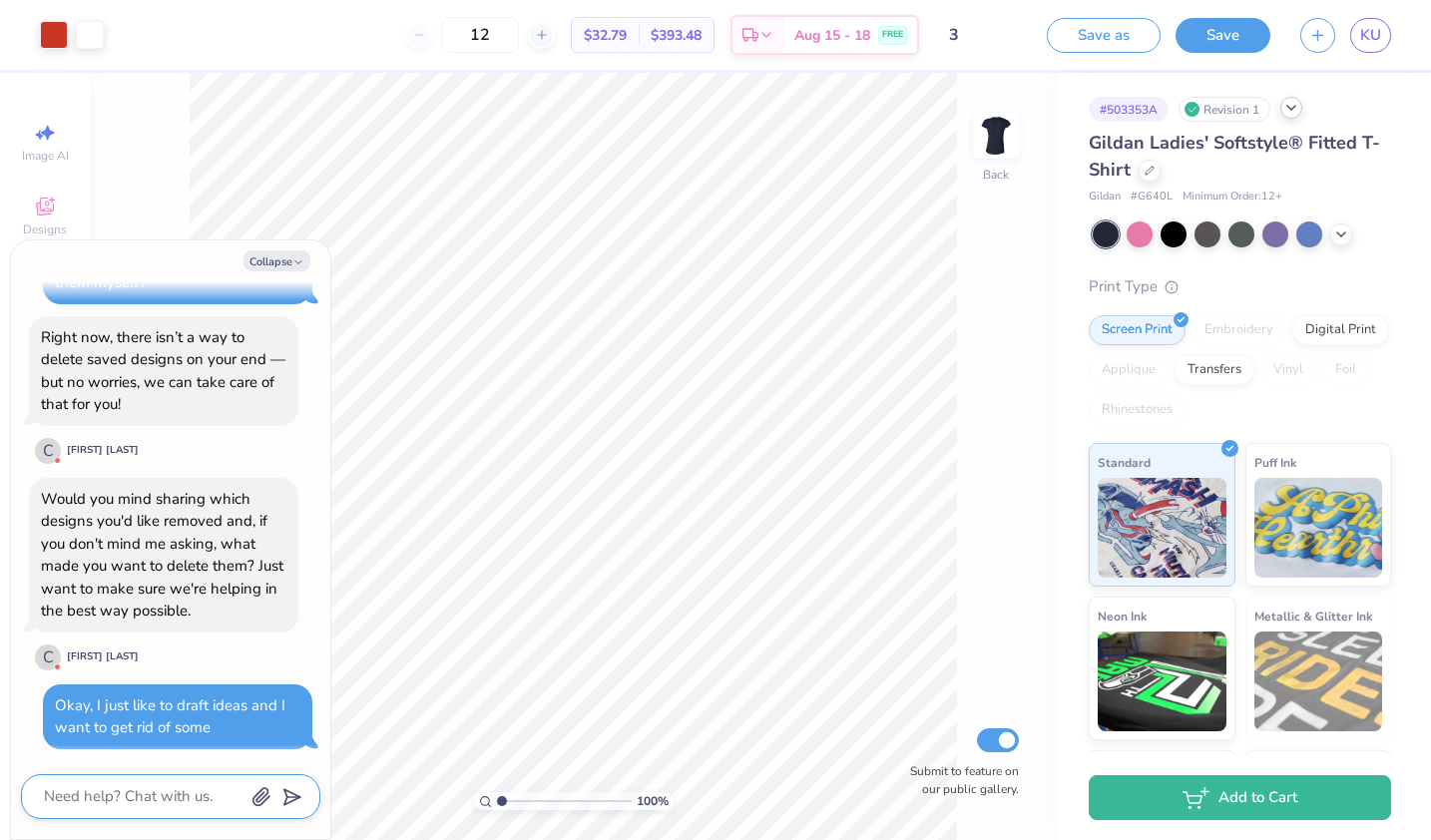 click on "100  % Back Submit to feature on our public gallery." at bounding box center [573, 456] 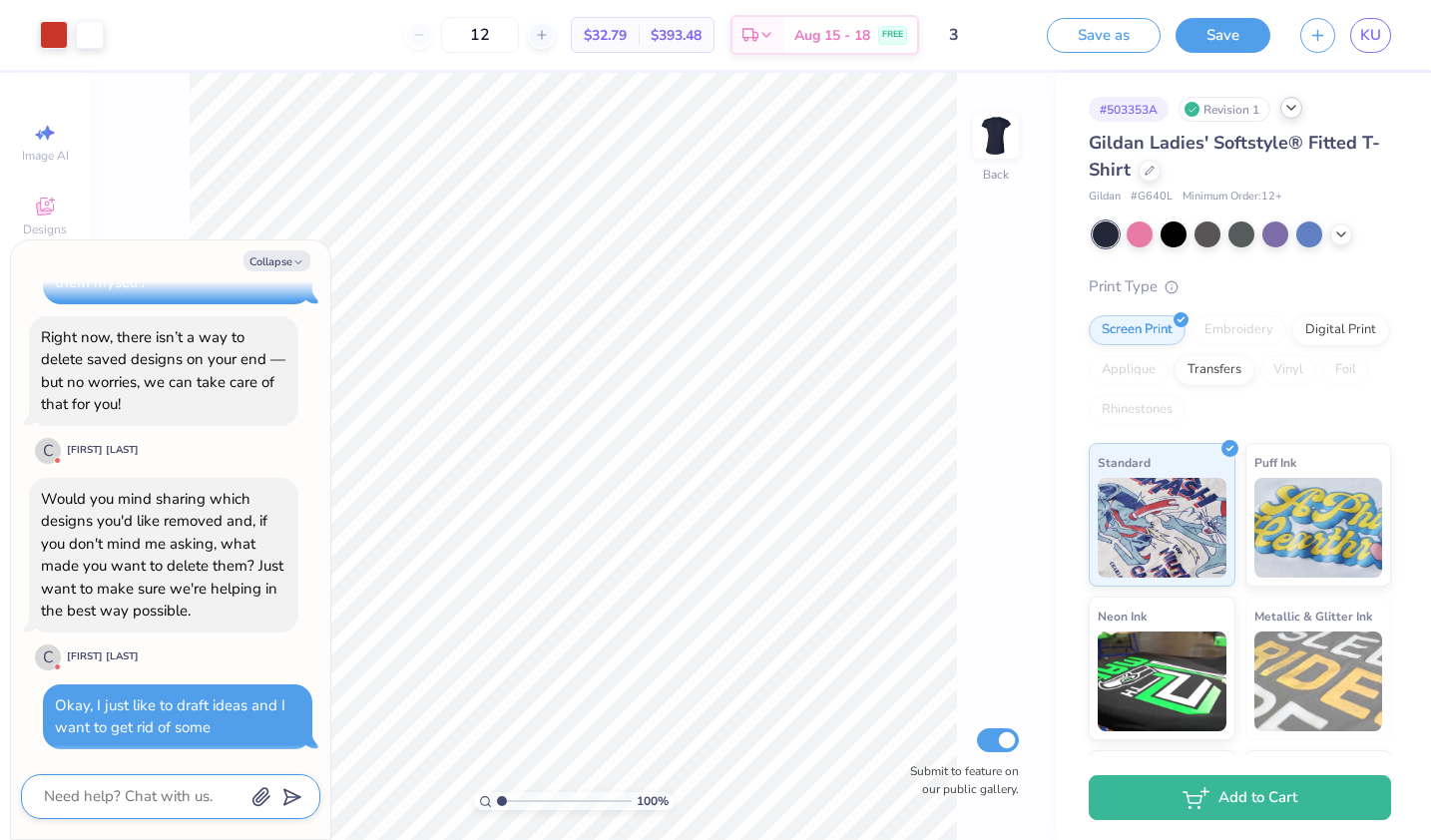 scroll, scrollTop: 544, scrollLeft: 0, axis: vertical 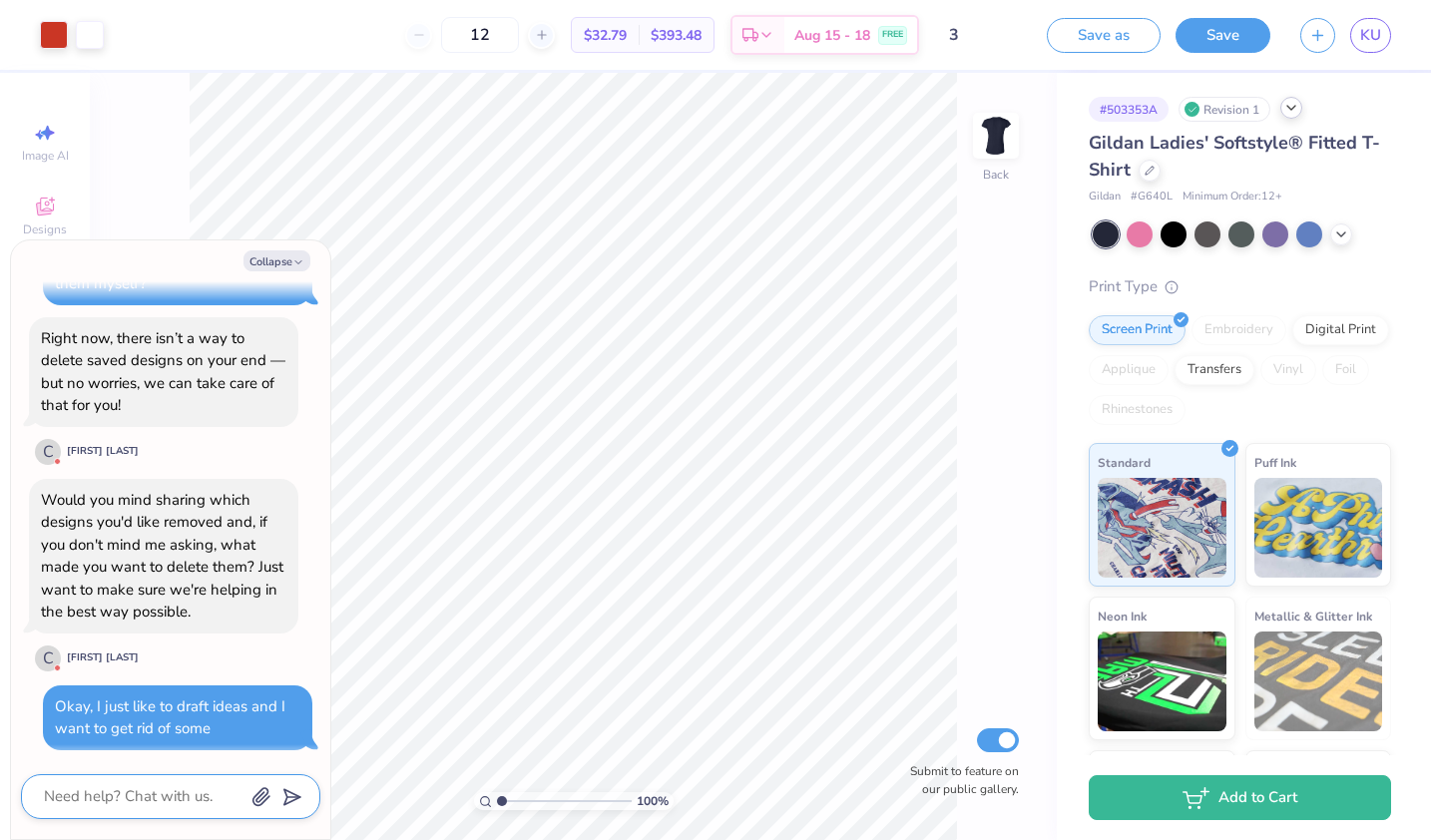 click at bounding box center [143, 796] 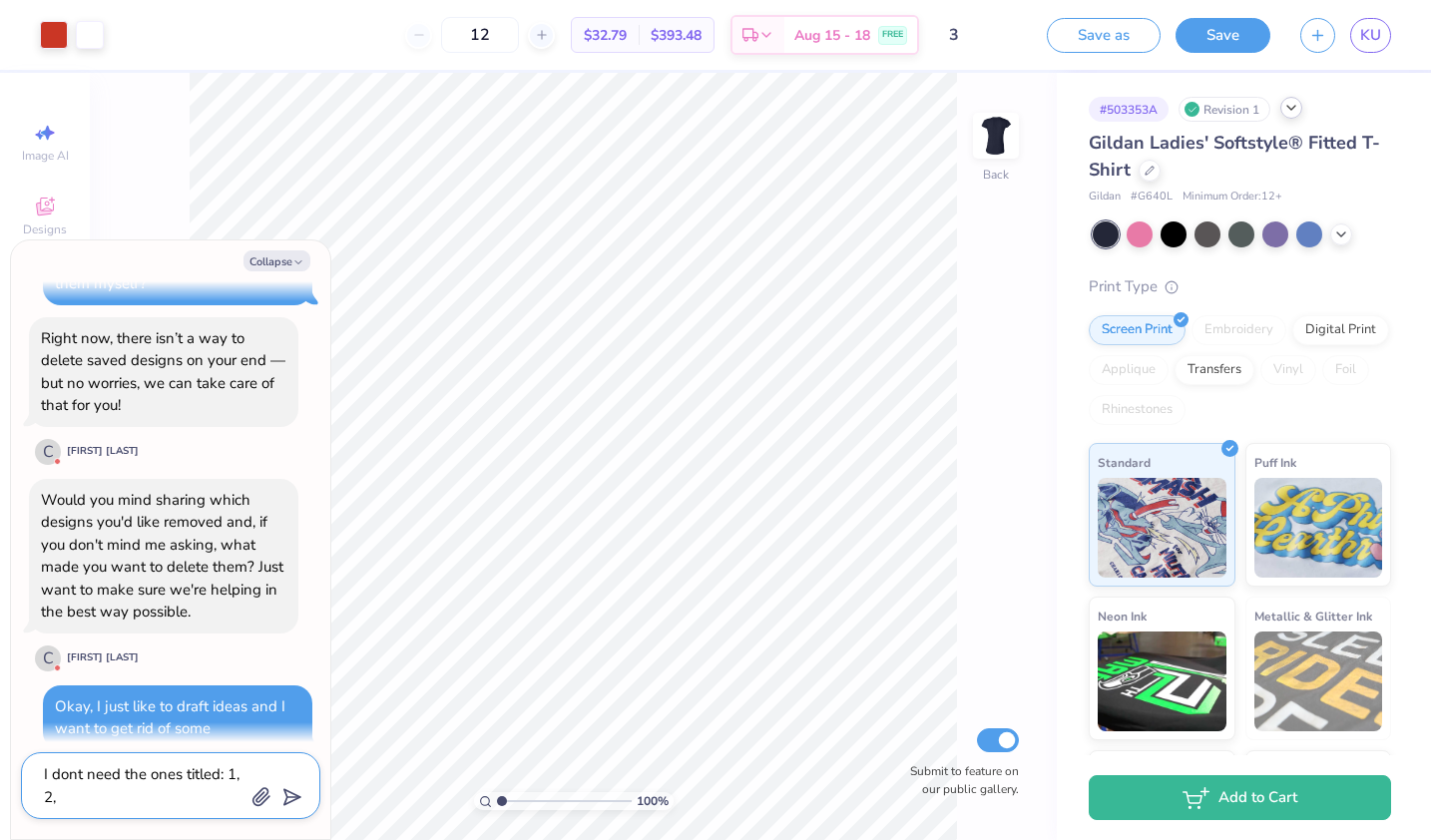 drag, startPoint x: 98, startPoint y: 795, endPoint x: 34, endPoint y: 773, distance: 67.6757 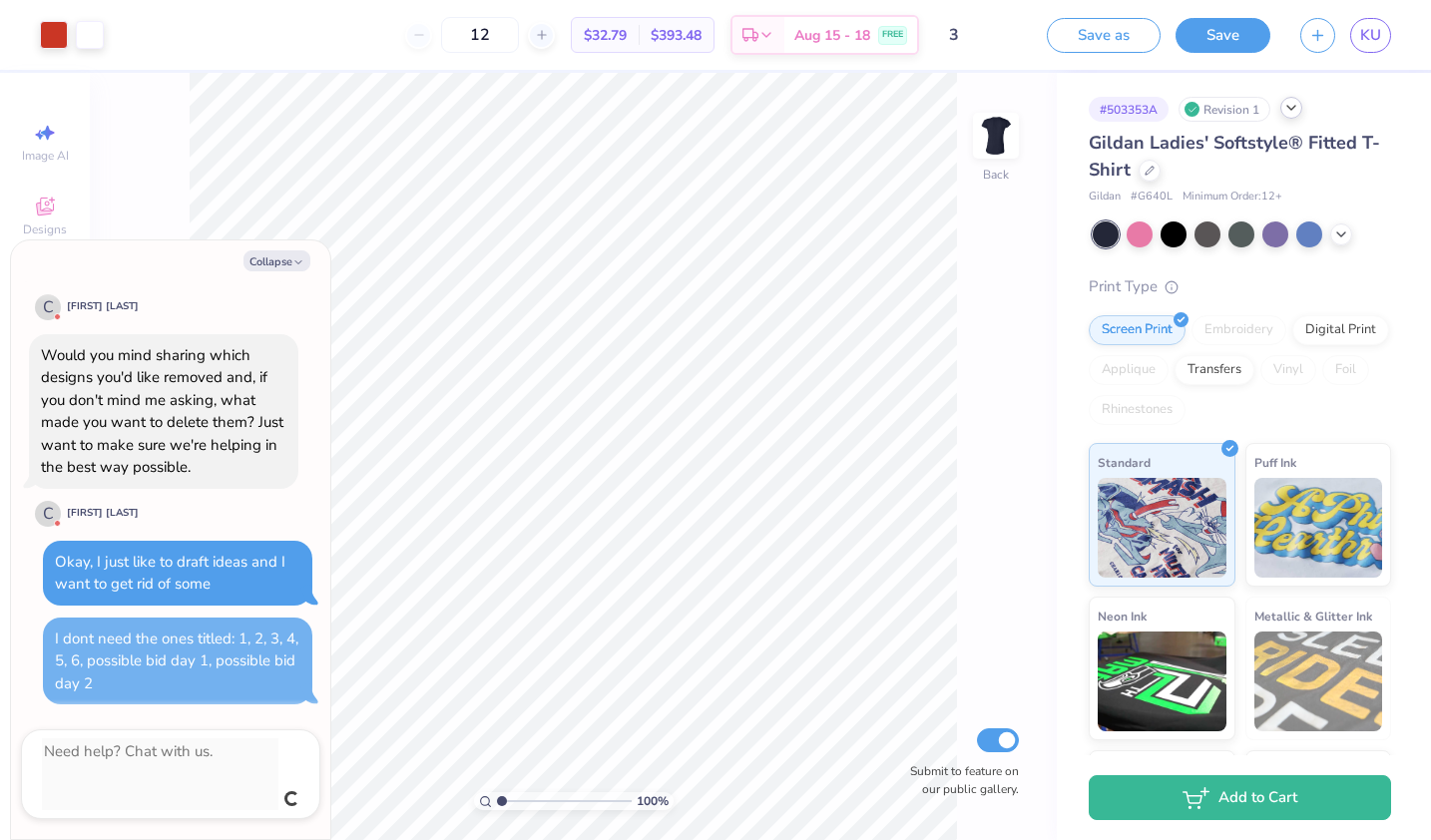 scroll, scrollTop: 643, scrollLeft: 0, axis: vertical 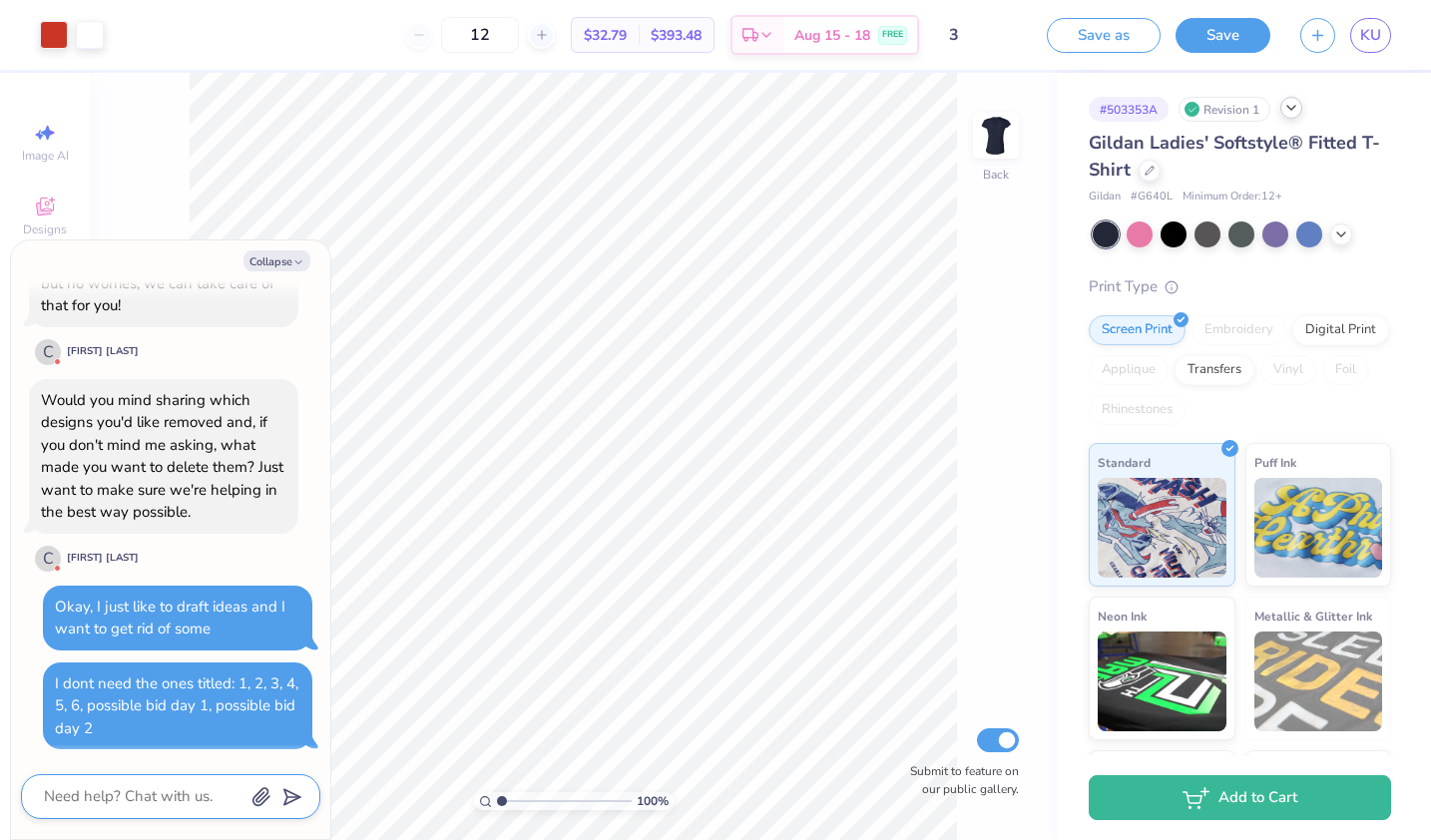 click at bounding box center [143, 796] 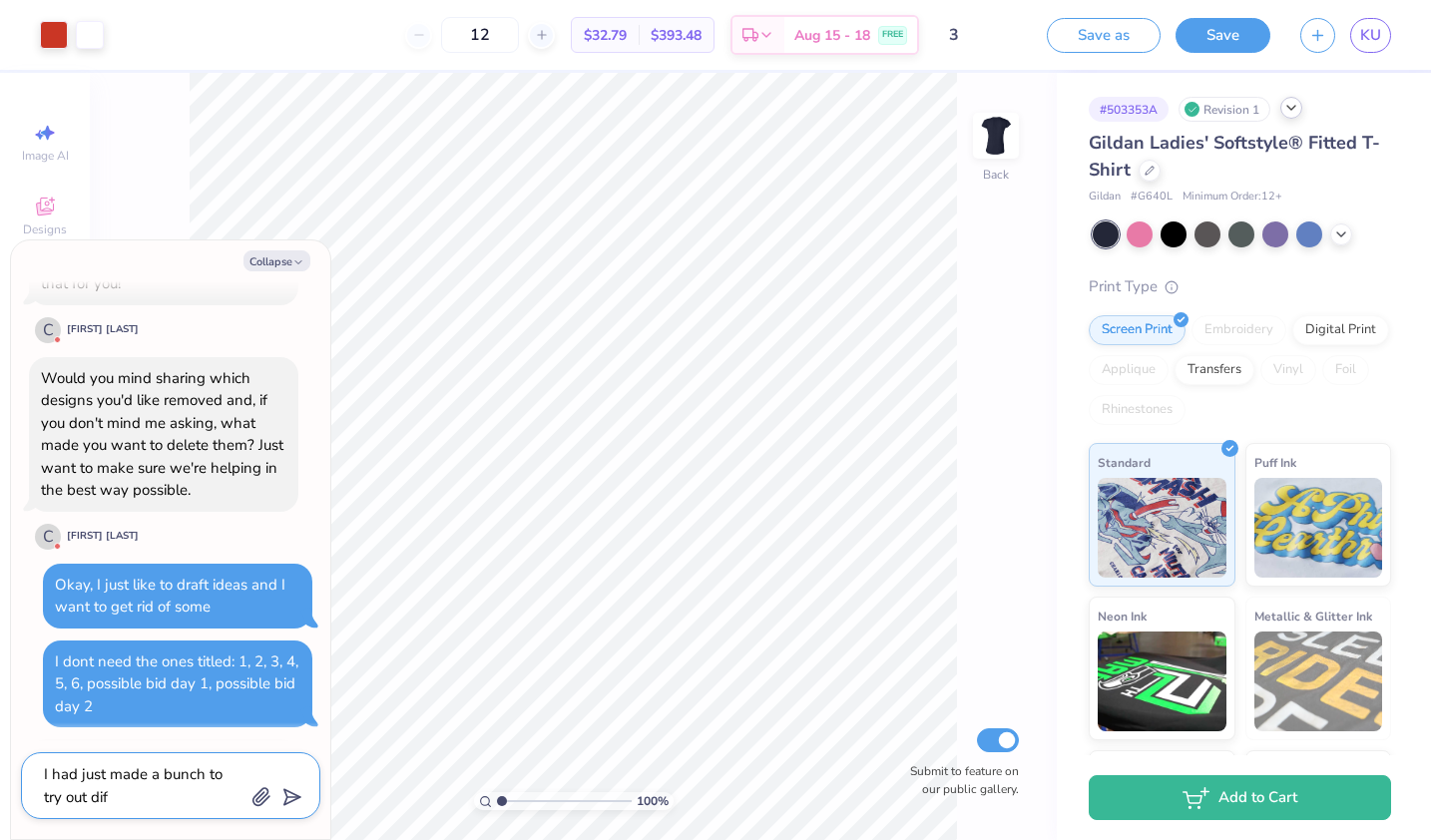 scroll, scrollTop: 782, scrollLeft: 0, axis: vertical 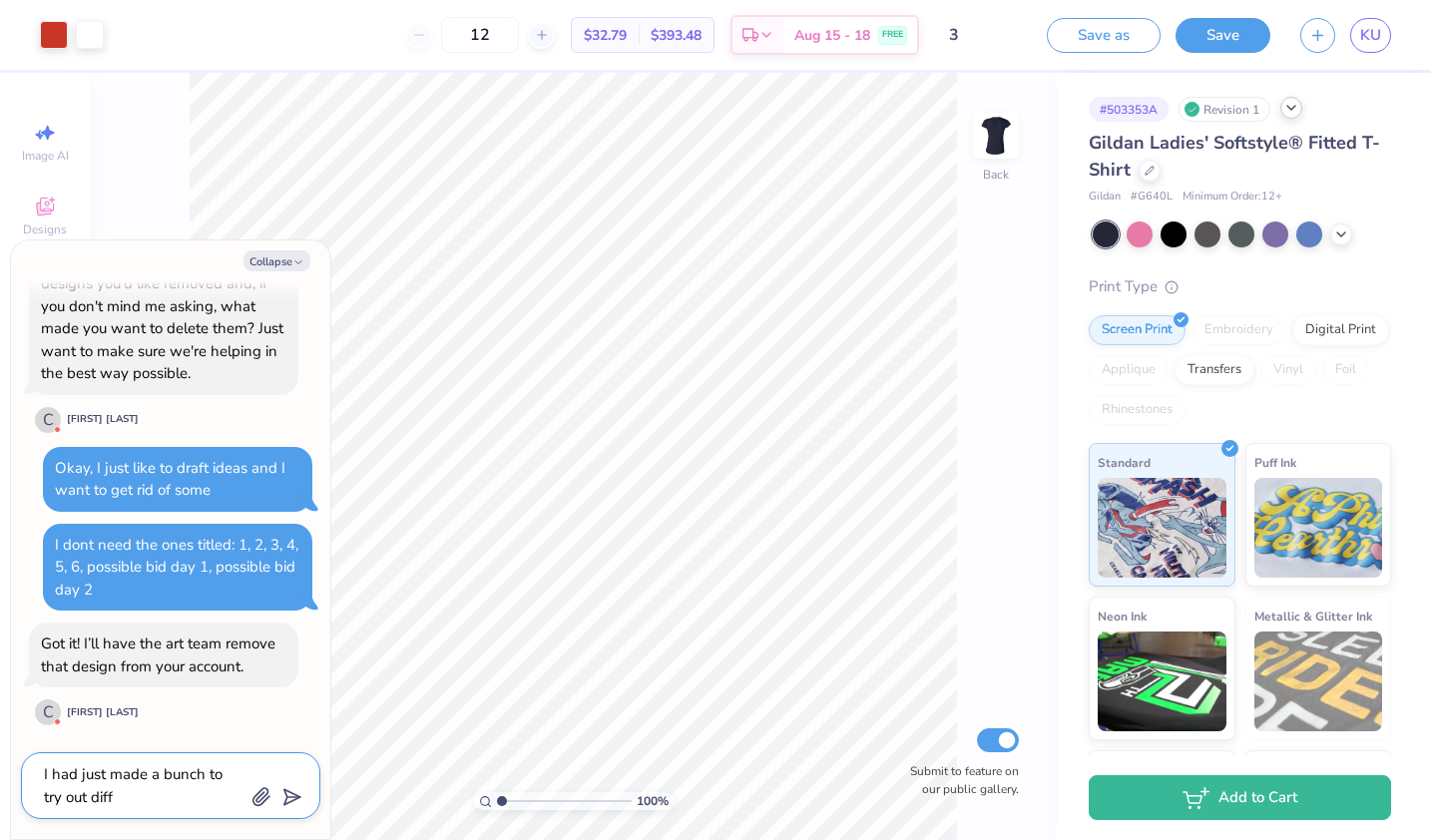 drag, startPoint x: 138, startPoint y: 793, endPoint x: 30, endPoint y: 765, distance: 111.5706 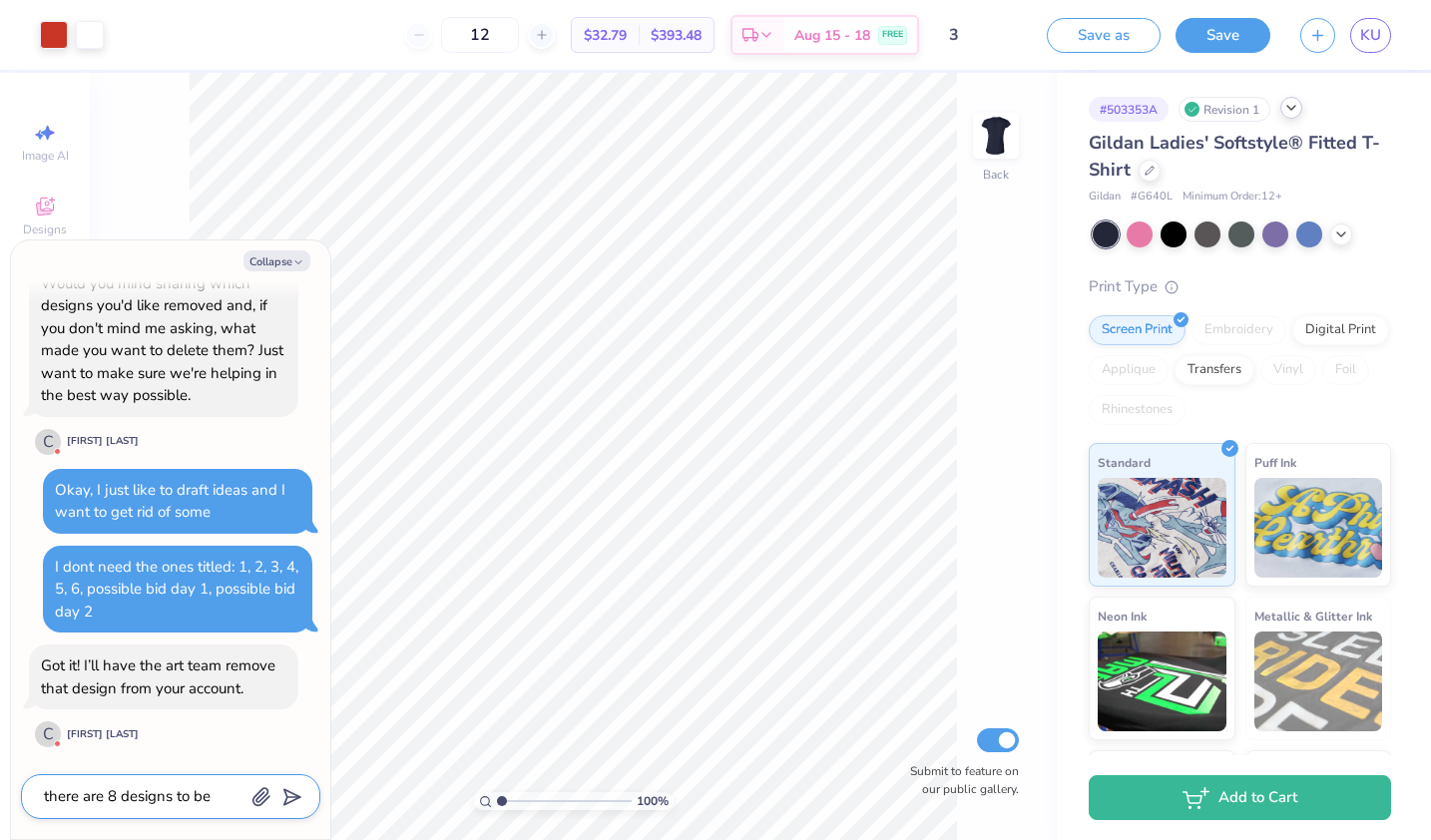 scroll, scrollTop: 782, scrollLeft: 0, axis: vertical 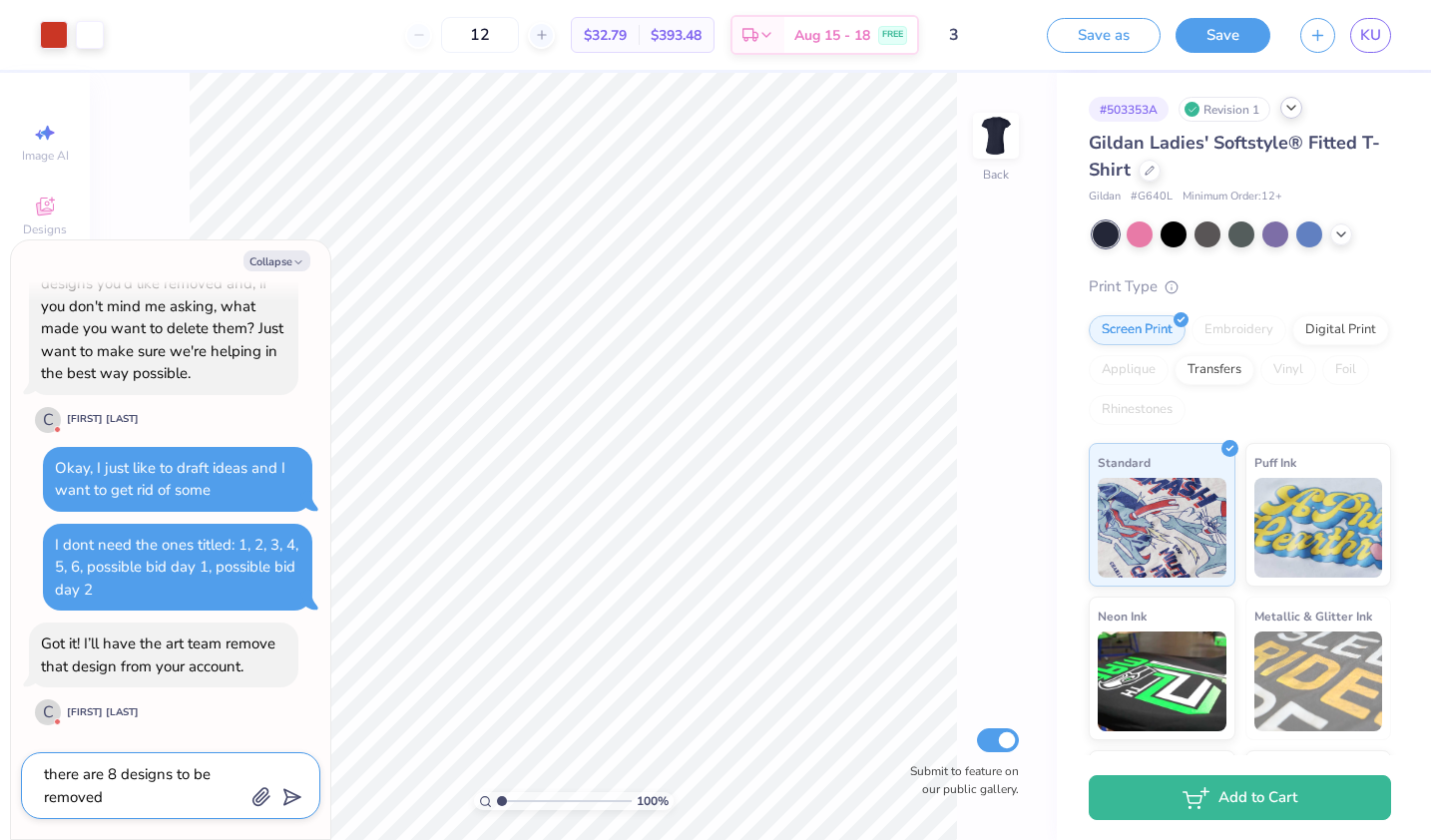 drag, startPoint x: 154, startPoint y: 799, endPoint x: 30, endPoint y: 765, distance: 128.57683 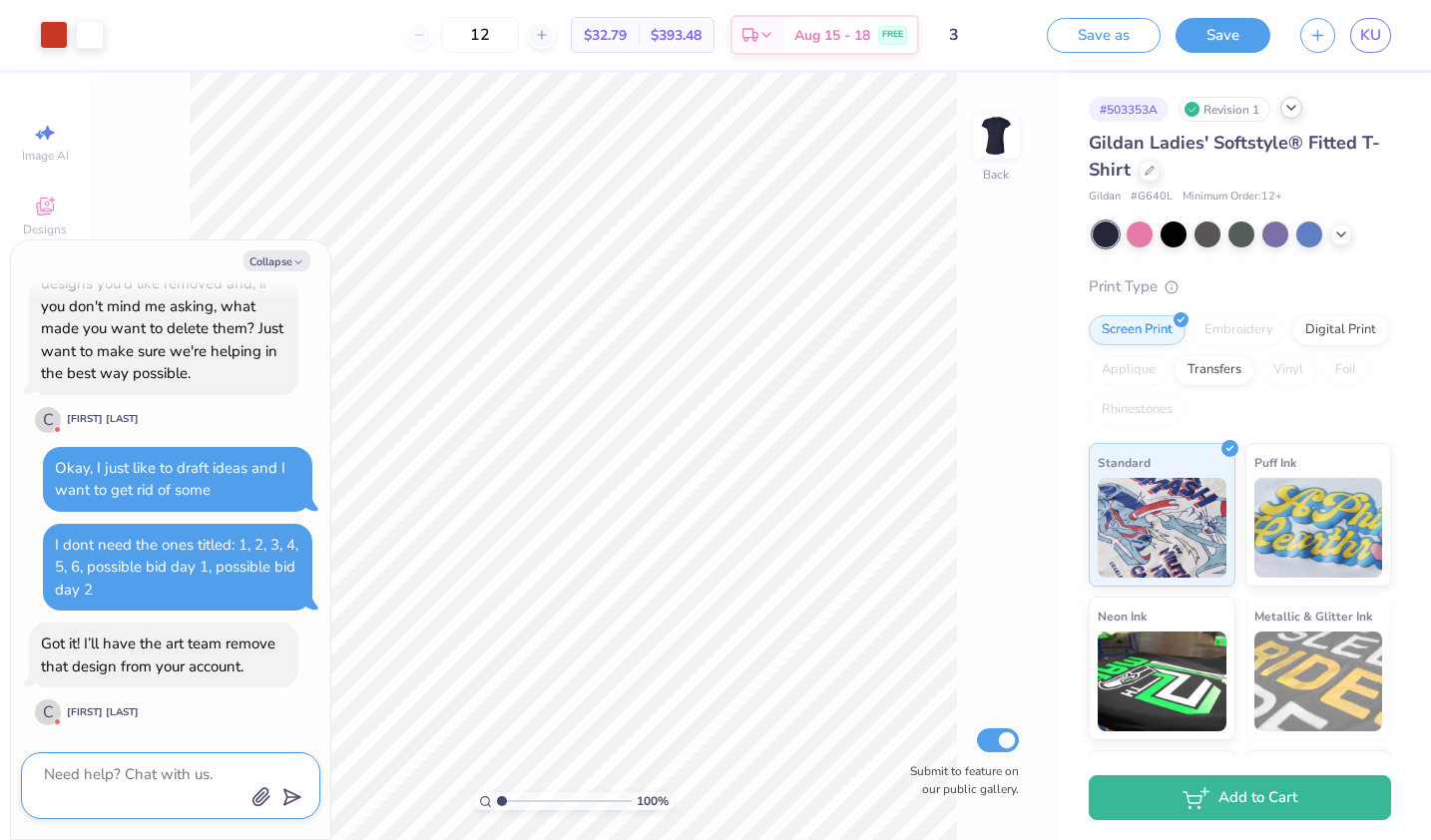 scroll, scrollTop: 760, scrollLeft: 0, axis: vertical 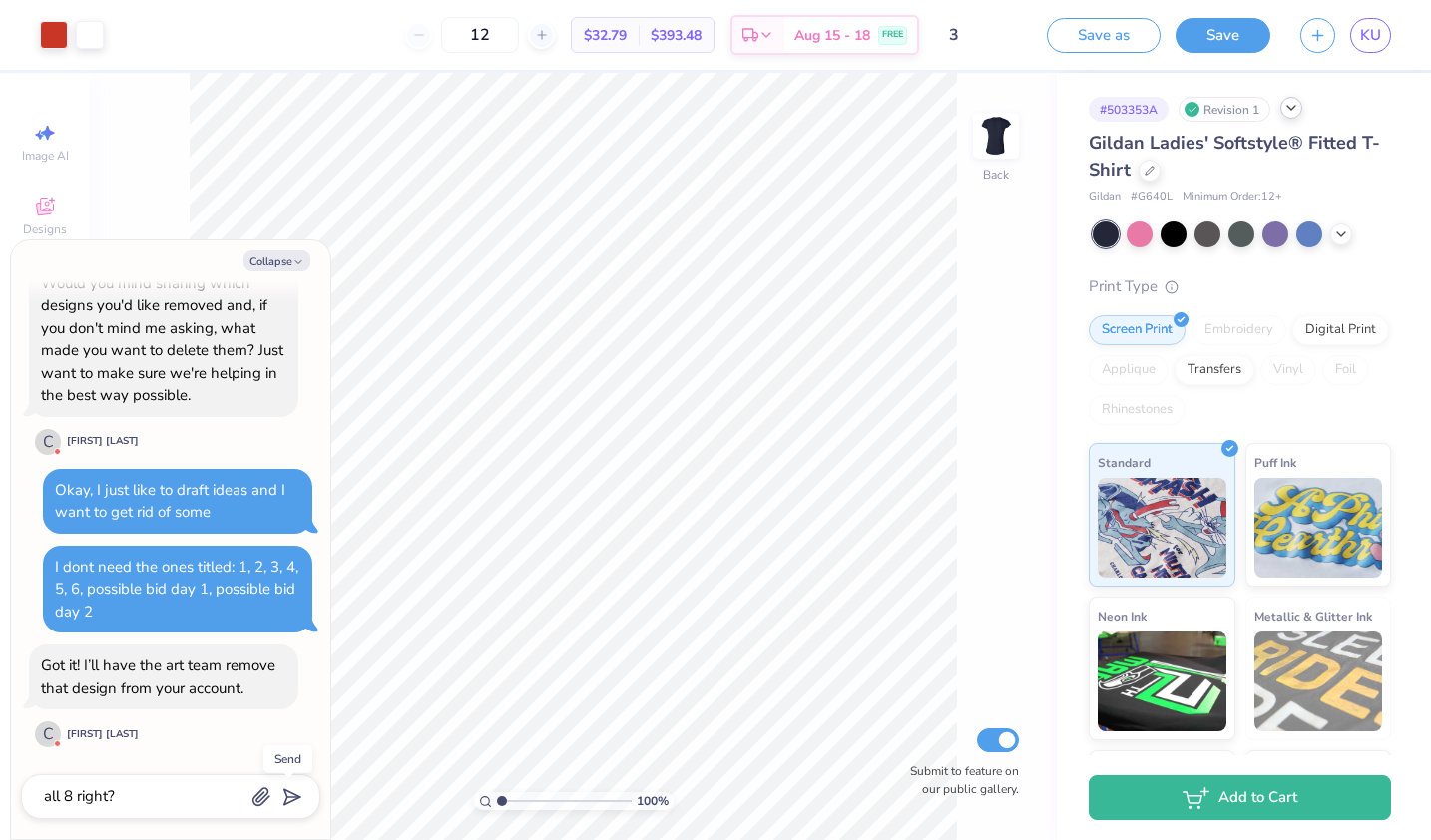 click 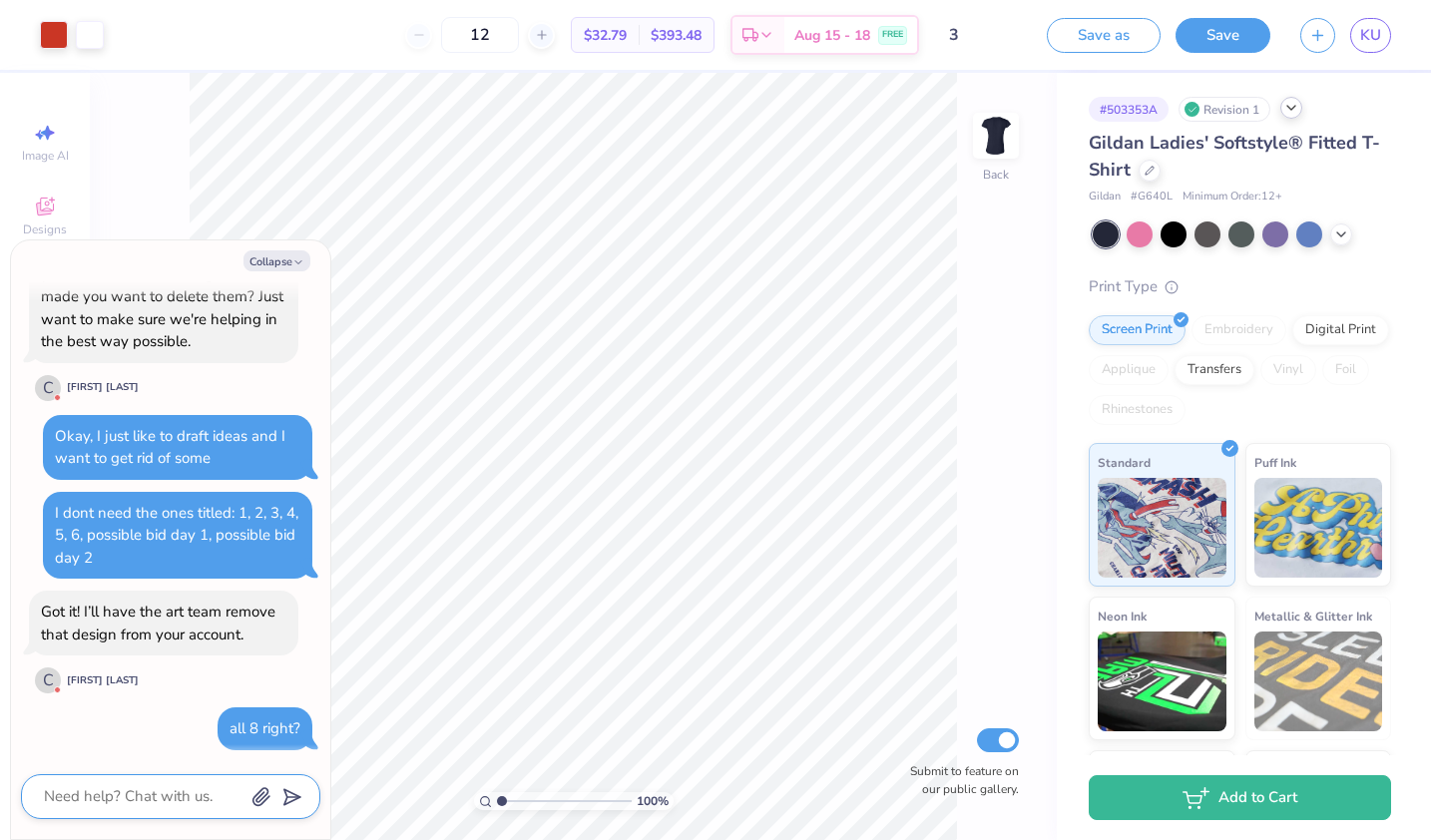 click at bounding box center [143, 796] 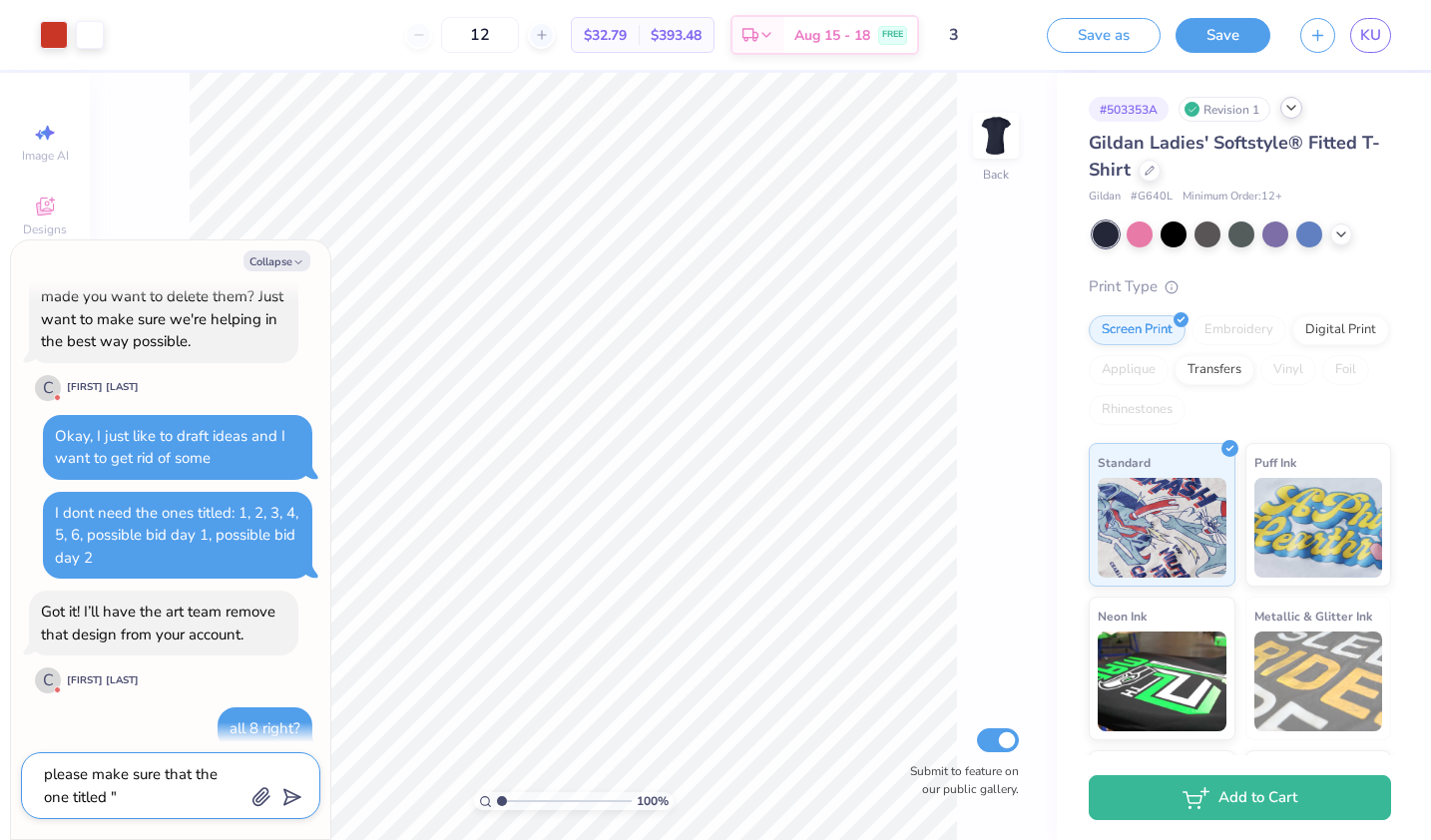 paste on "please do not edit this I am not done" 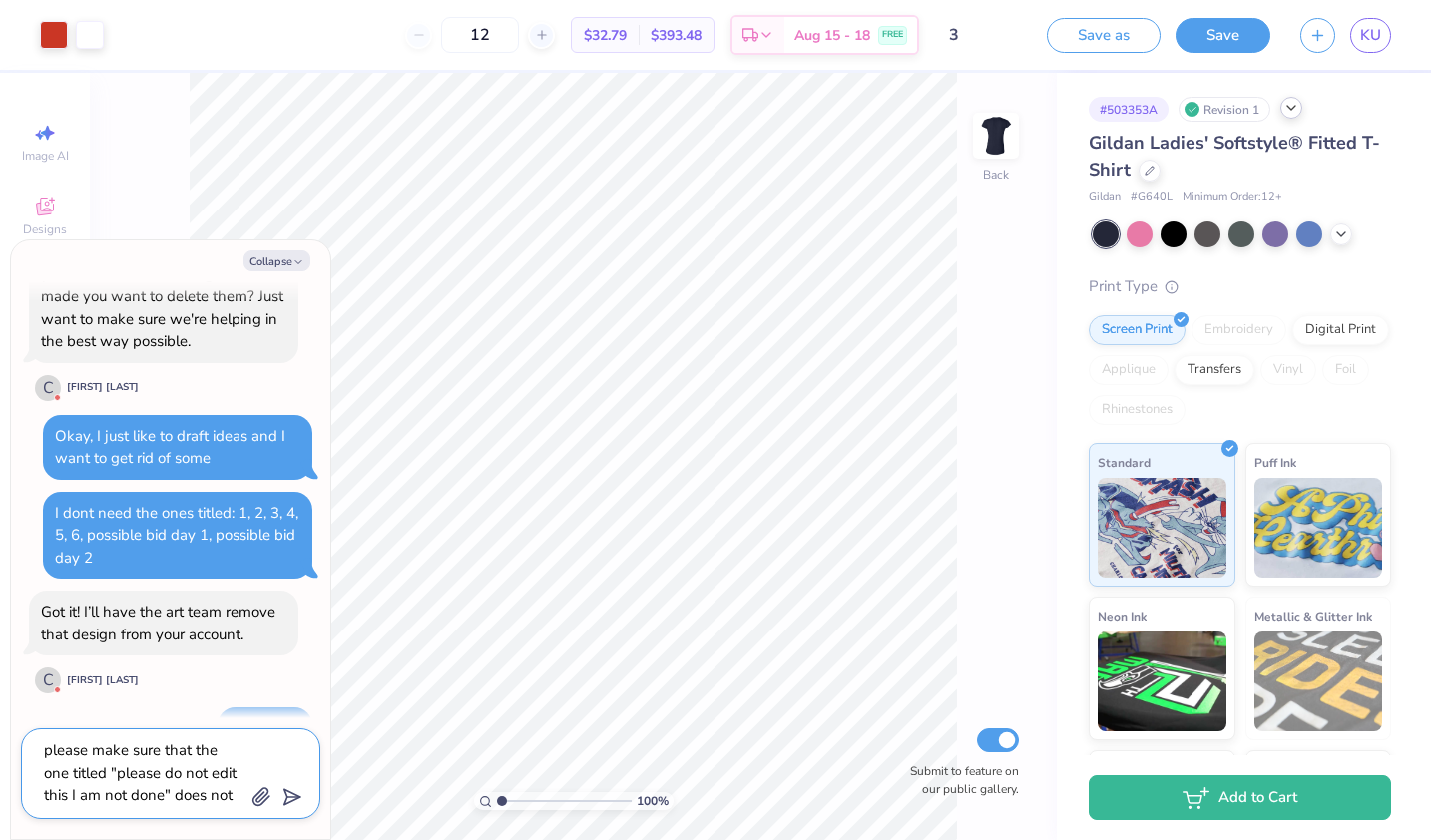 scroll, scrollTop: 18, scrollLeft: 0, axis: vertical 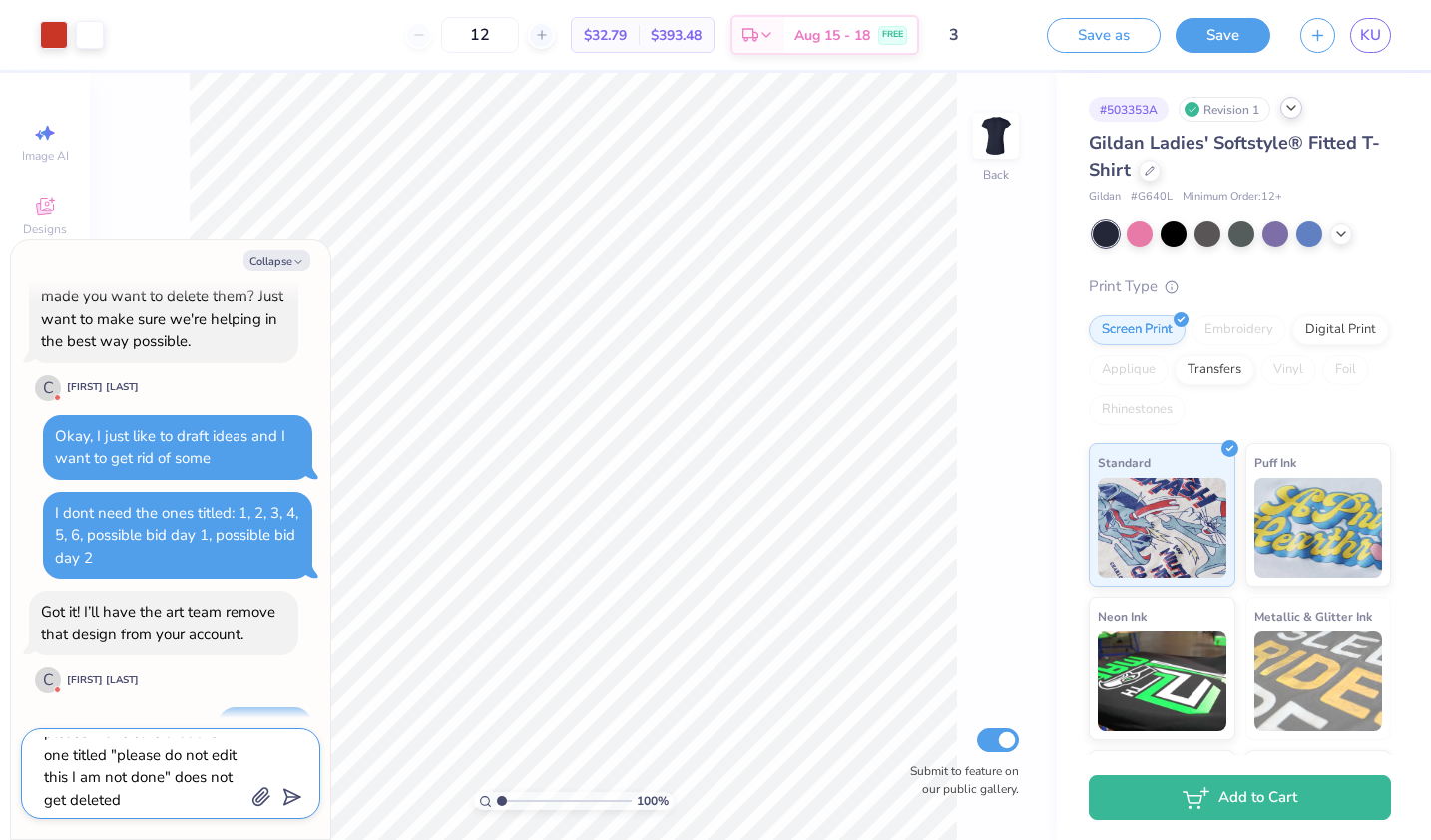 click 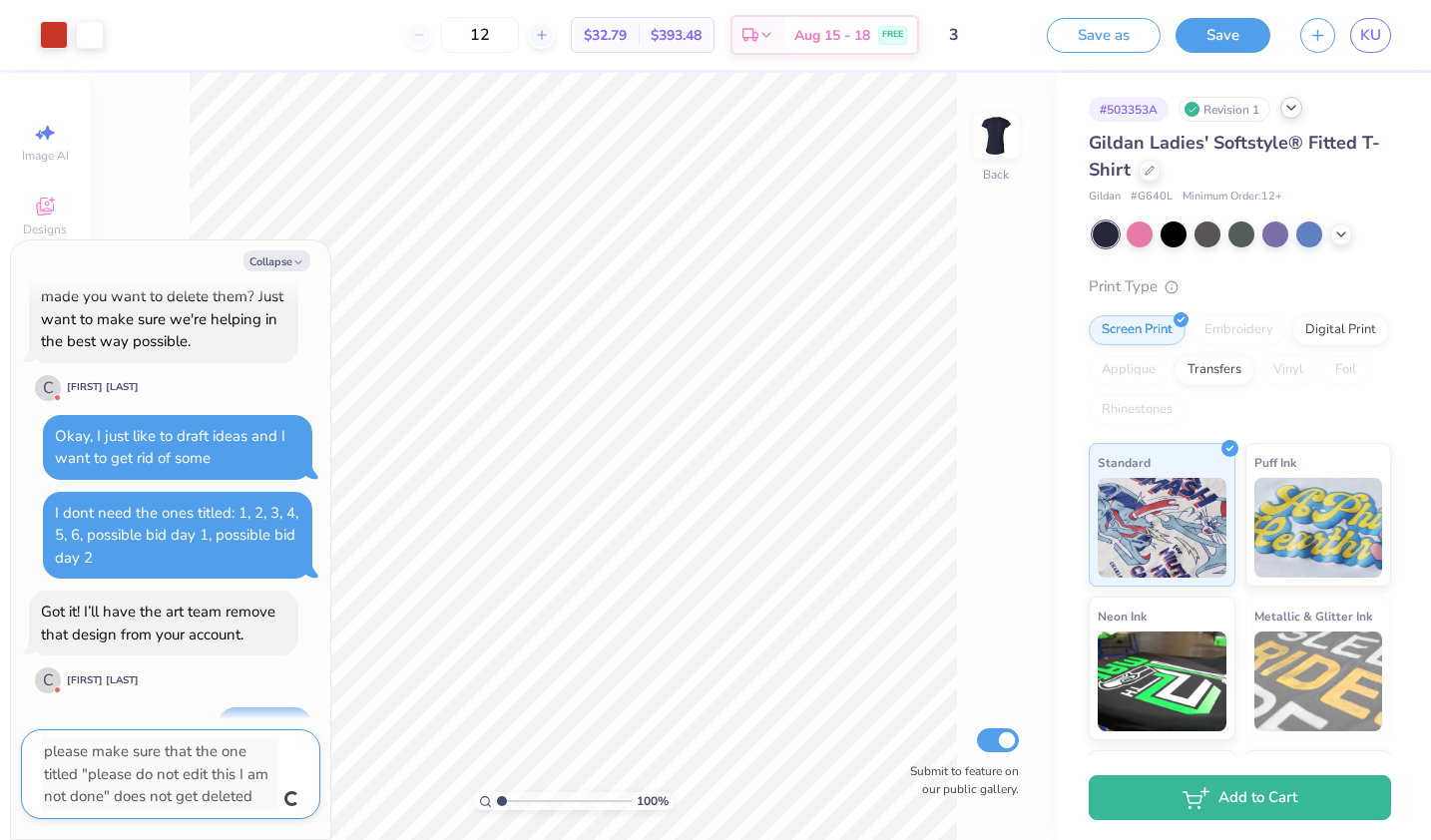 scroll, scrollTop: 959, scrollLeft: 0, axis: vertical 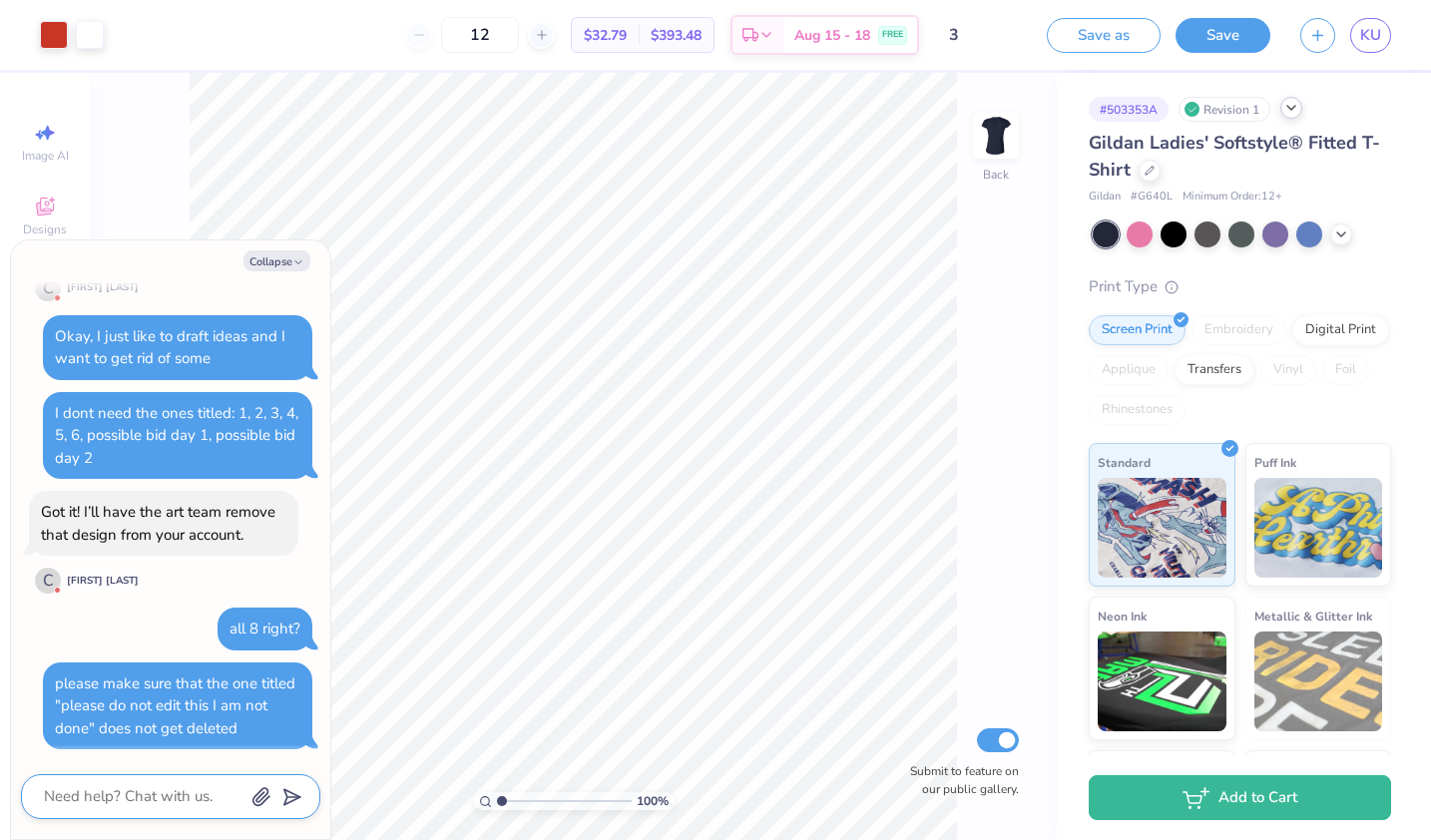 click at bounding box center (143, 796) 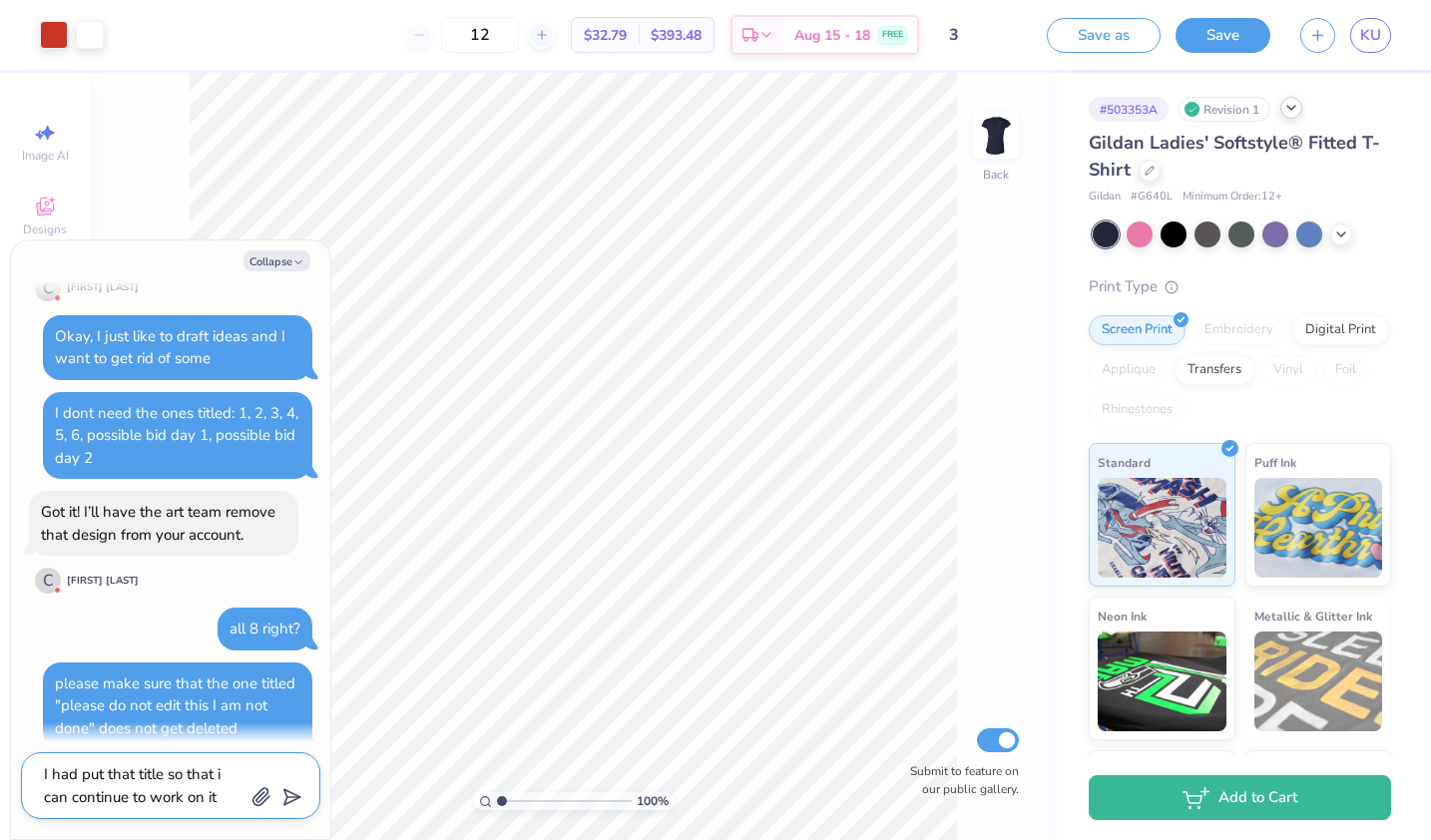click on "I had put that title so that i can continue to work on it" at bounding box center (143, 785) 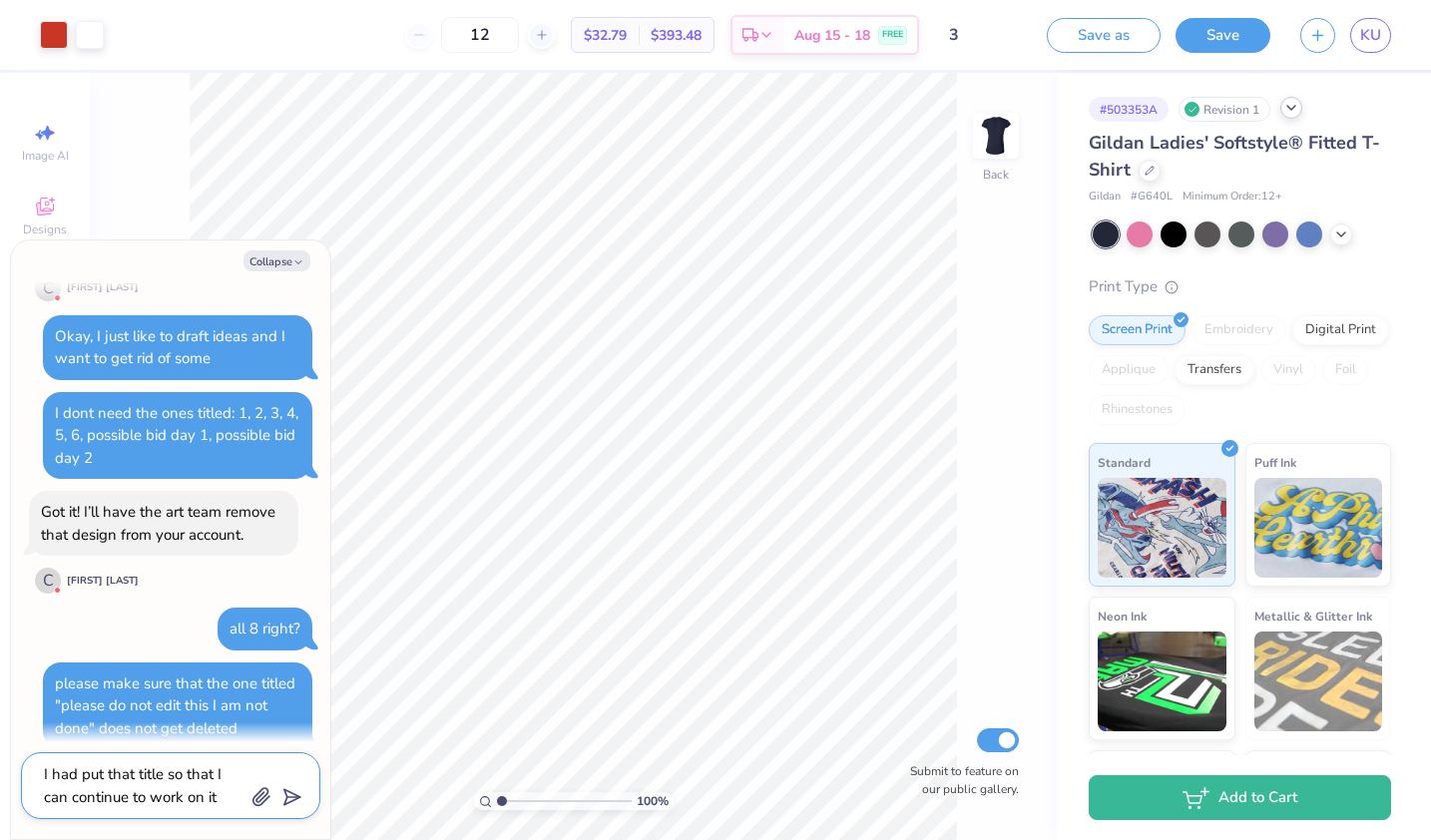 click on "I had put that title so that I can continue to work on it" at bounding box center [143, 785] 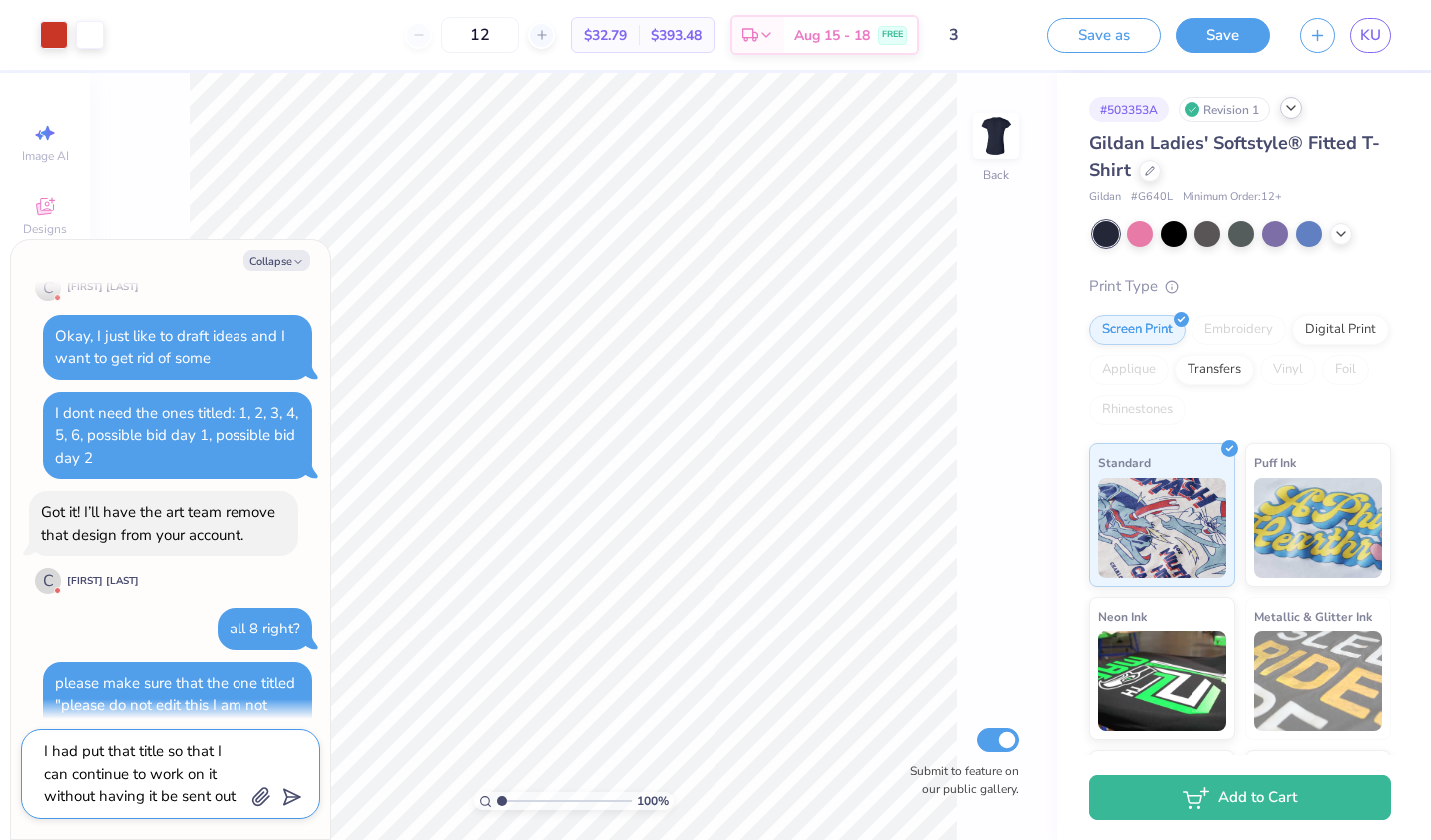 scroll, scrollTop: 18, scrollLeft: 0, axis: vertical 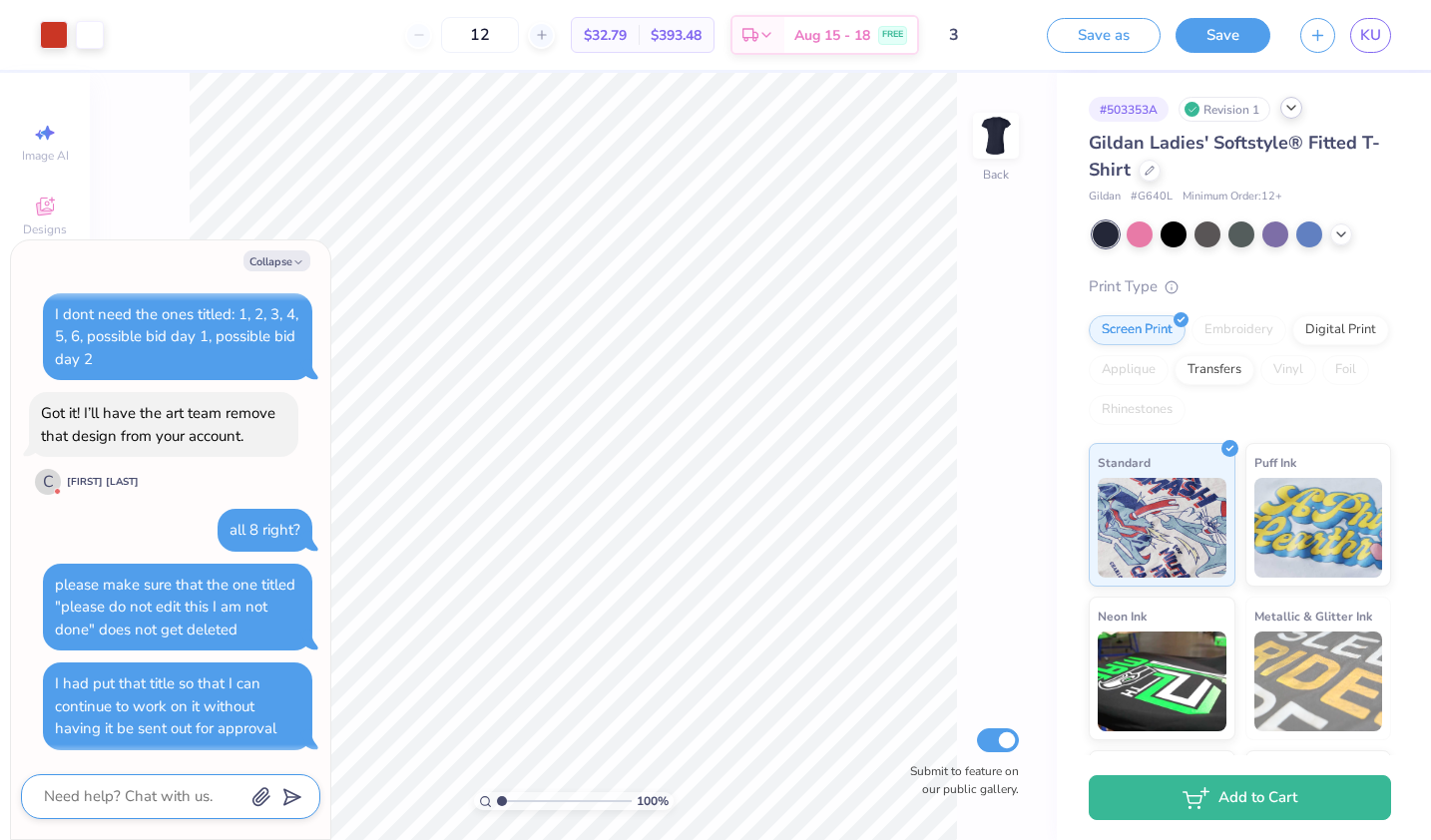 click at bounding box center (143, 796) 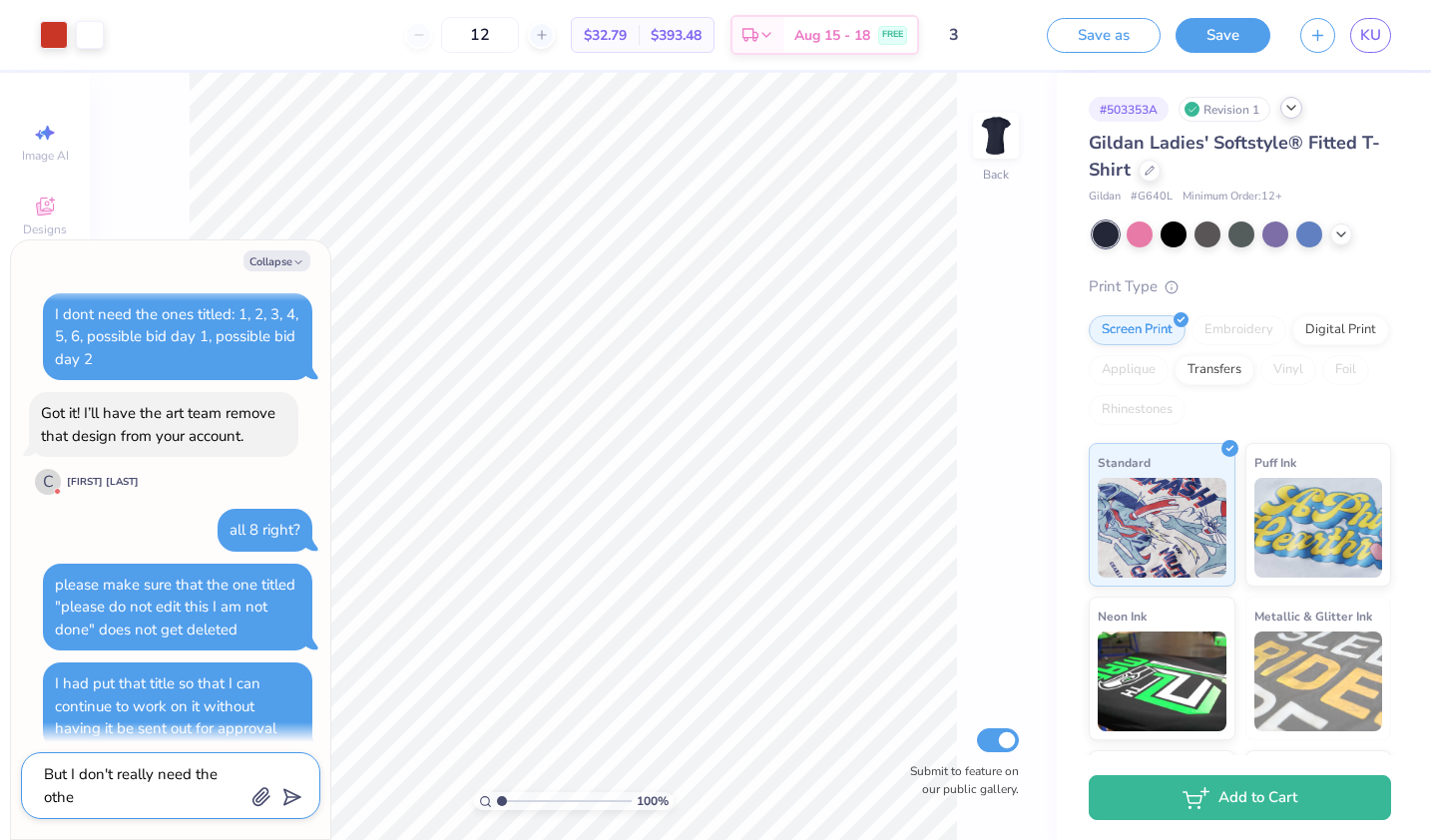 drag, startPoint x: 182, startPoint y: 791, endPoint x: -12, endPoint y: 757, distance: 196.95685 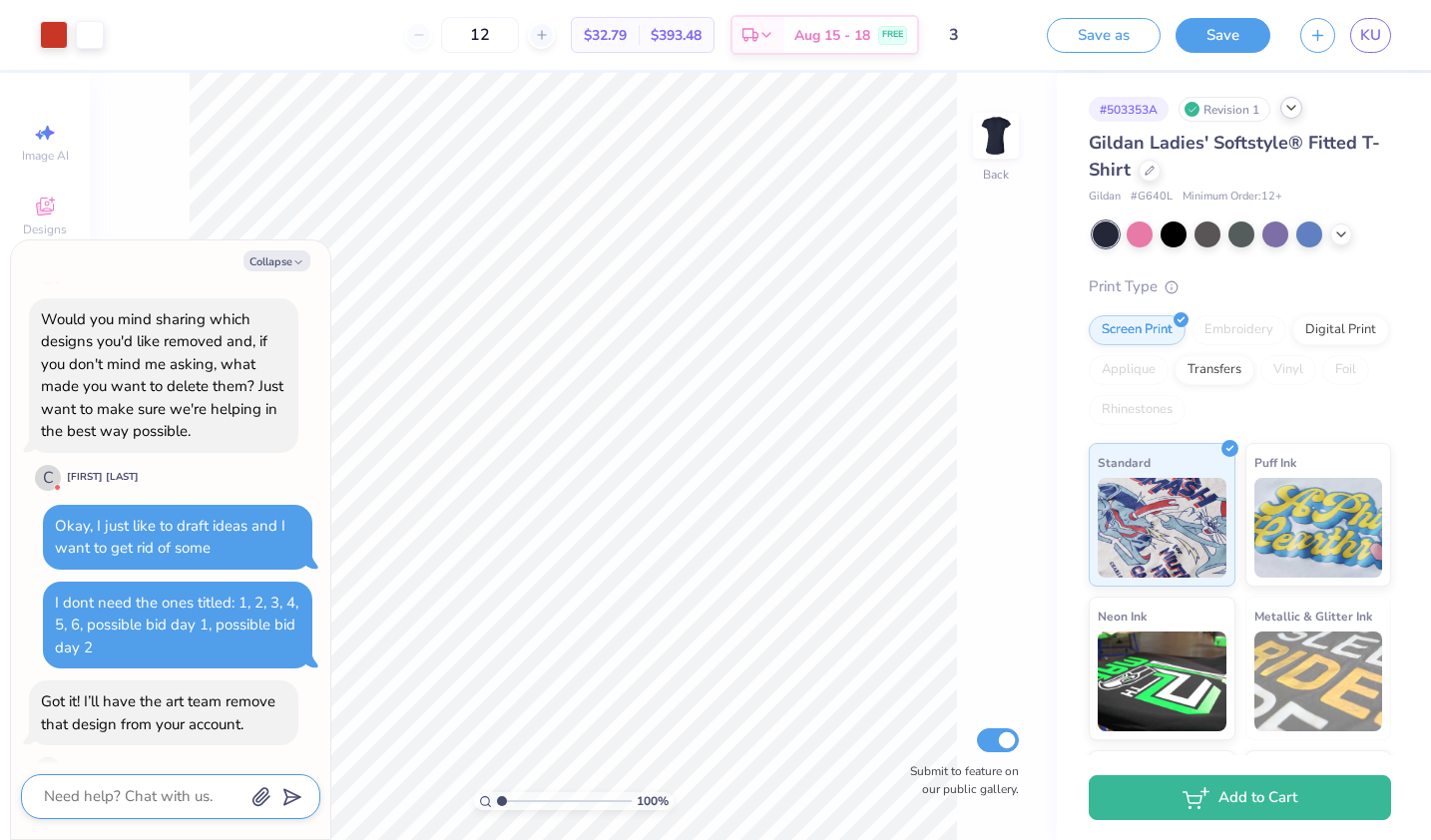 scroll, scrollTop: 1013, scrollLeft: 0, axis: vertical 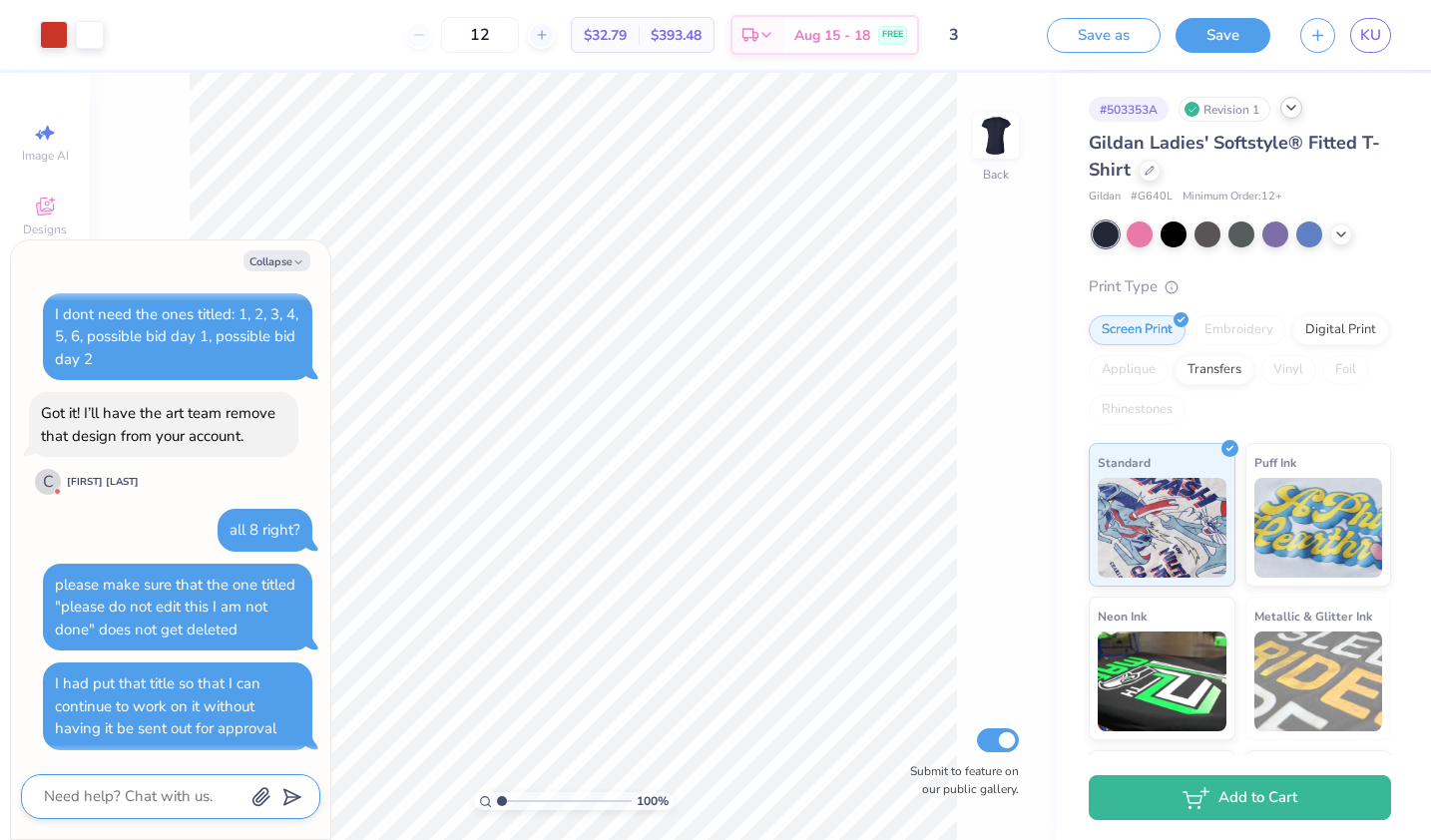 click at bounding box center [143, 796] 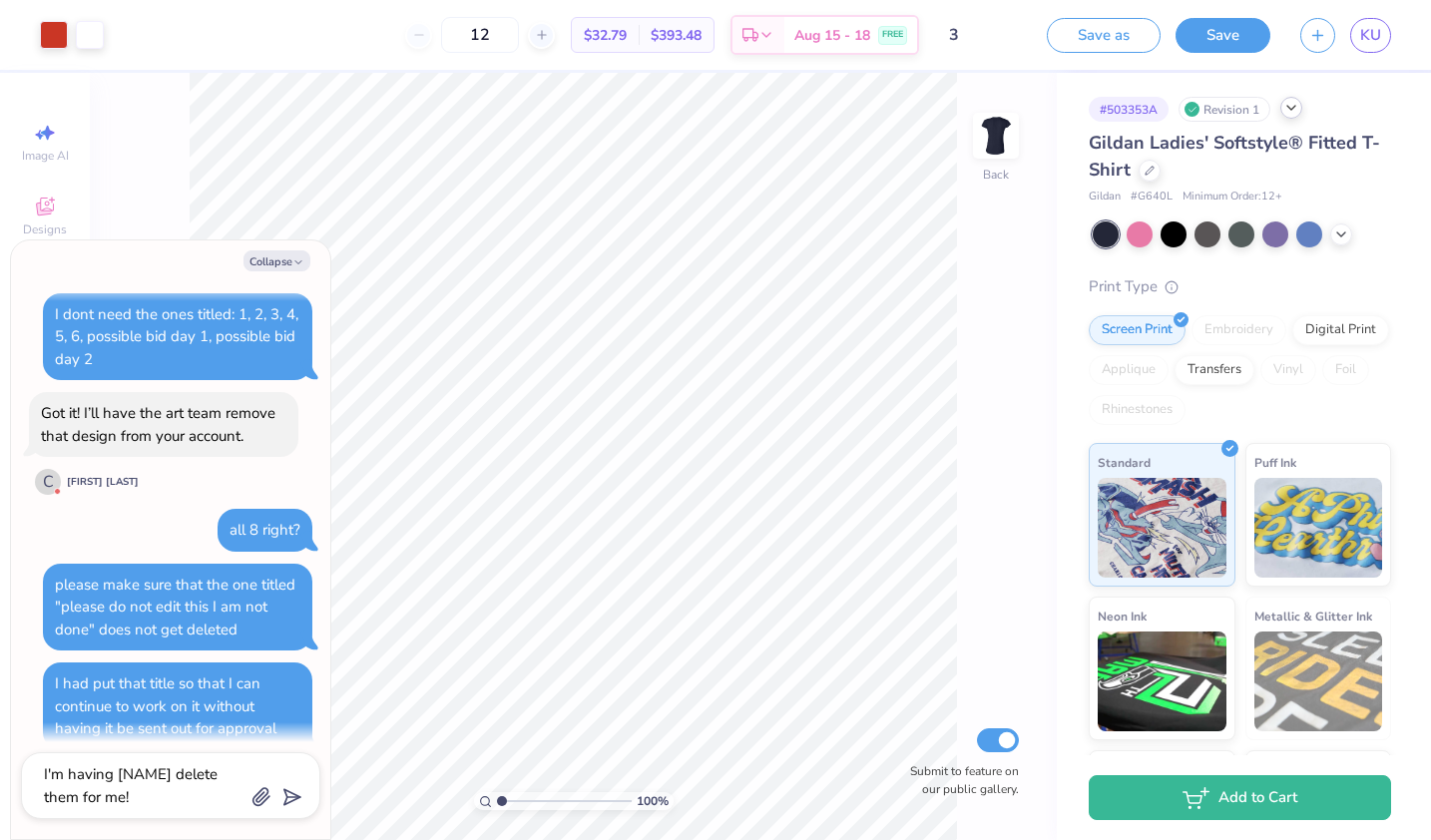click 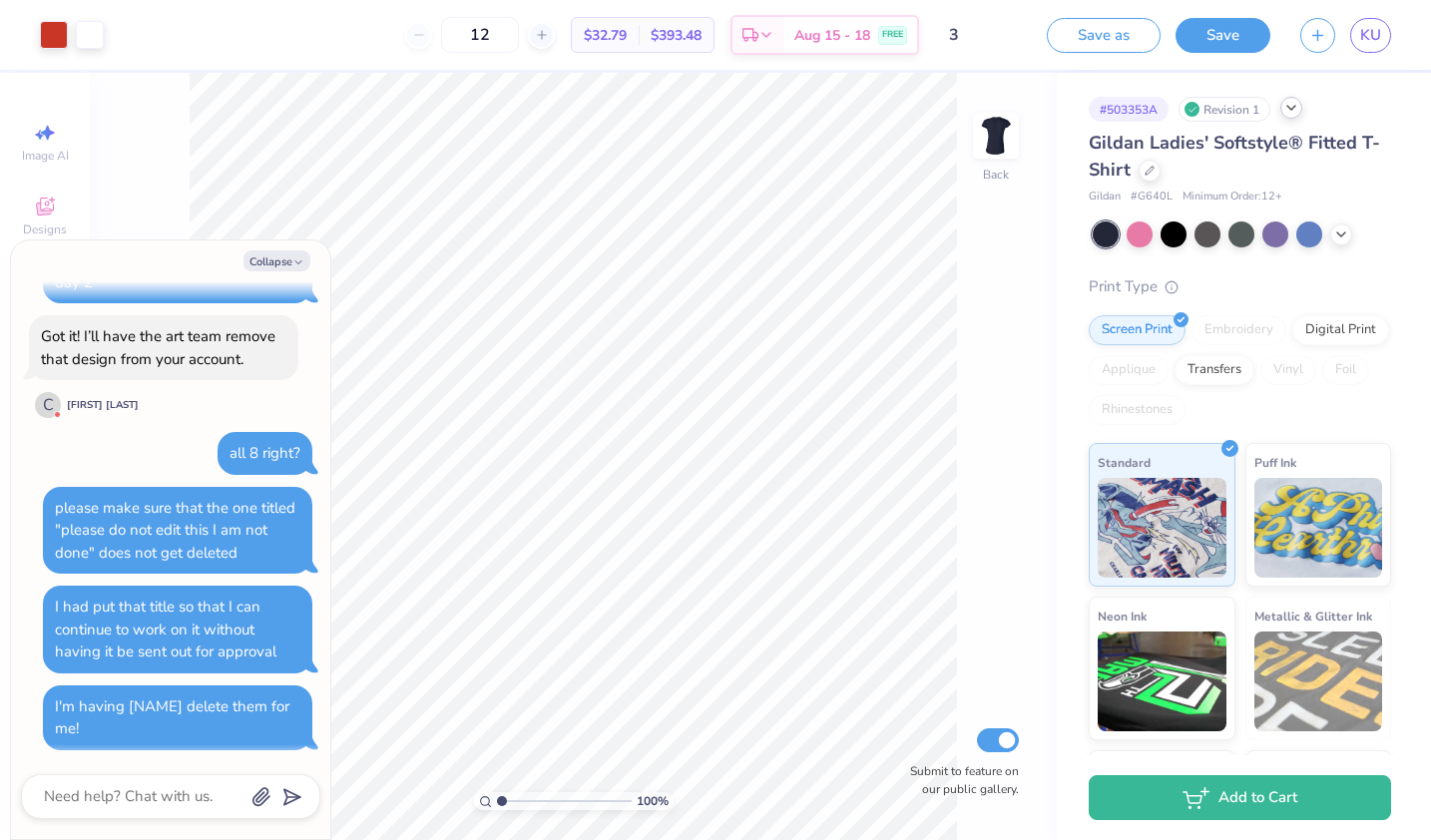 scroll, scrollTop: 1413, scrollLeft: 0, axis: vertical 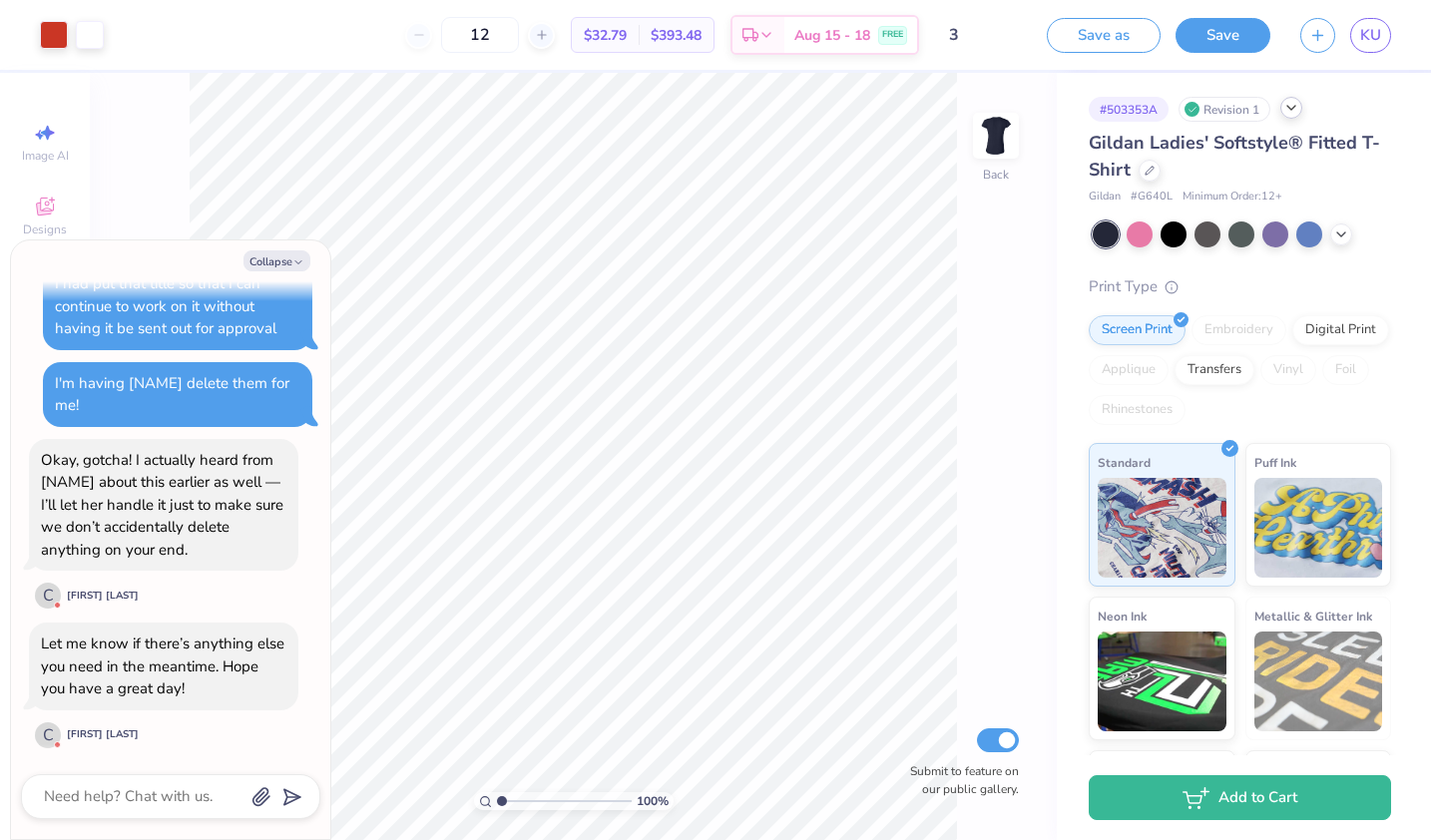 drag, startPoint x: 218, startPoint y: 687, endPoint x: 151, endPoint y: 719, distance: 74.24958 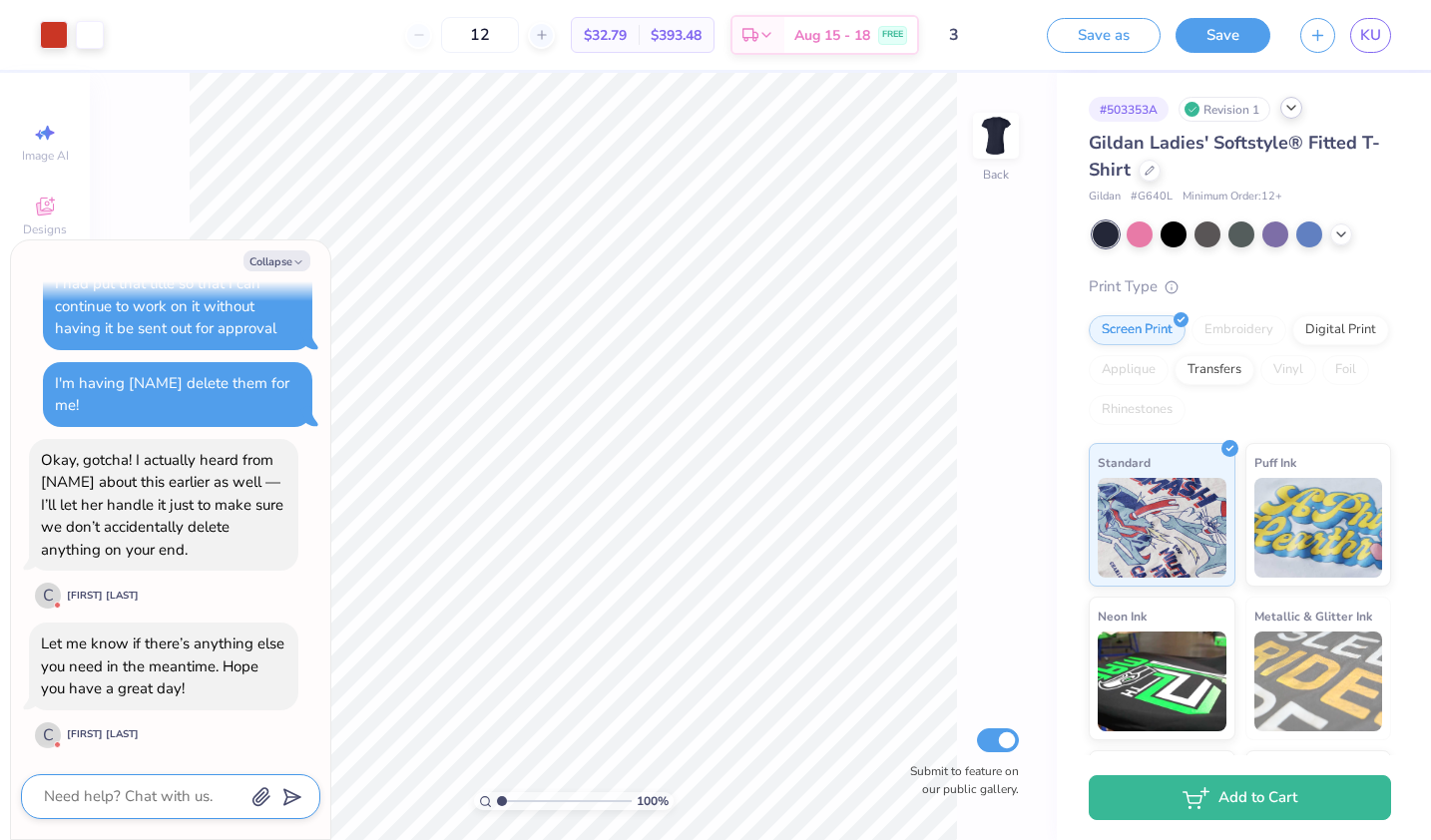 click at bounding box center [143, 796] 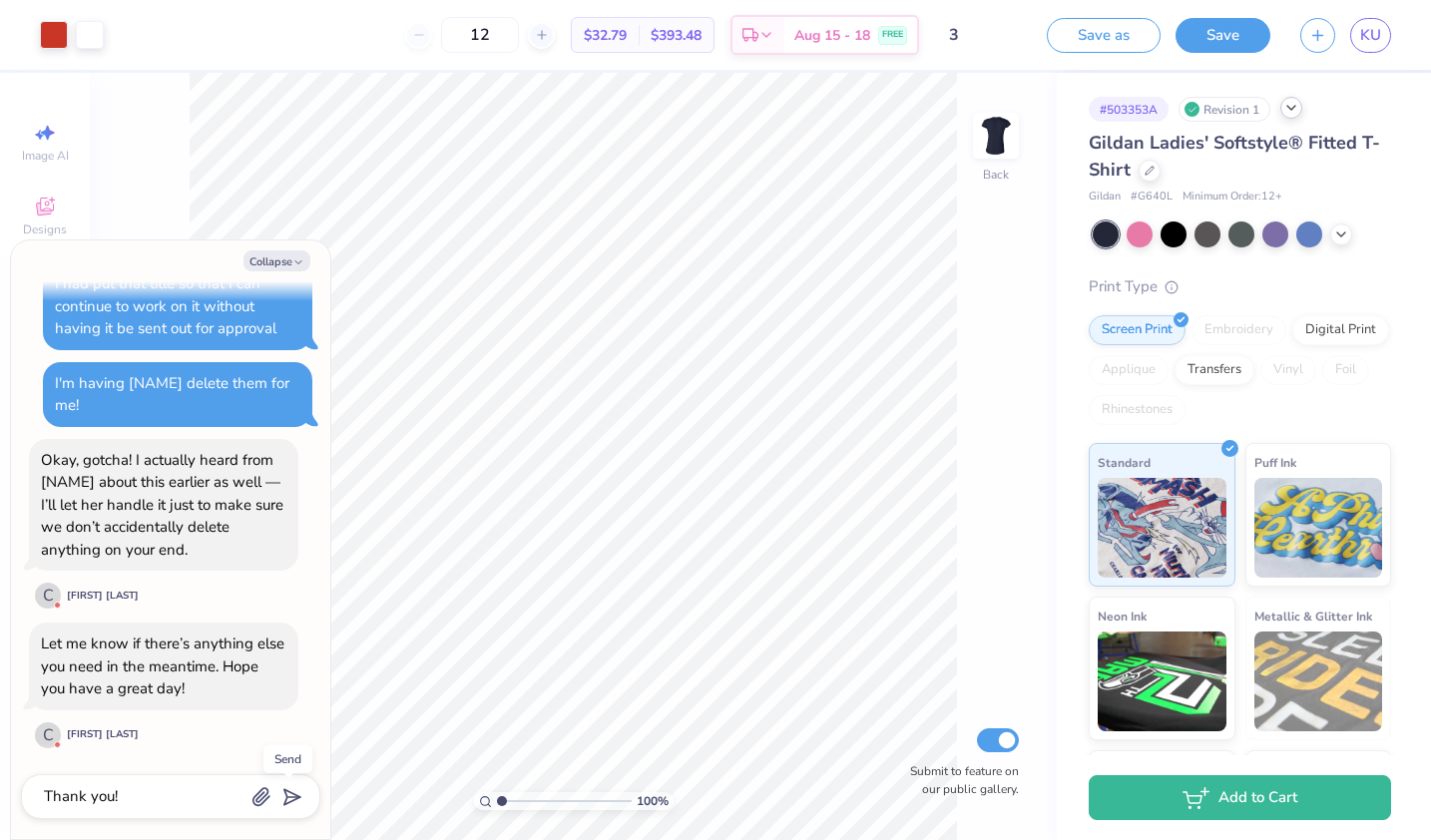 click 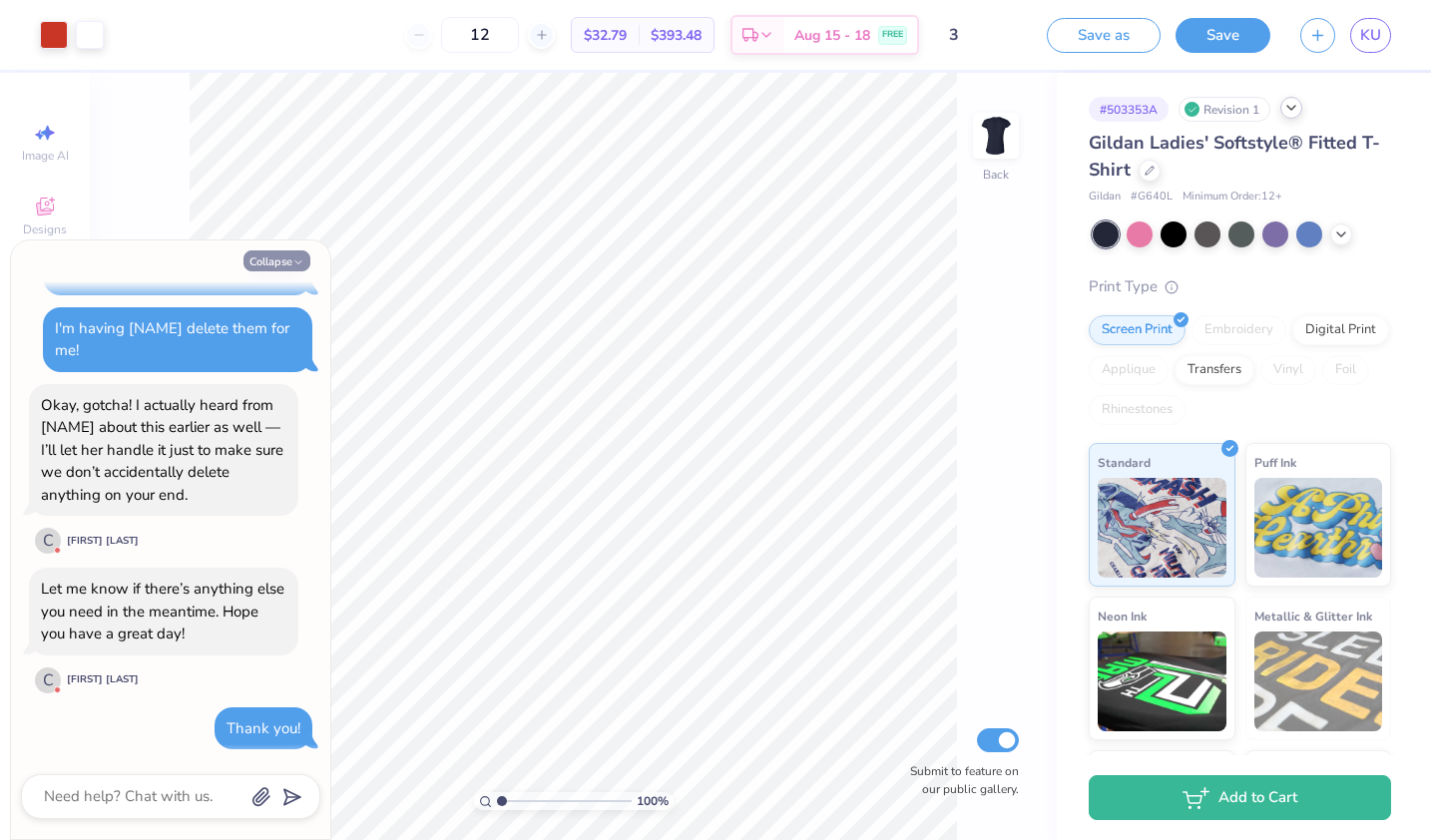 click on "Collapse" at bounding box center [276, 260] 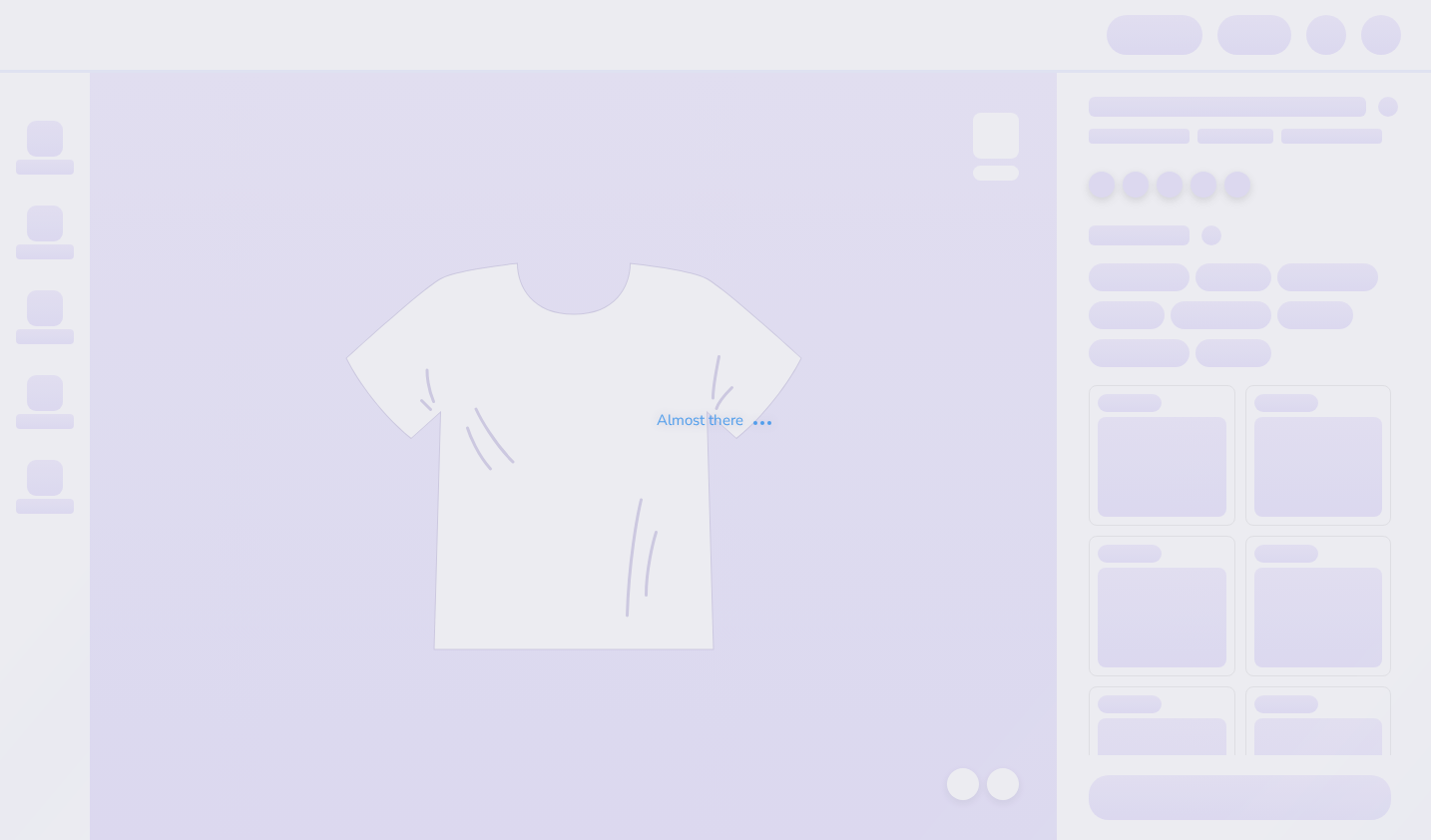 scroll, scrollTop: 0, scrollLeft: 0, axis: both 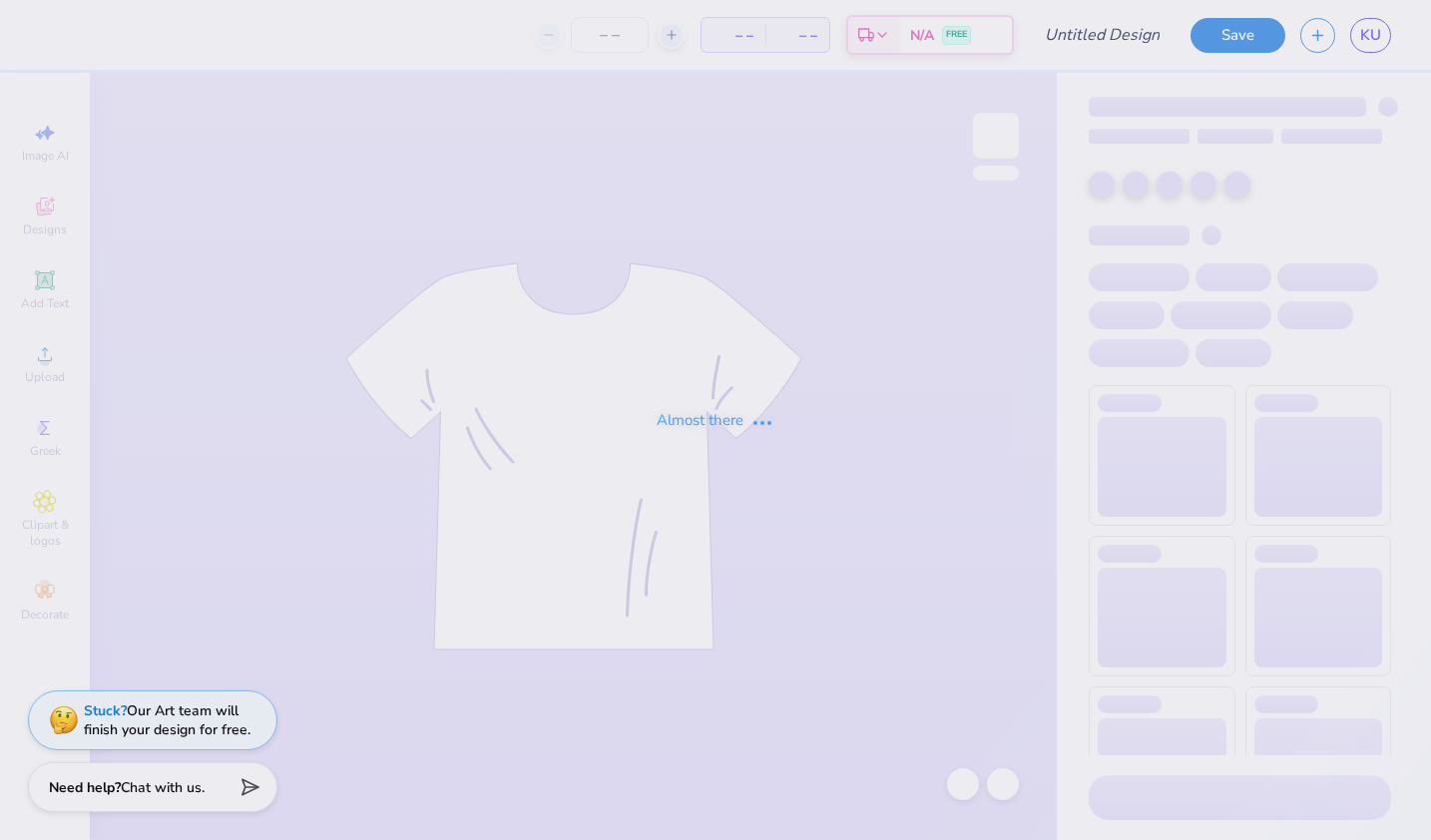 type on "please do not edit this I am not done" 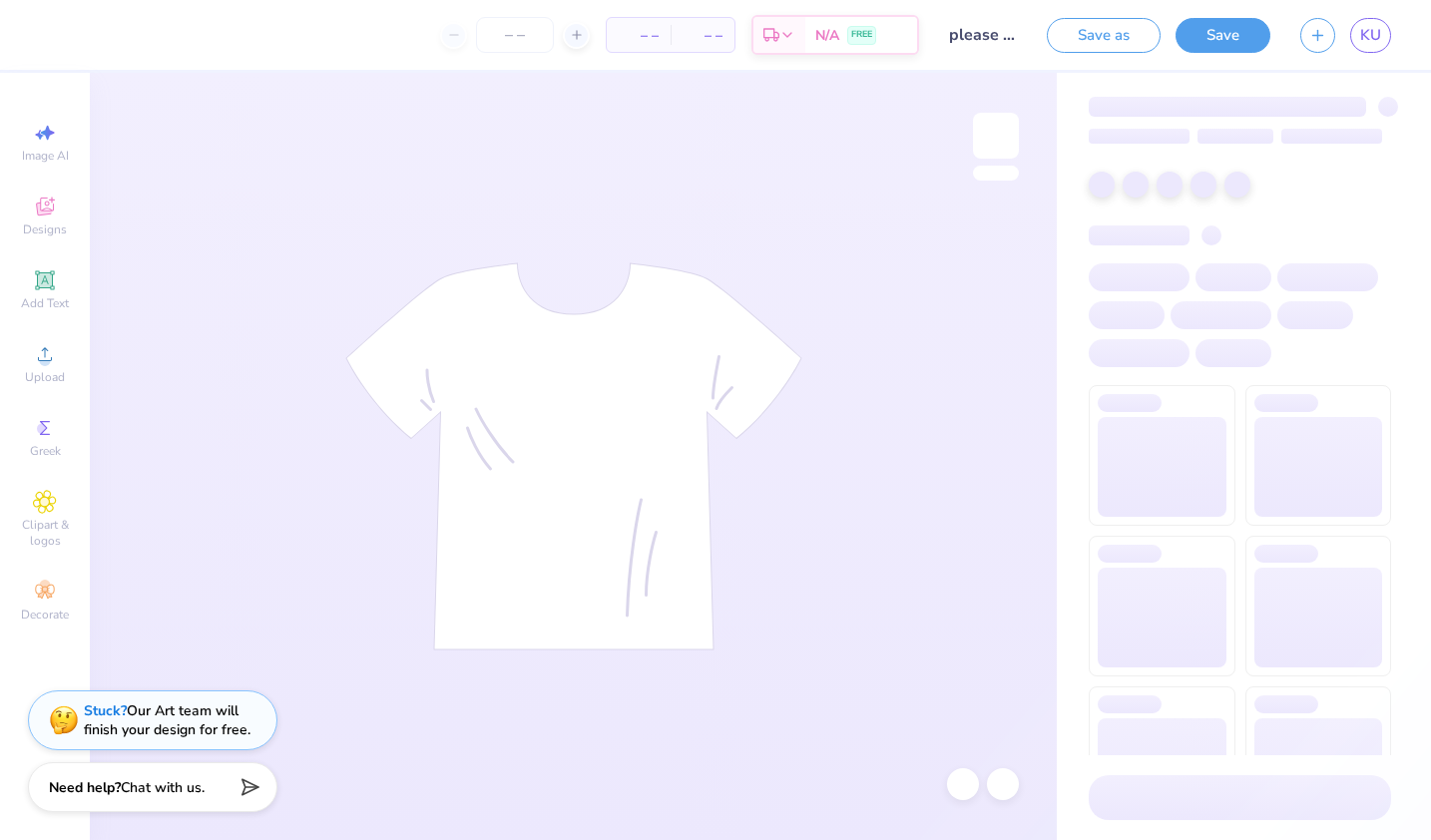 click on "please do not edit this I am not done" at bounding box center (983, 35) 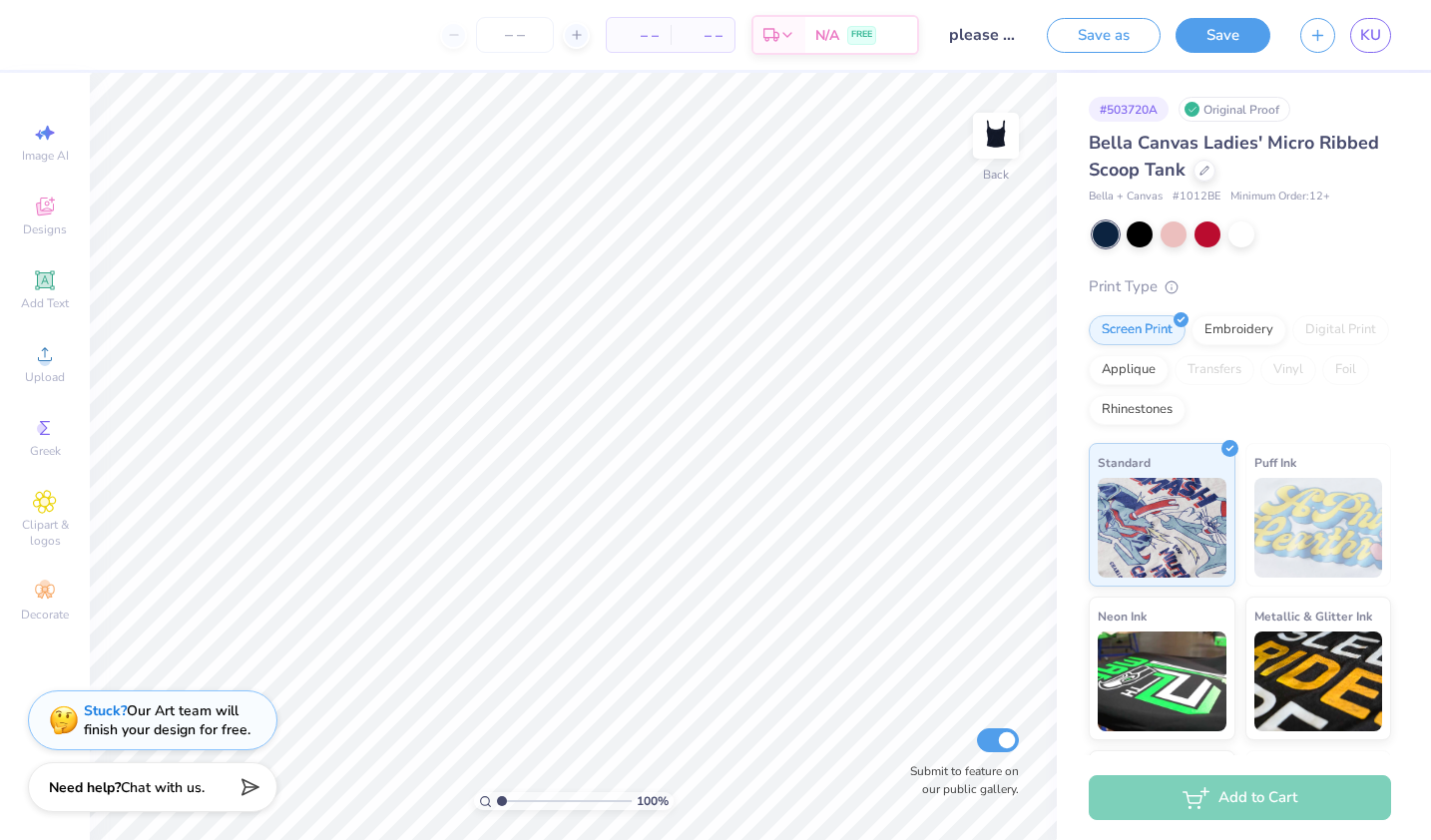 click on "please do not edit this I am not done" at bounding box center (983, 35) 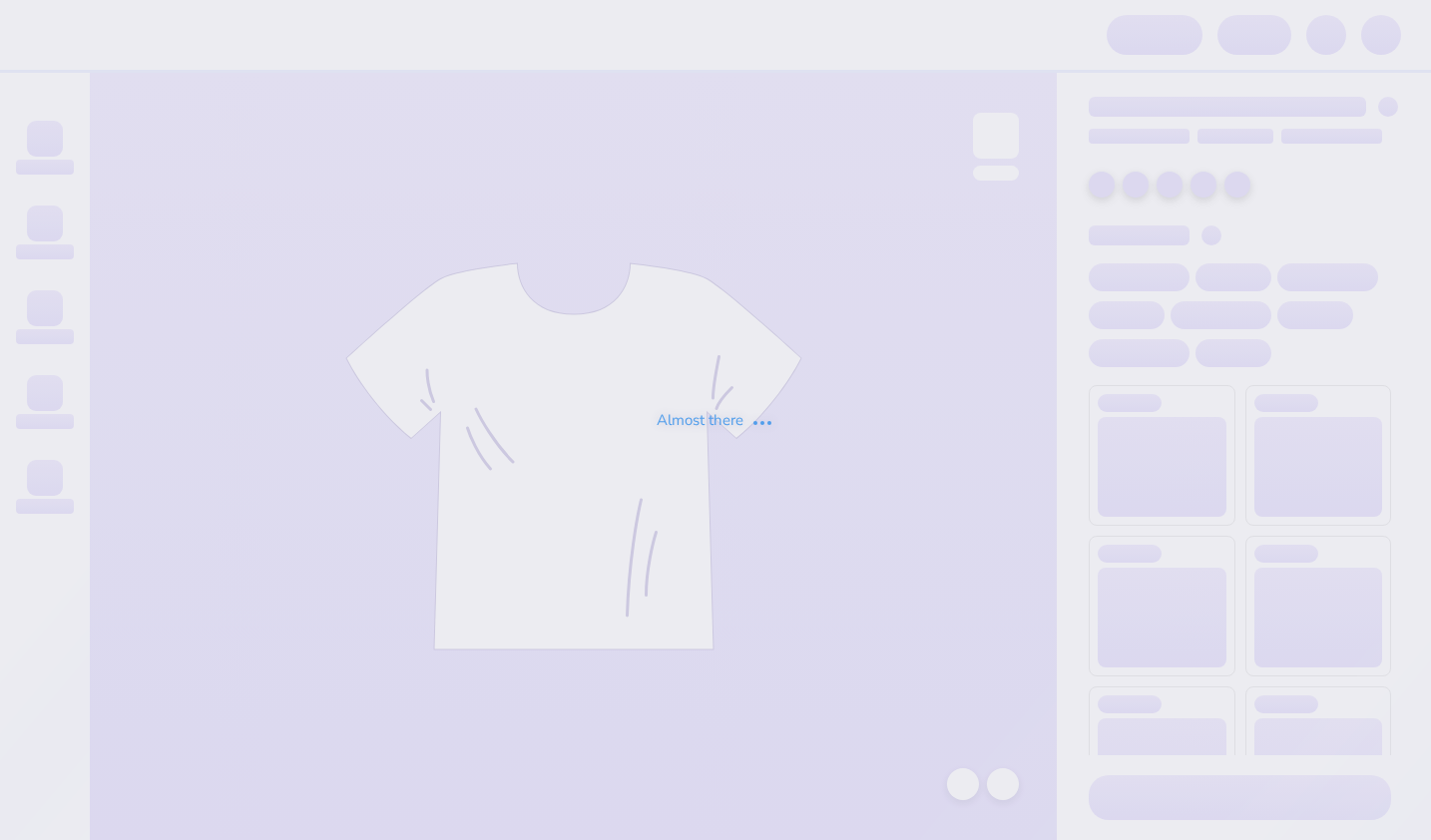 scroll, scrollTop: 0, scrollLeft: 0, axis: both 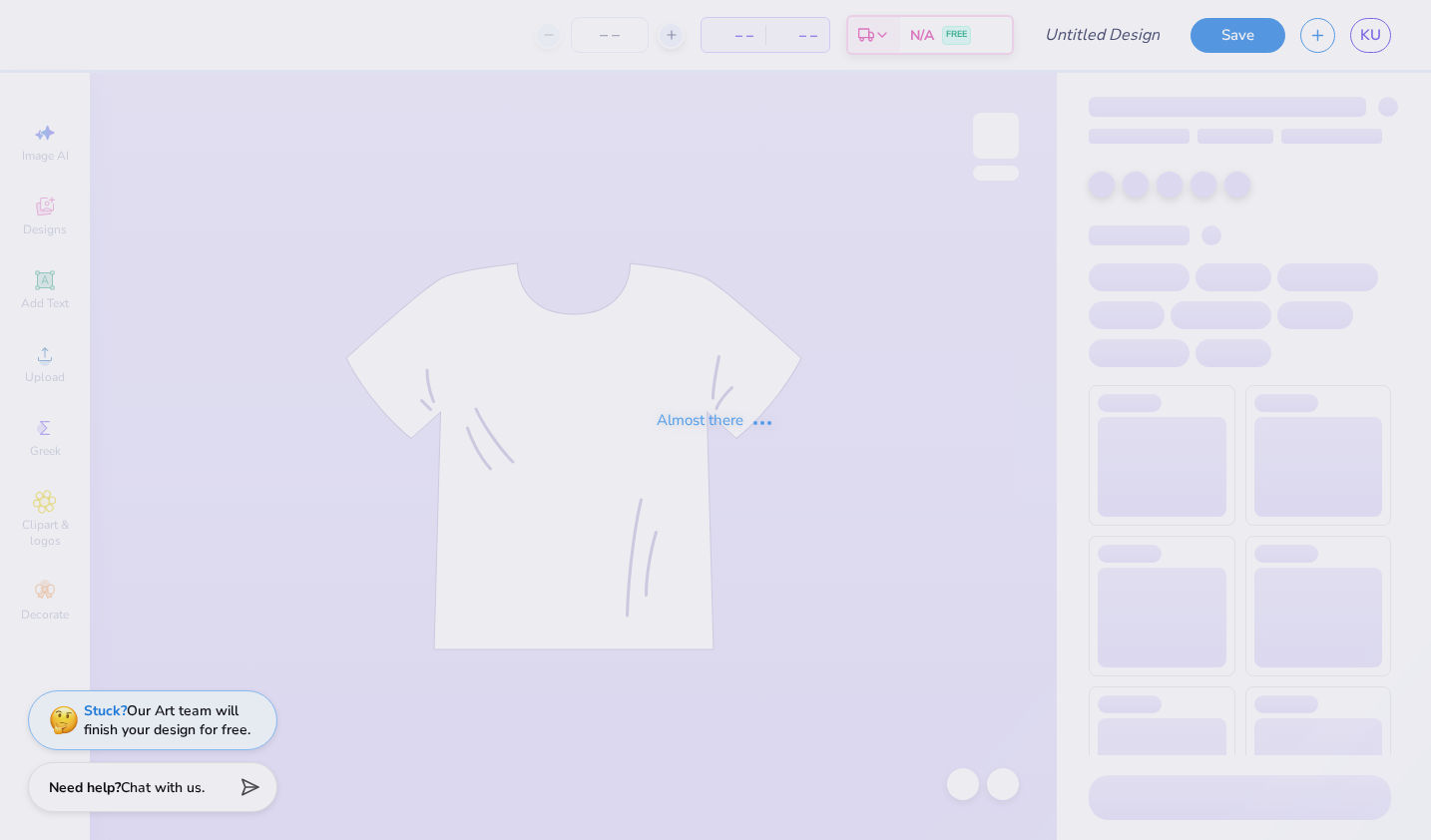 type on "please do not edit this I am not done" 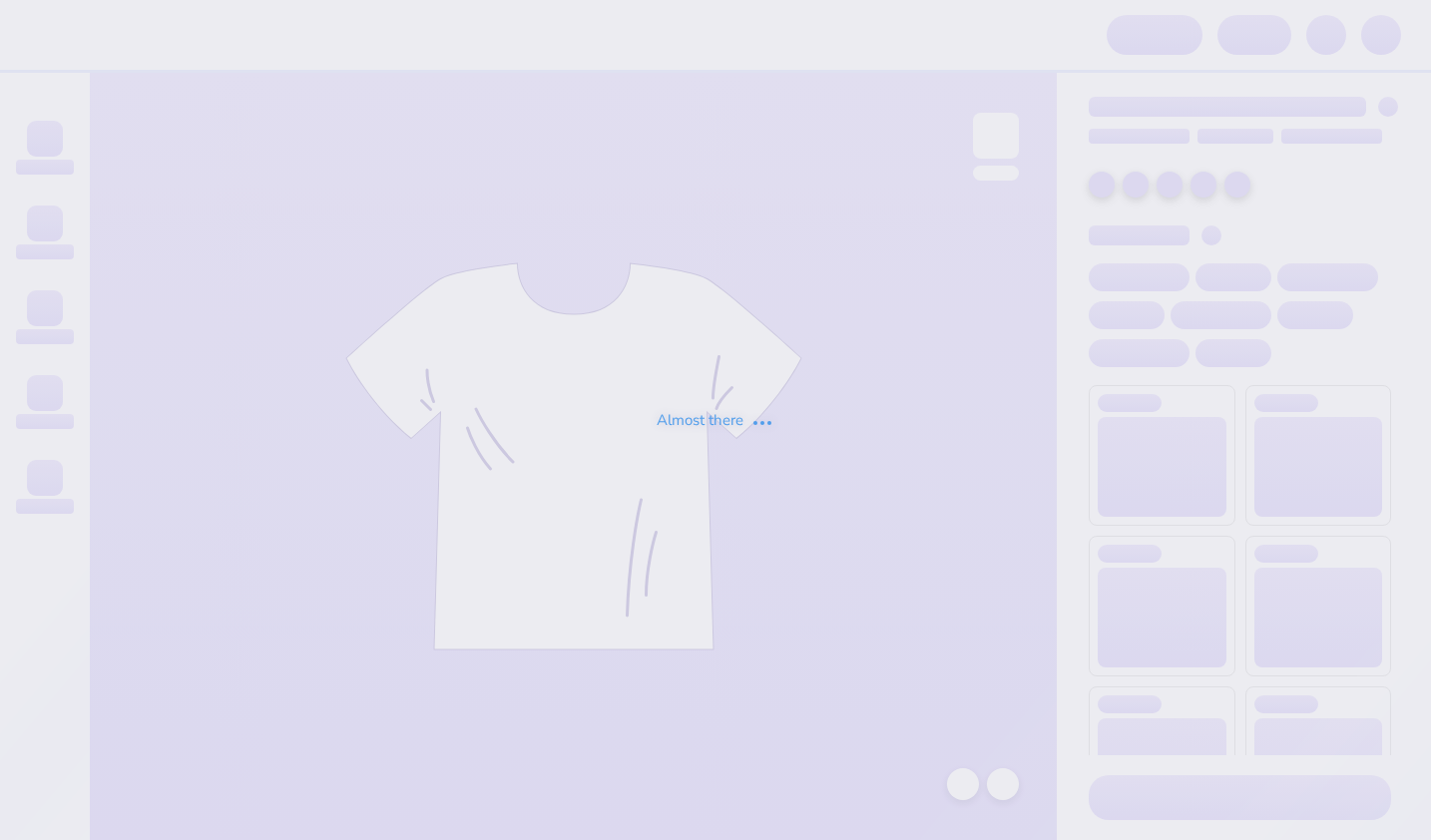 scroll, scrollTop: 0, scrollLeft: 0, axis: both 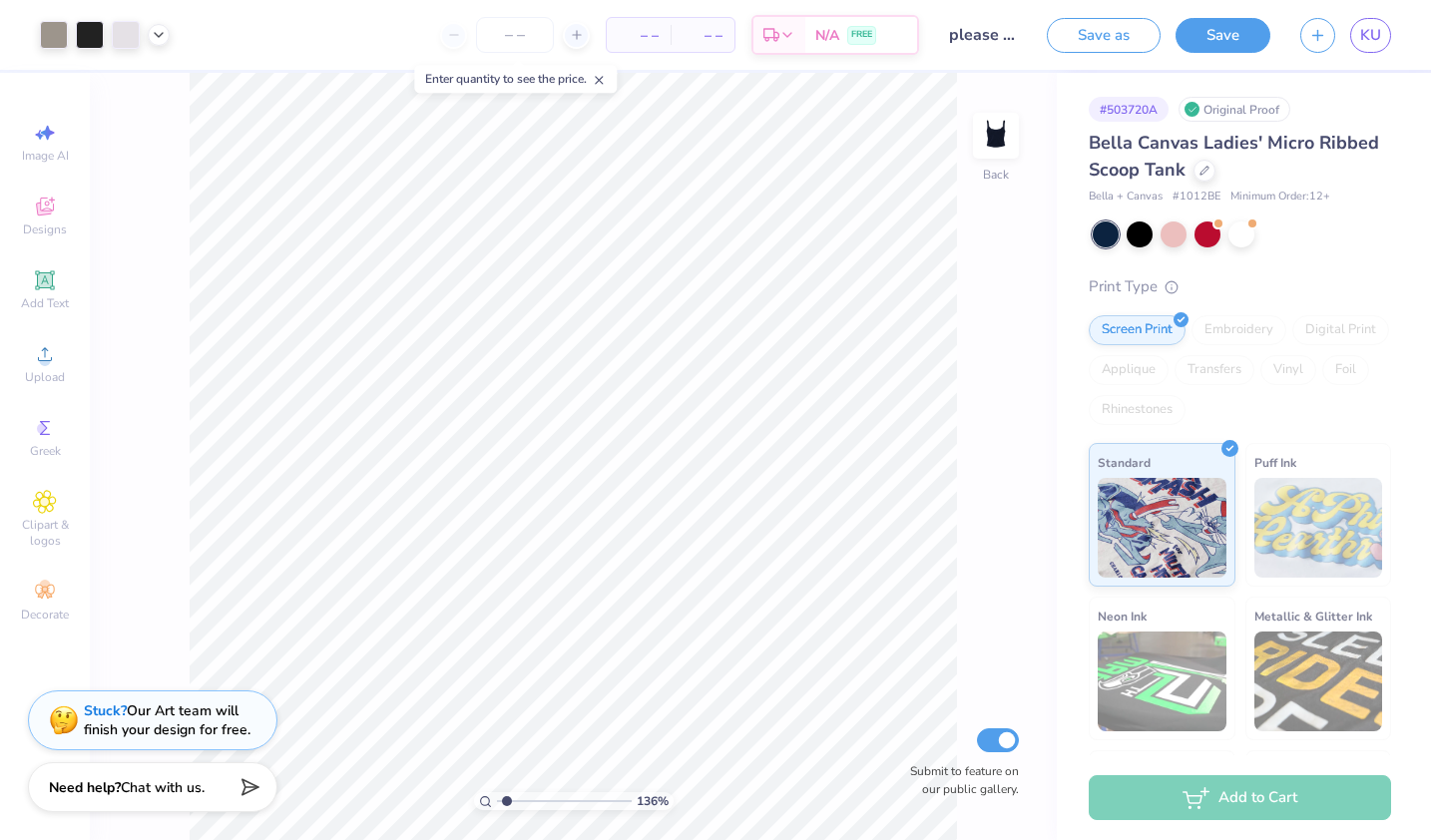 type on "1.36" 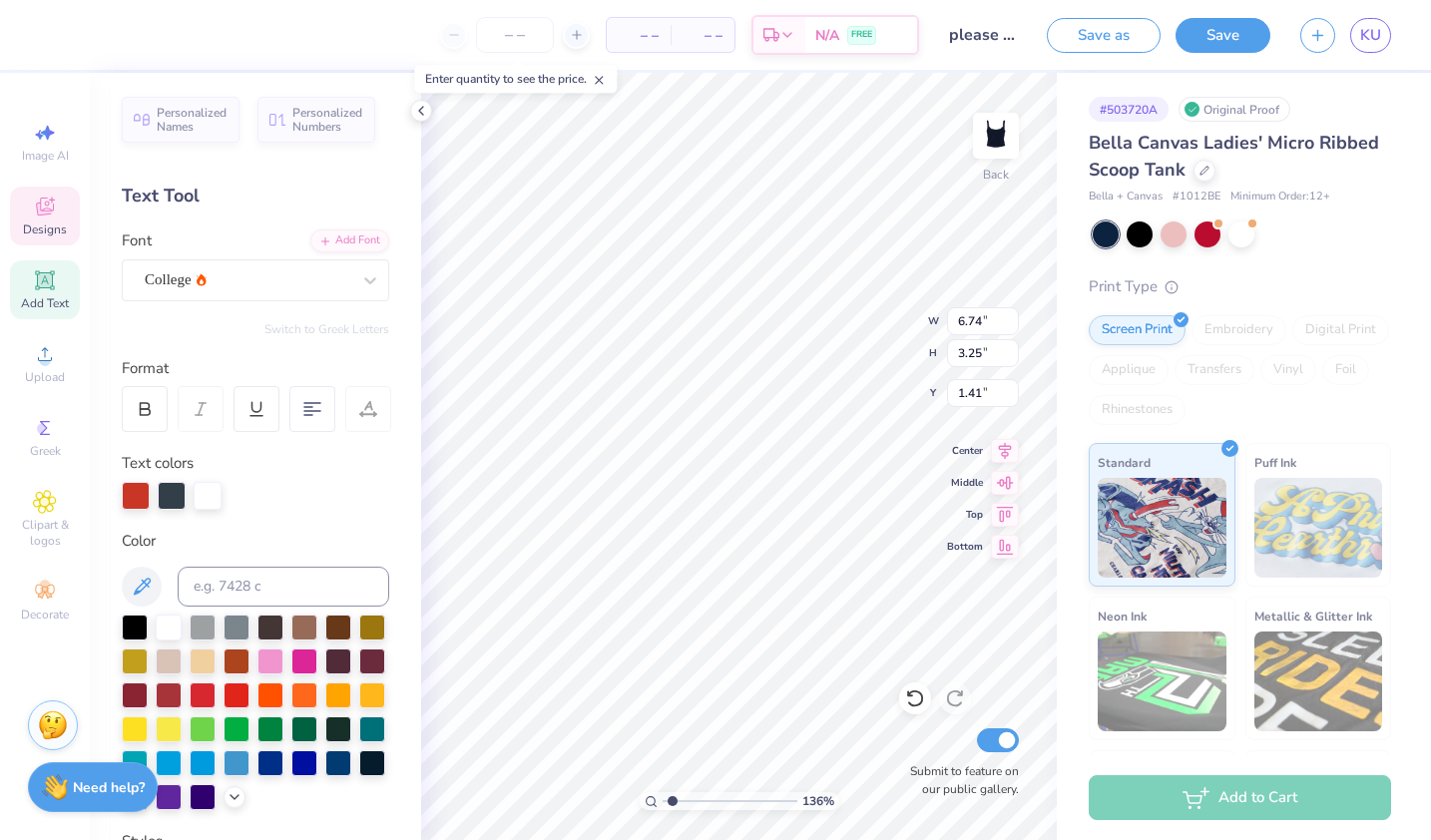 scroll, scrollTop: 16, scrollLeft: 2, axis: both 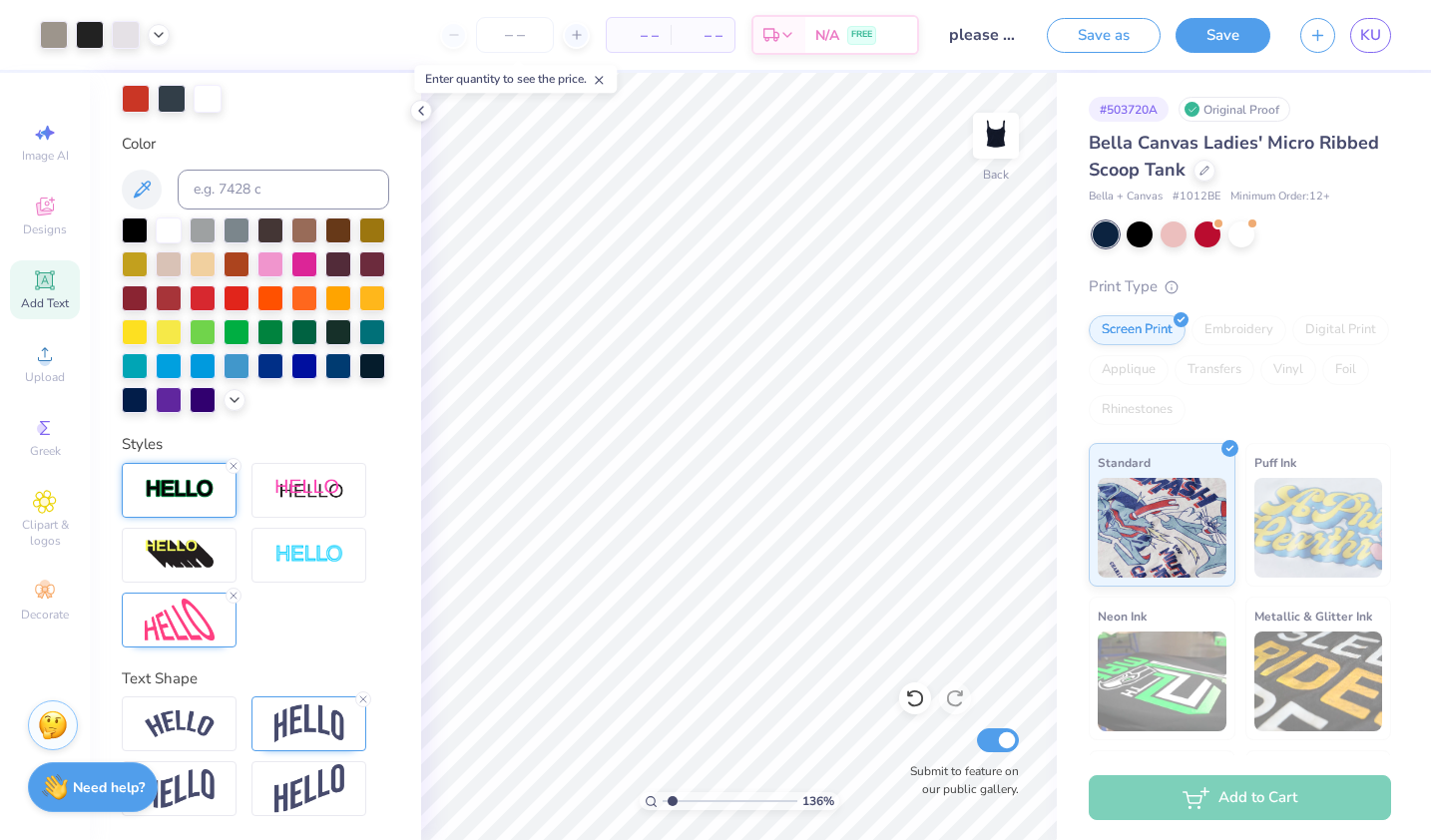 click at bounding box center [180, 489] 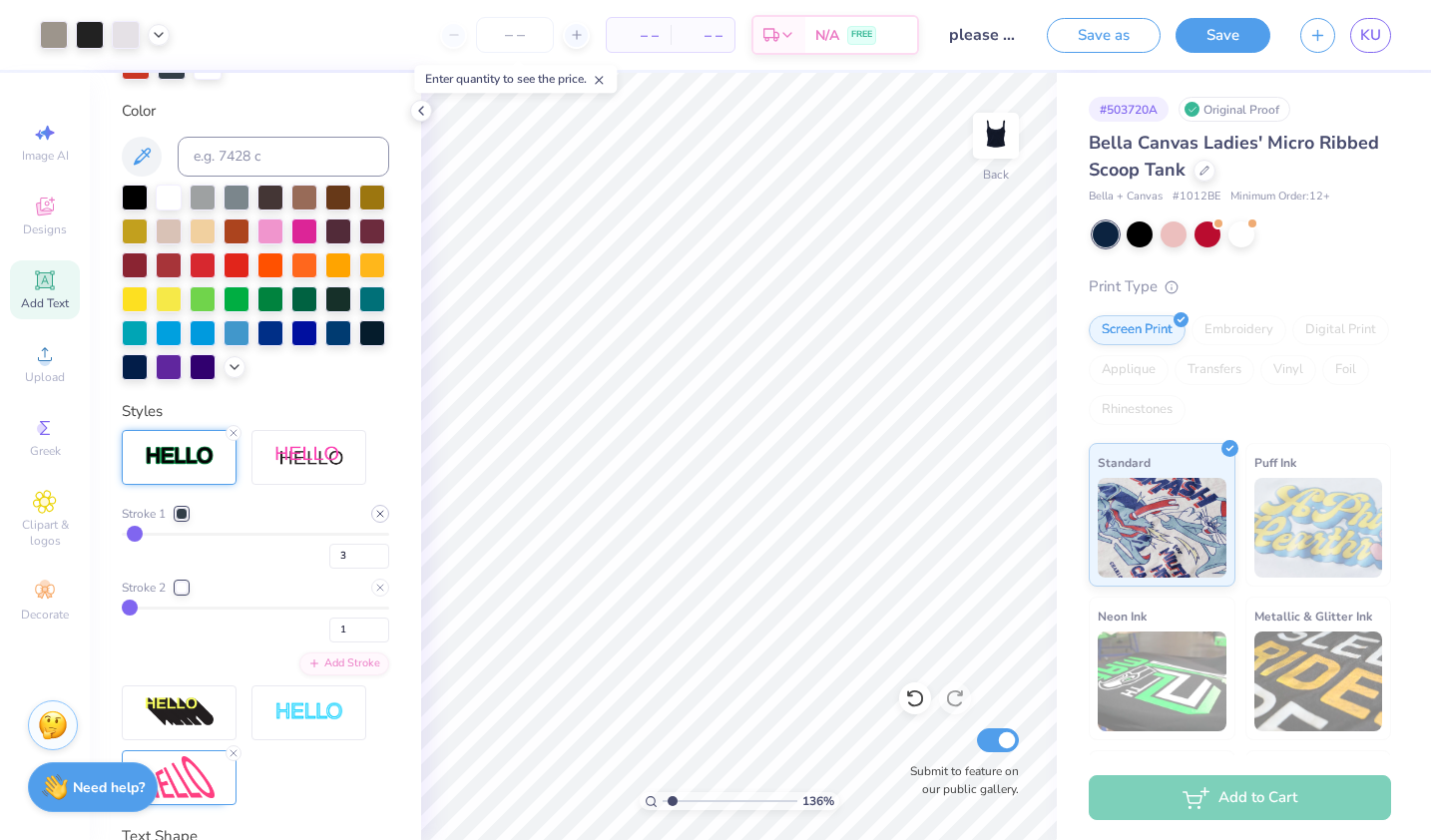 click 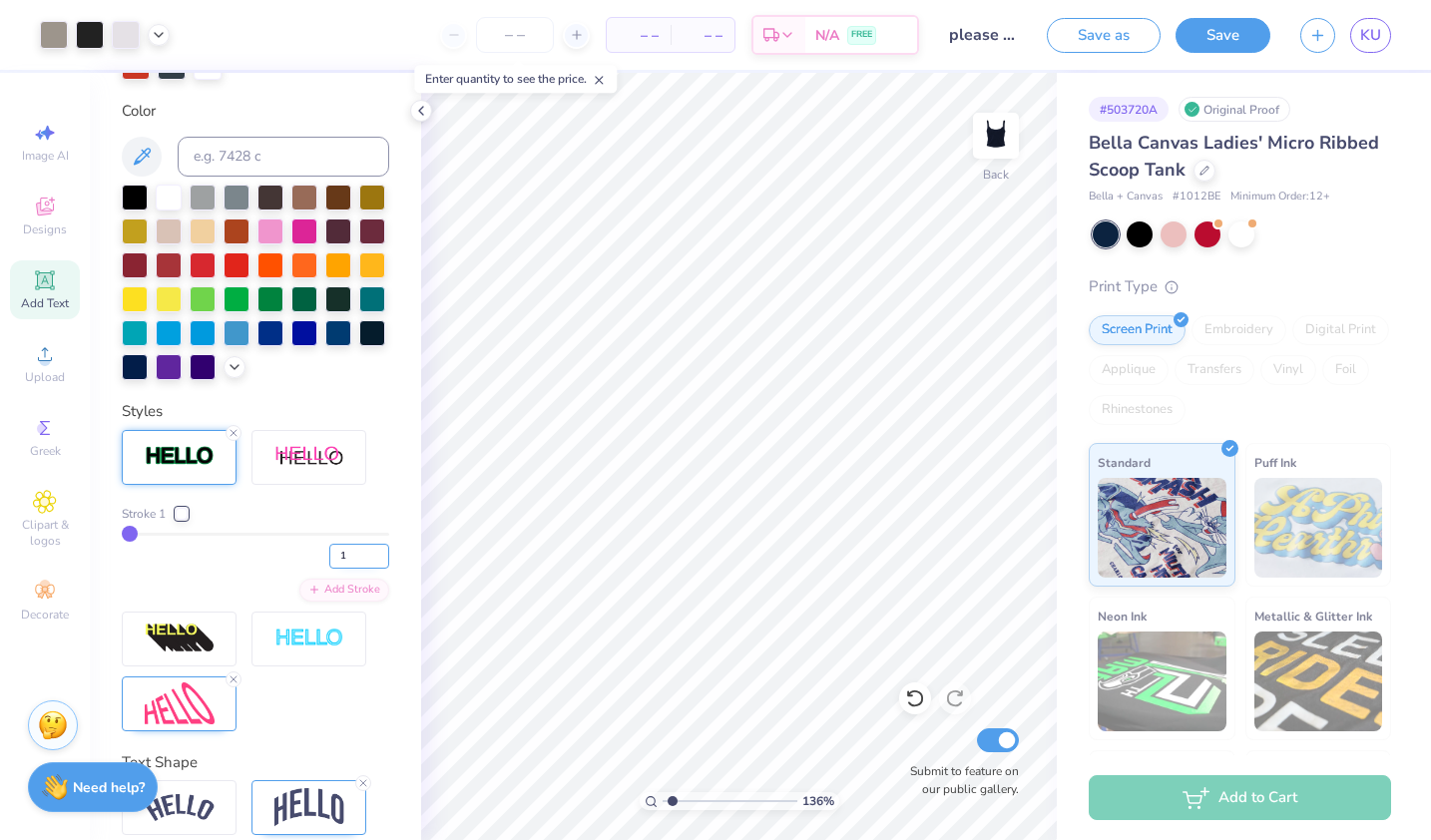click on "1" at bounding box center (359, 556) 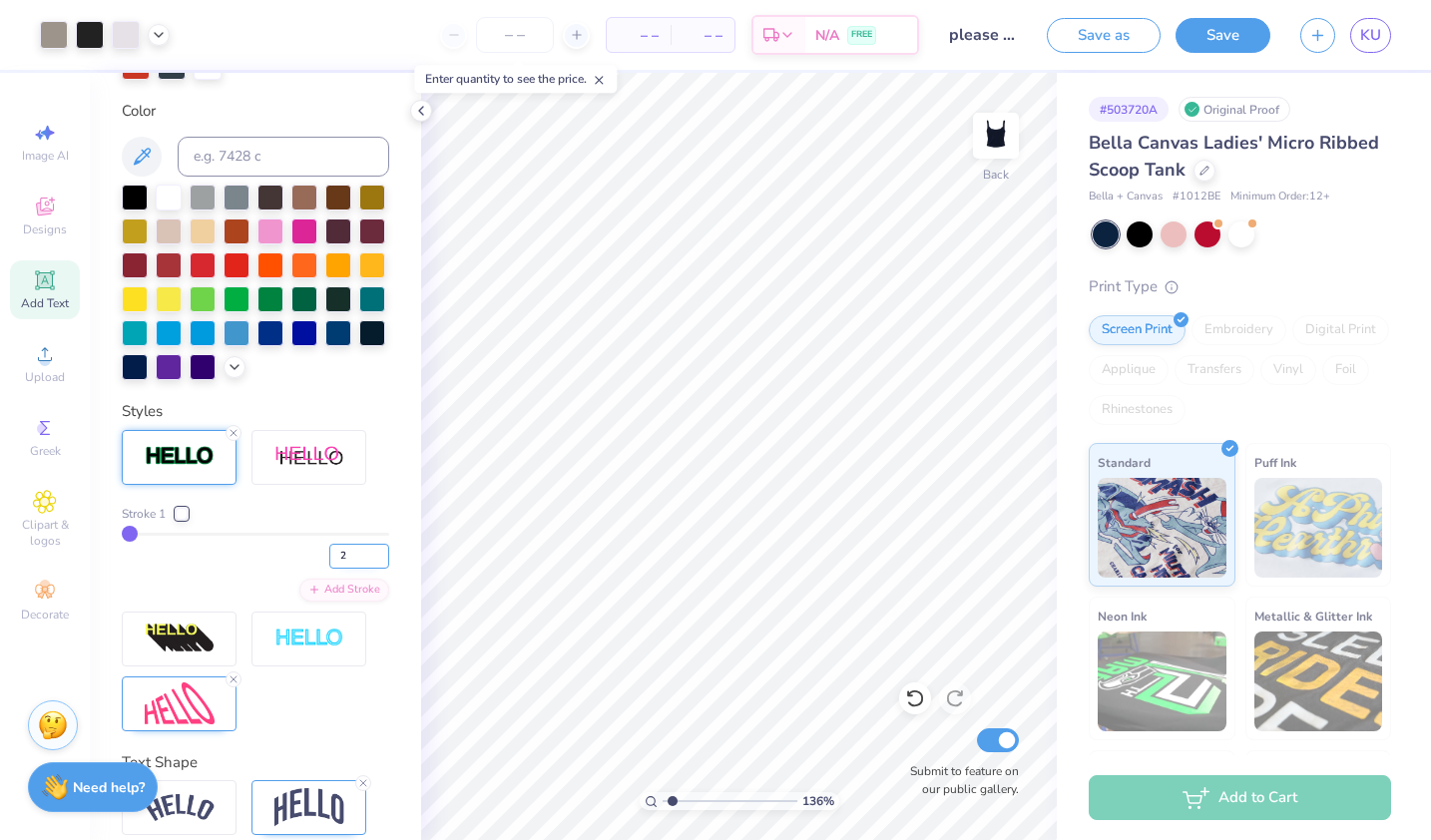 type on "2" 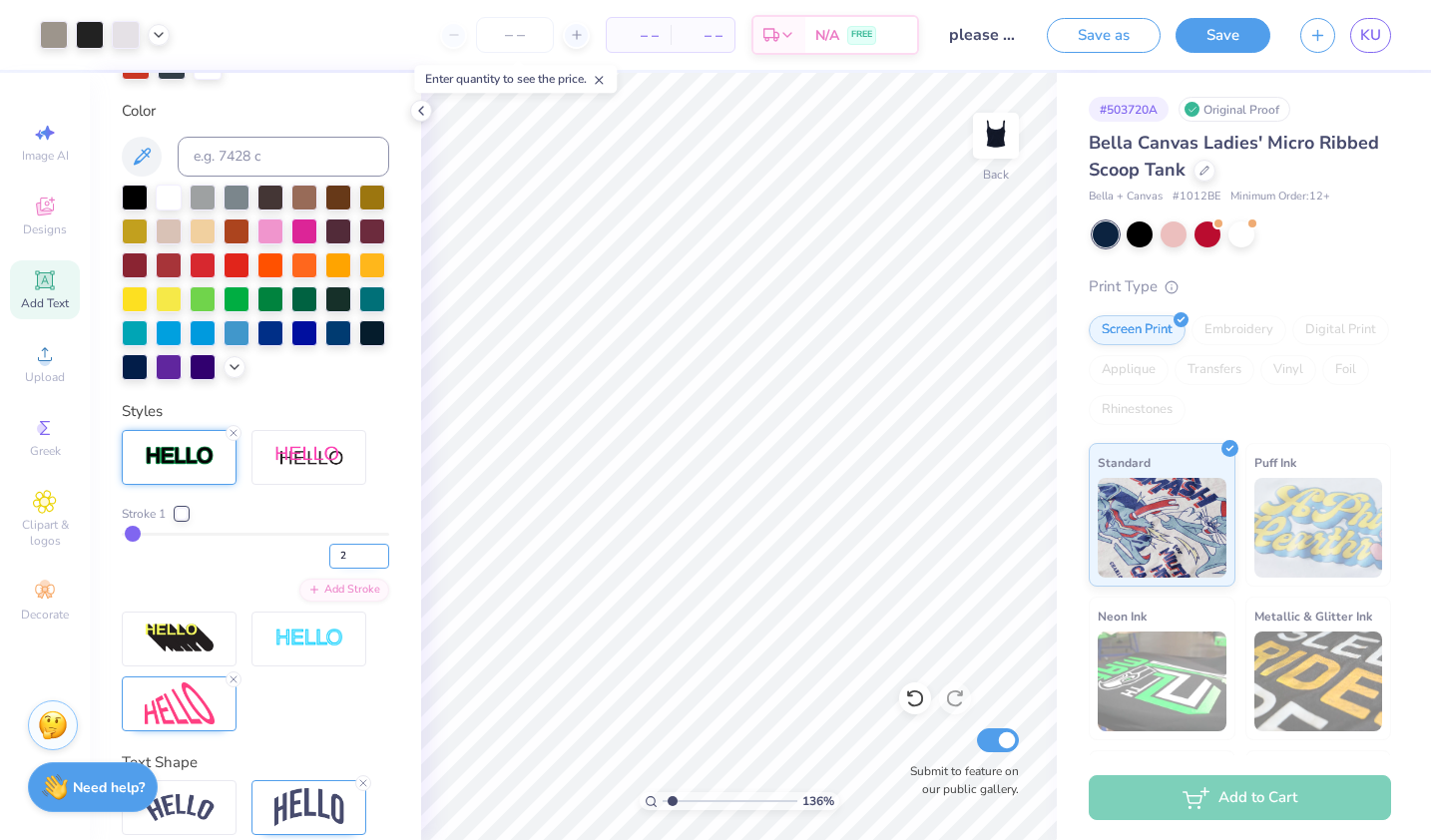 click on "2" at bounding box center [359, 556] 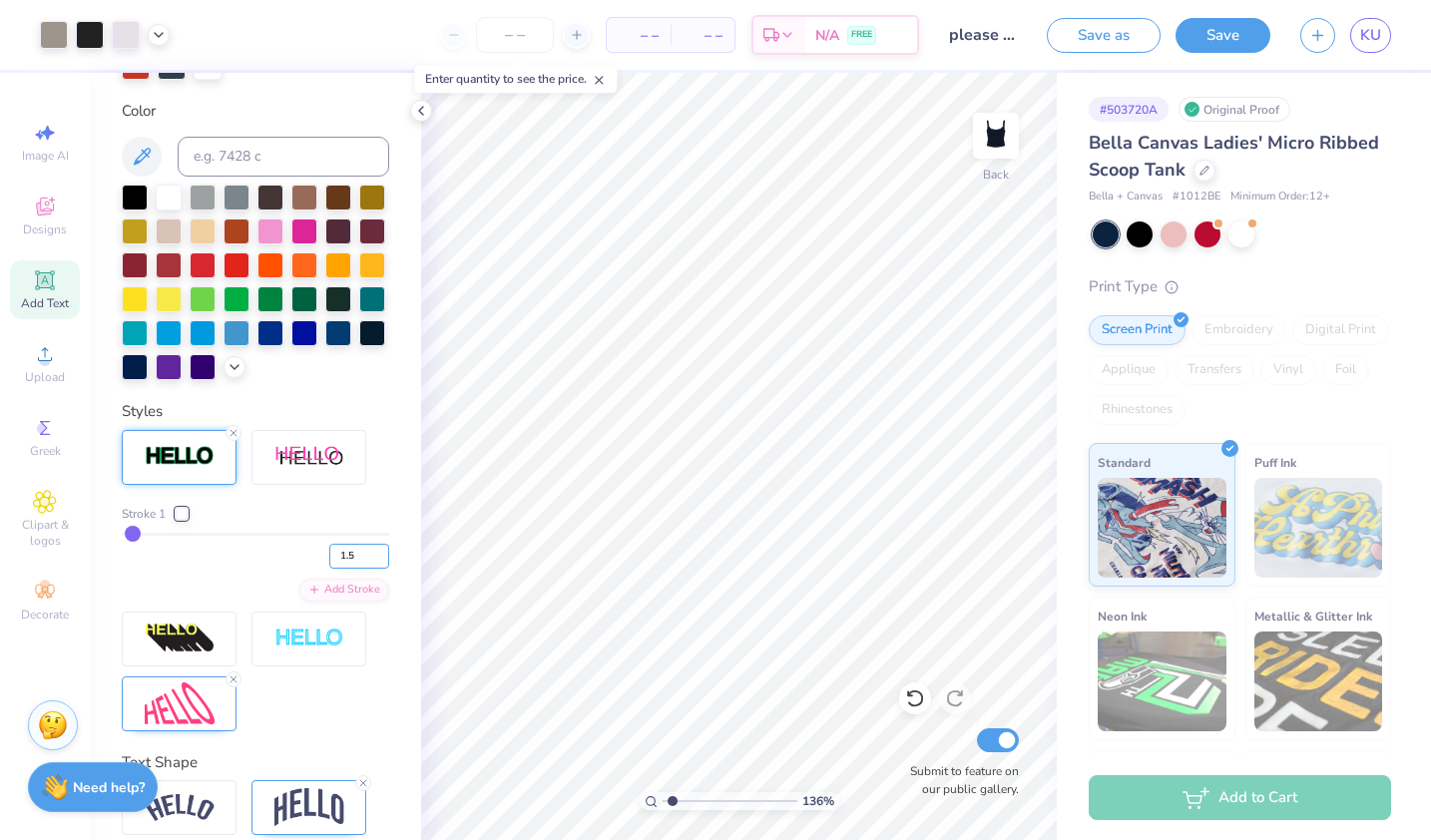 type on "1.5" 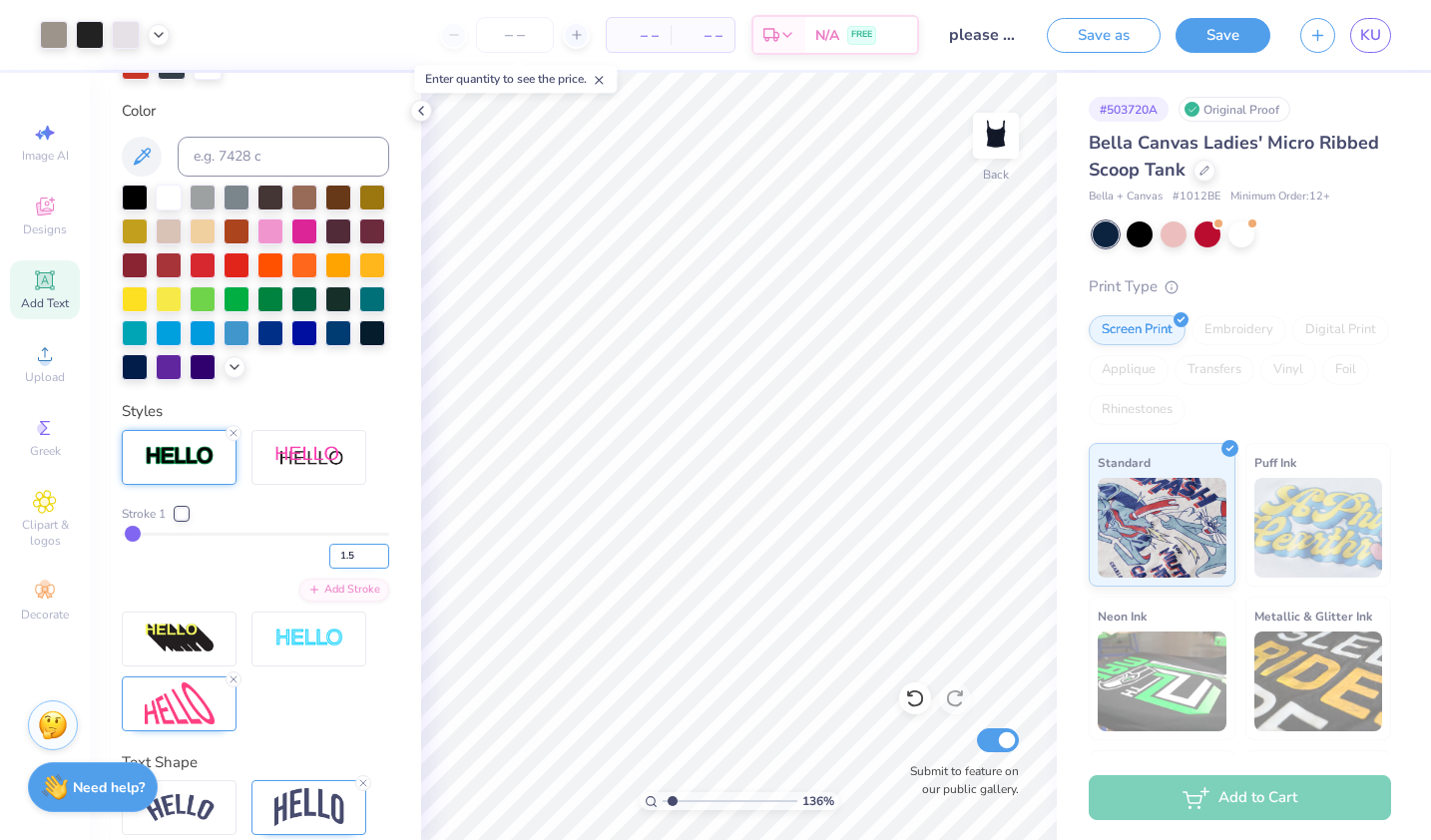 type on "2" 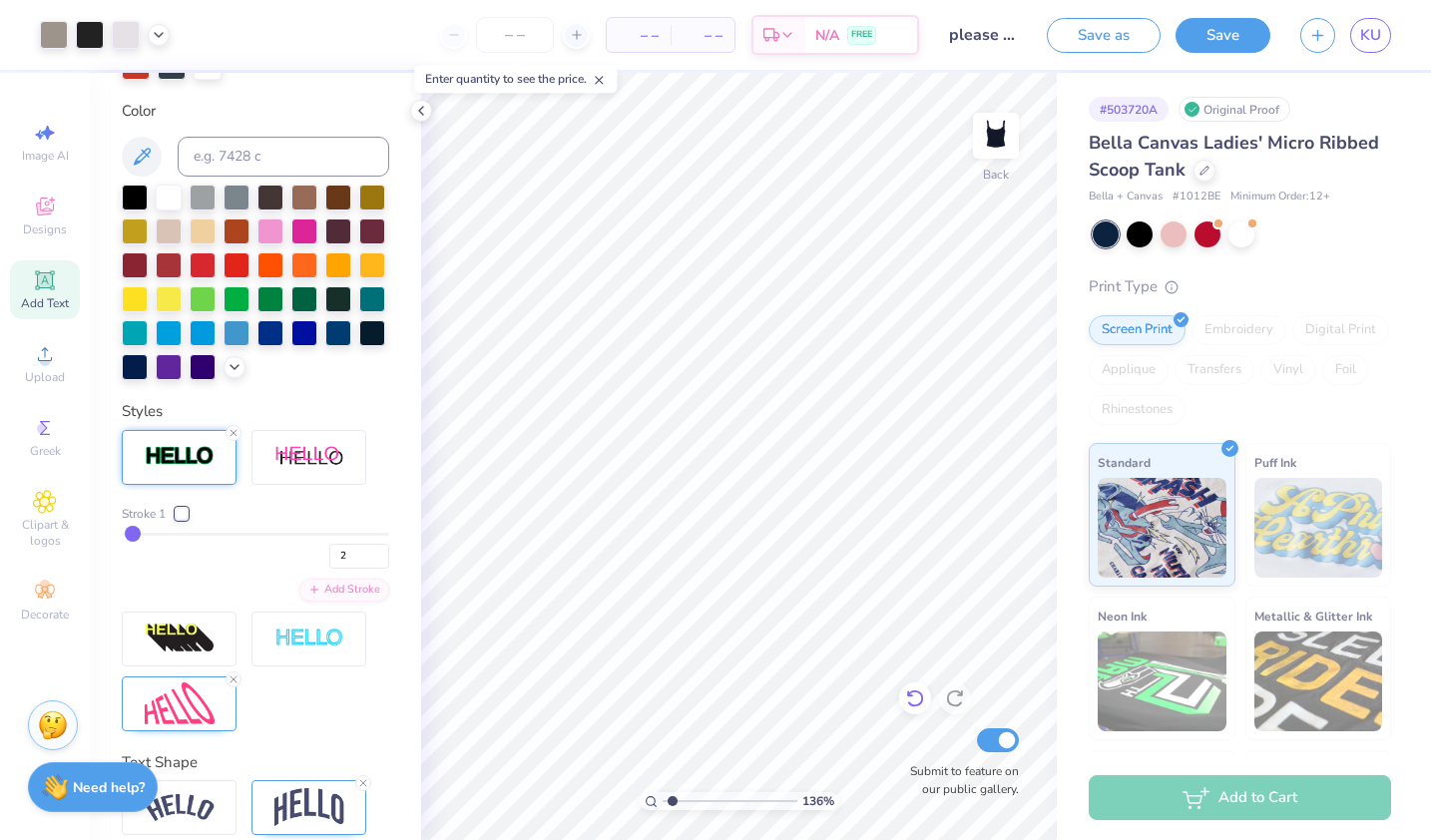 click 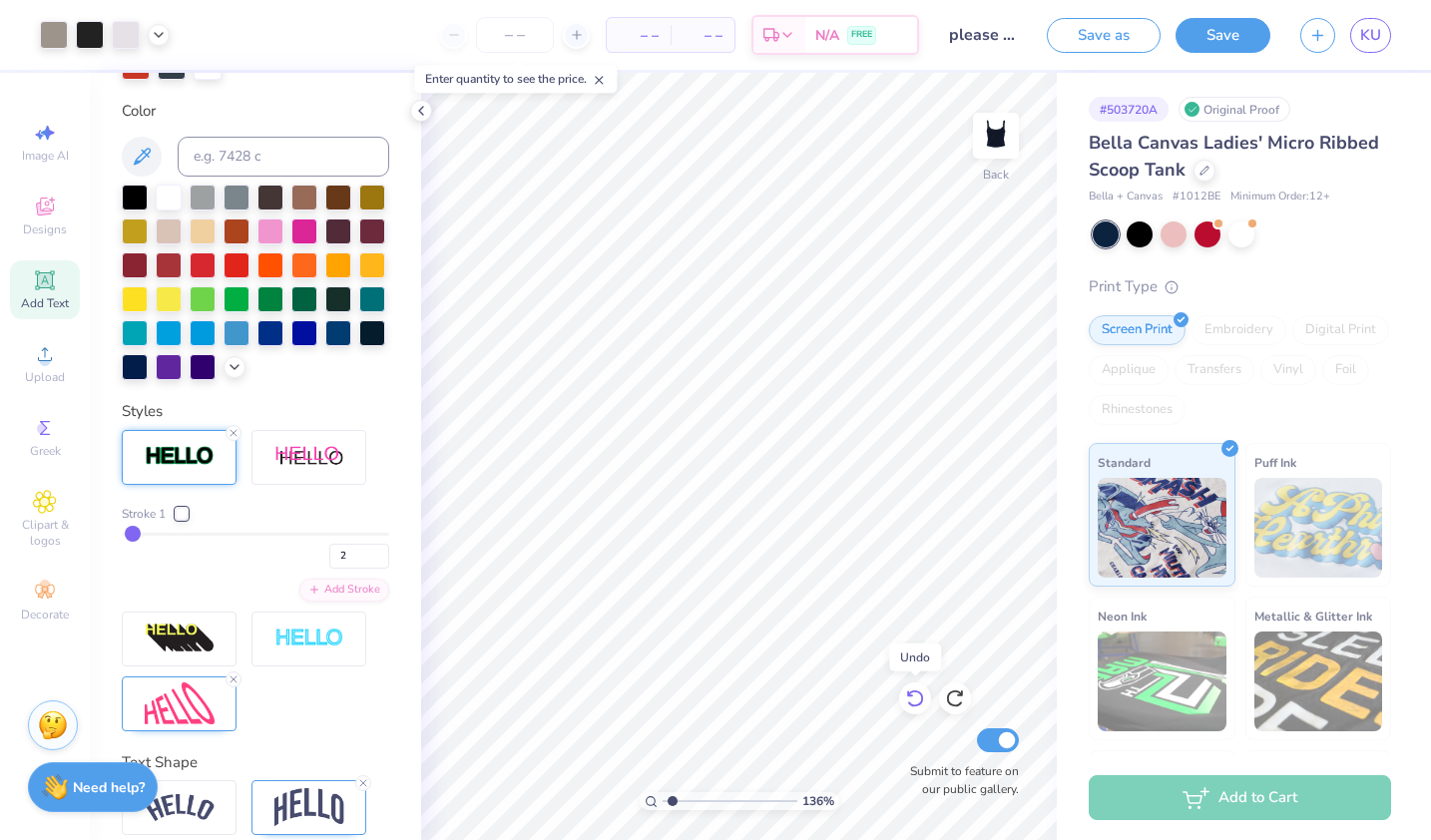 click 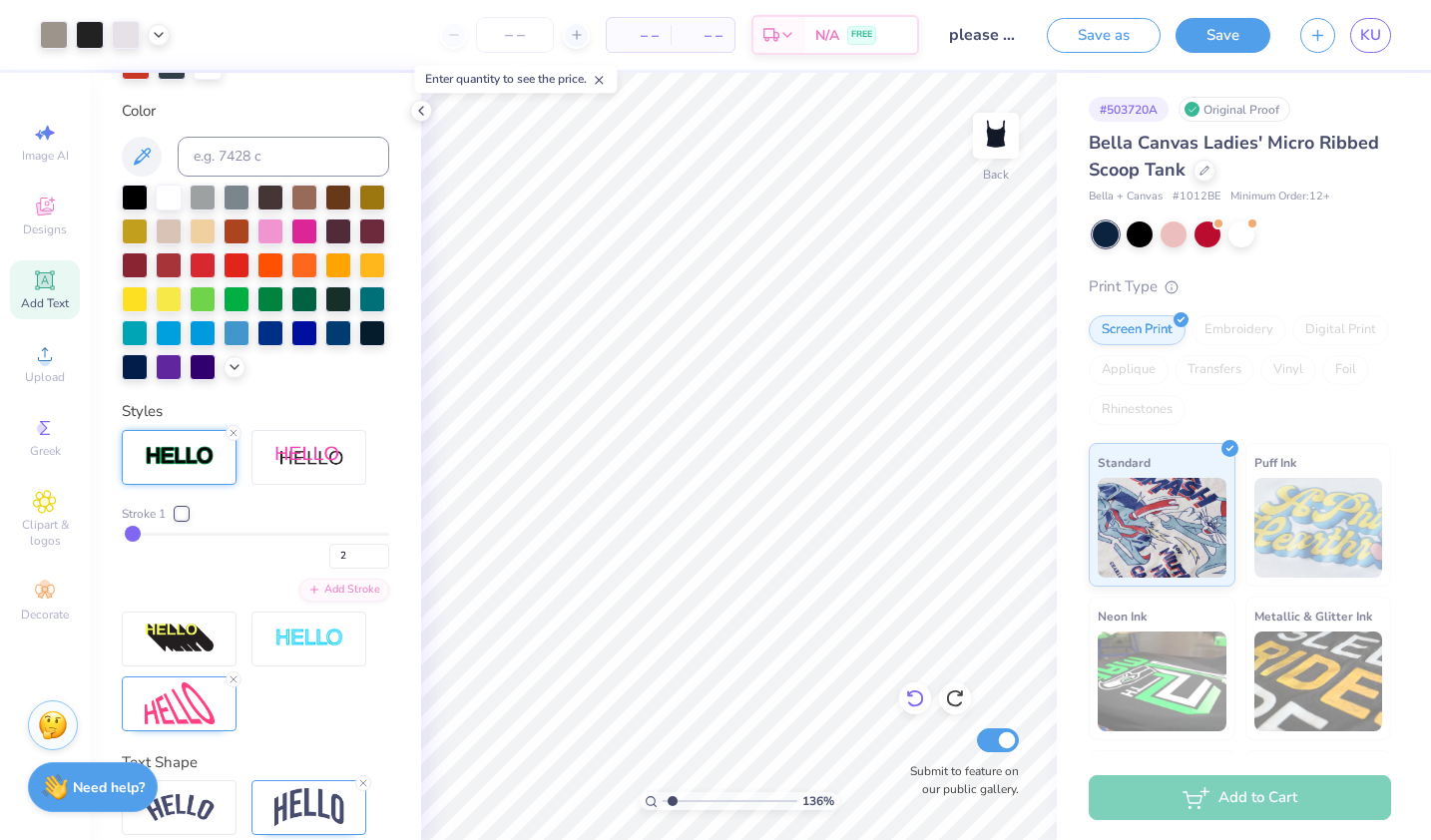 click 